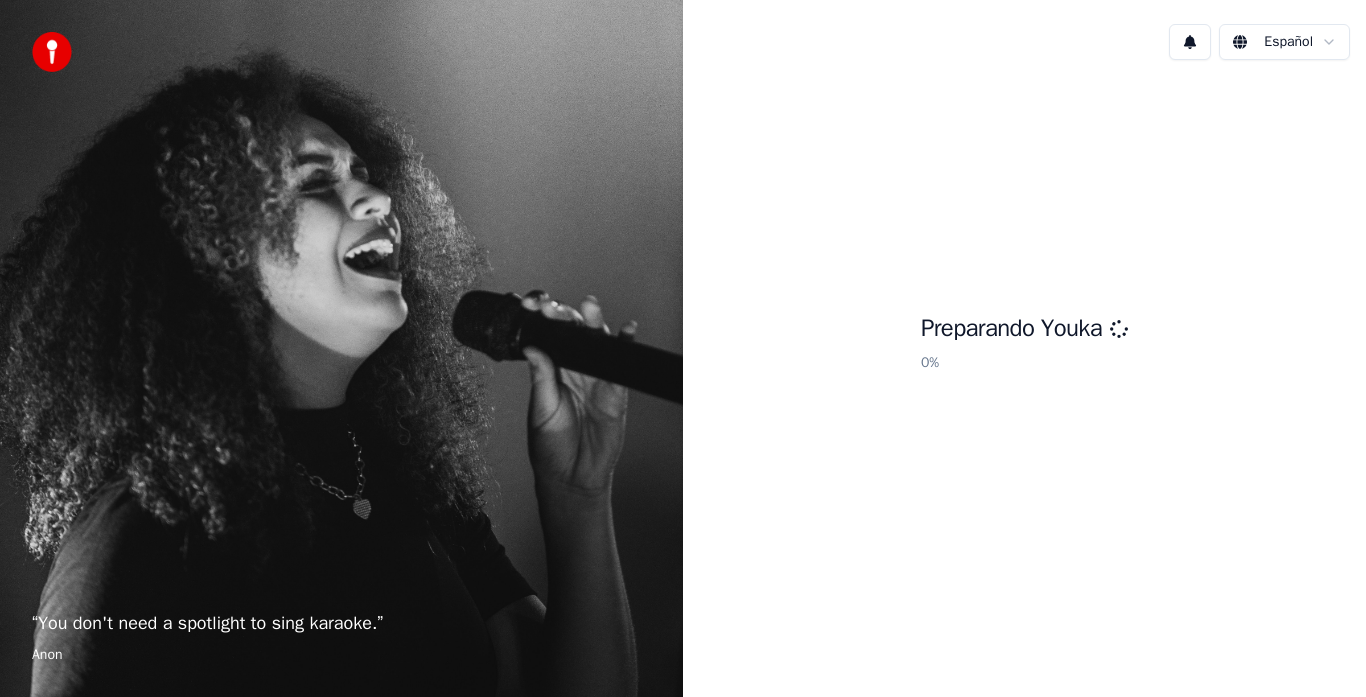 scroll, scrollTop: 0, scrollLeft: 0, axis: both 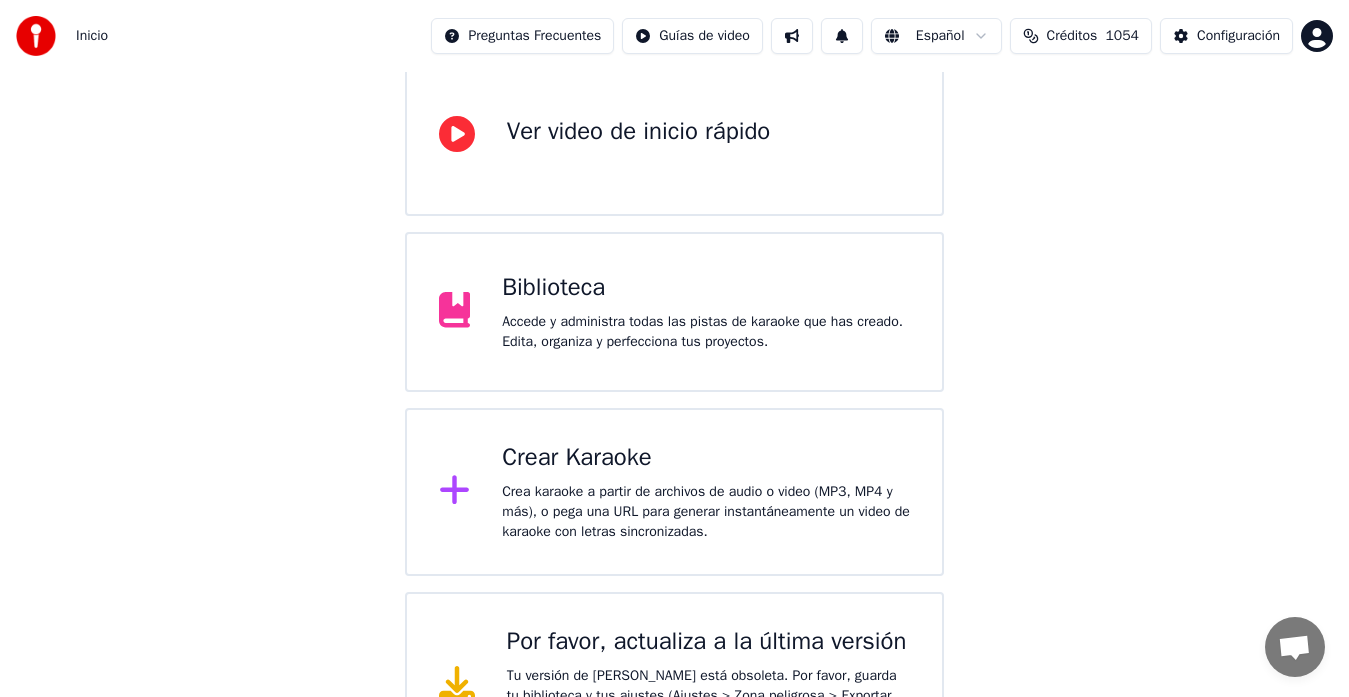 click on "Crear Karaoke Crea karaoke a partir de archivos de audio o video (MP3, MP4 y más), o pega una URL para generar instantáneamente un video de karaoke con letras sincronizadas." at bounding box center (706, 492) 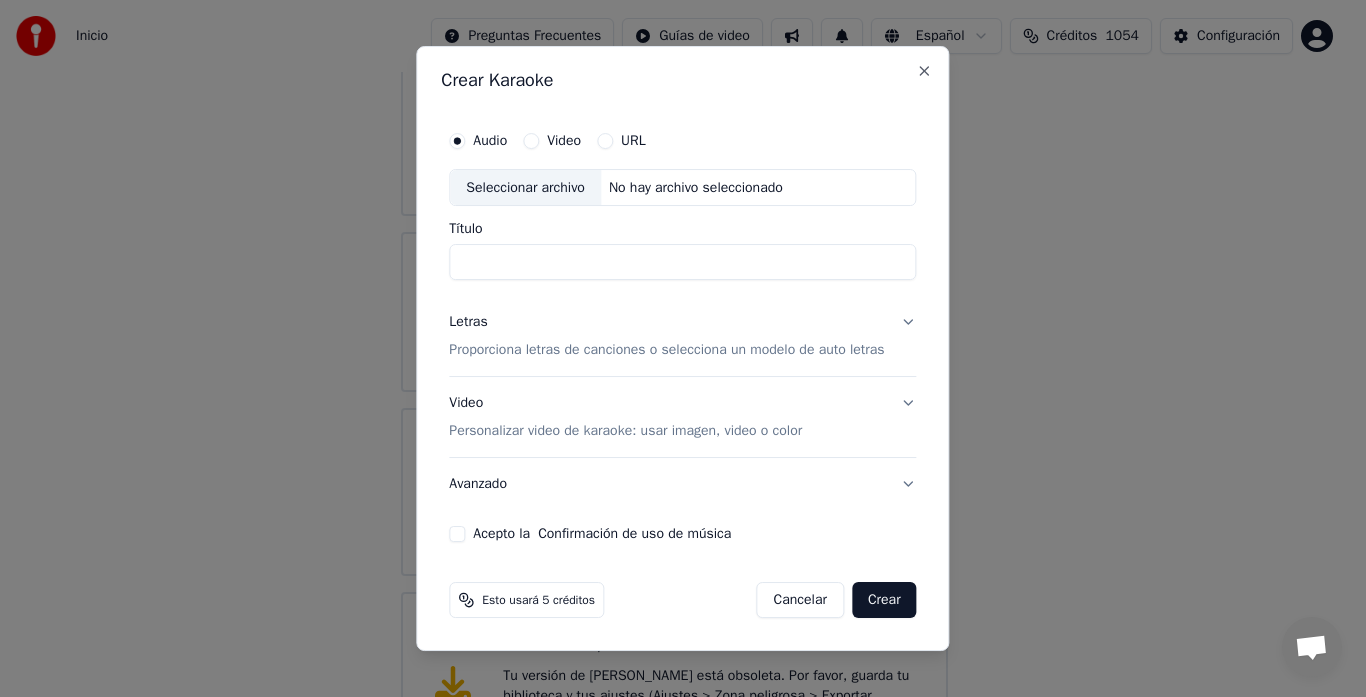click on "Seleccionar archivo" at bounding box center [525, 188] 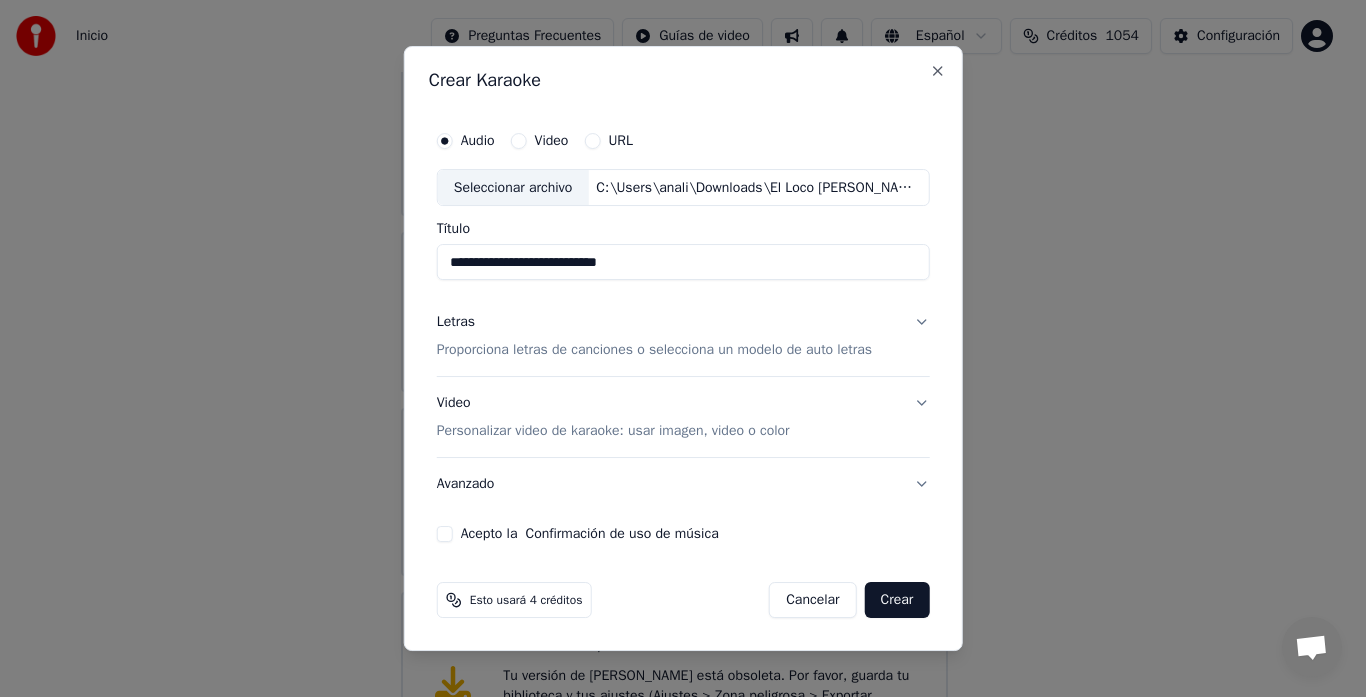 click on "**********" at bounding box center (683, 263) 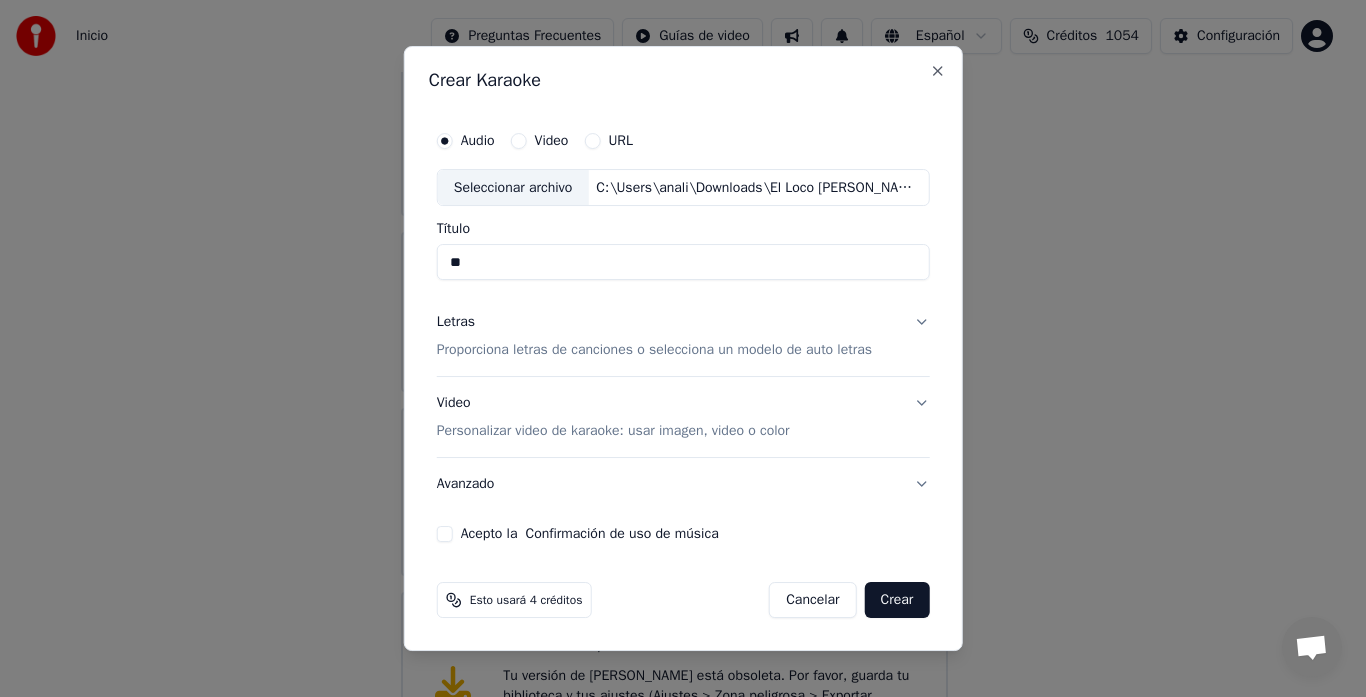 type on "*" 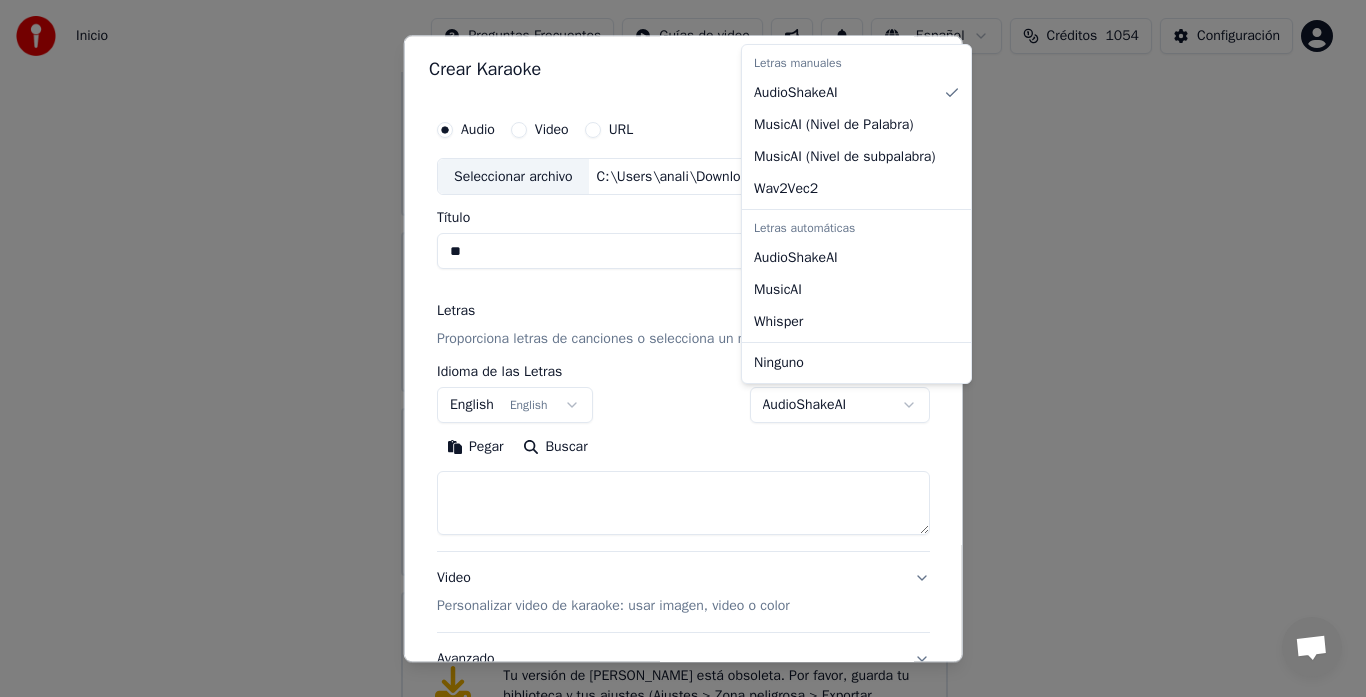click on "Inicio Preguntas Frecuentes Guías de video Español Créditos 1054 Configuración Bienvenido a Youka Ver video de inicio rápido Biblioteca Accede y administra todas las pistas de karaoke que has creado. Edita, organiza y perfecciona tus proyectos. Crear Karaoke Crea karaoke a partir de archivos de audio o video (MP3, MP4 y más), o pega una URL para generar instantáneamente un video de karaoke con letras sincronizadas. Por favor, actualiza a la última versión Tu versión de Youka está obsoleta. Por favor, guarda tu biblioteca y tus ajustes (Ajustes > Zona peligrosa > Exportar ajustes) y actualiza a la última versión para continuar usando Youka. Conversación Adam de Youka Desktop Más canales Continuar en Correo electrónico Red fuera de línea. Reconectando... Por ahora no se pueden recibir ni enviar mensajes. Youka Desktop ¡Hola! ¿En qué te puedo ayudar?  Domingo, 22 Junio 22/6/2025 Adam 22/6/2025 Seba Cayre Ilusiones Zamba (LyM_ Seba Cayre) (1).mp3 22/6/2025 22/6/2025 22/6/2025 Jueves, 26 Junio" at bounding box center (674, 290) 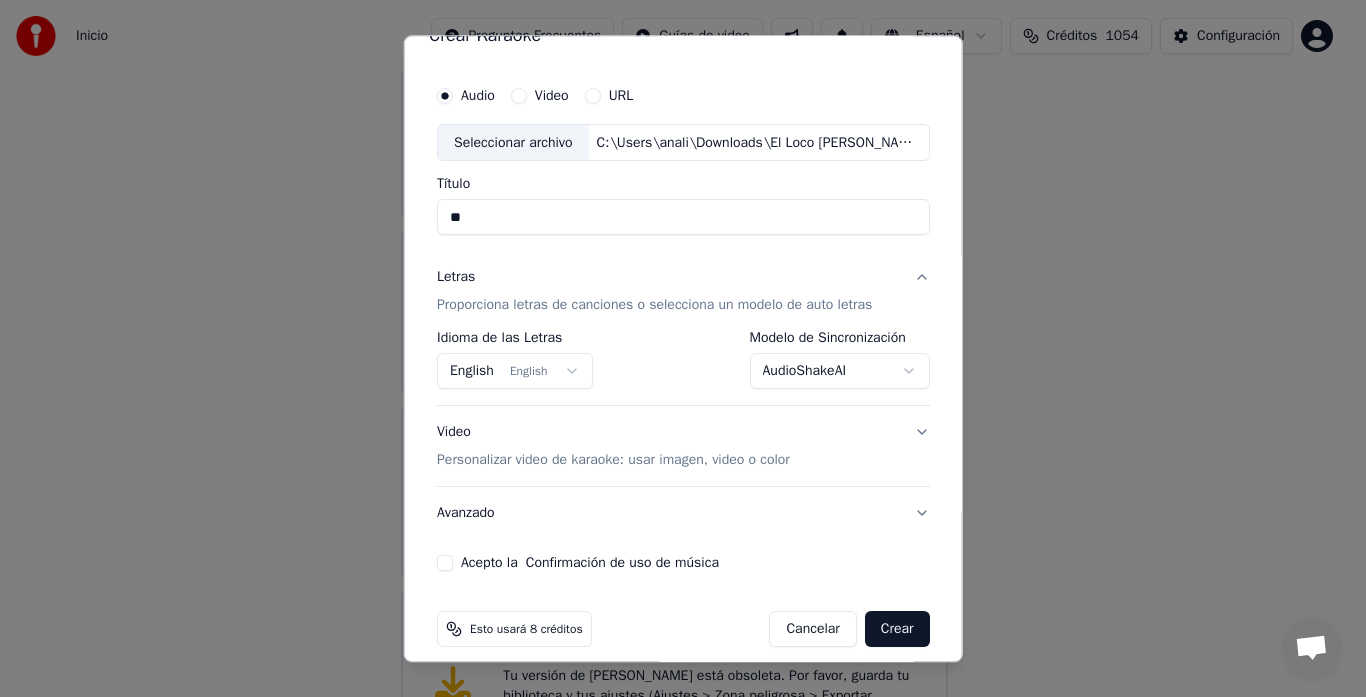 scroll, scrollTop: 52, scrollLeft: 0, axis: vertical 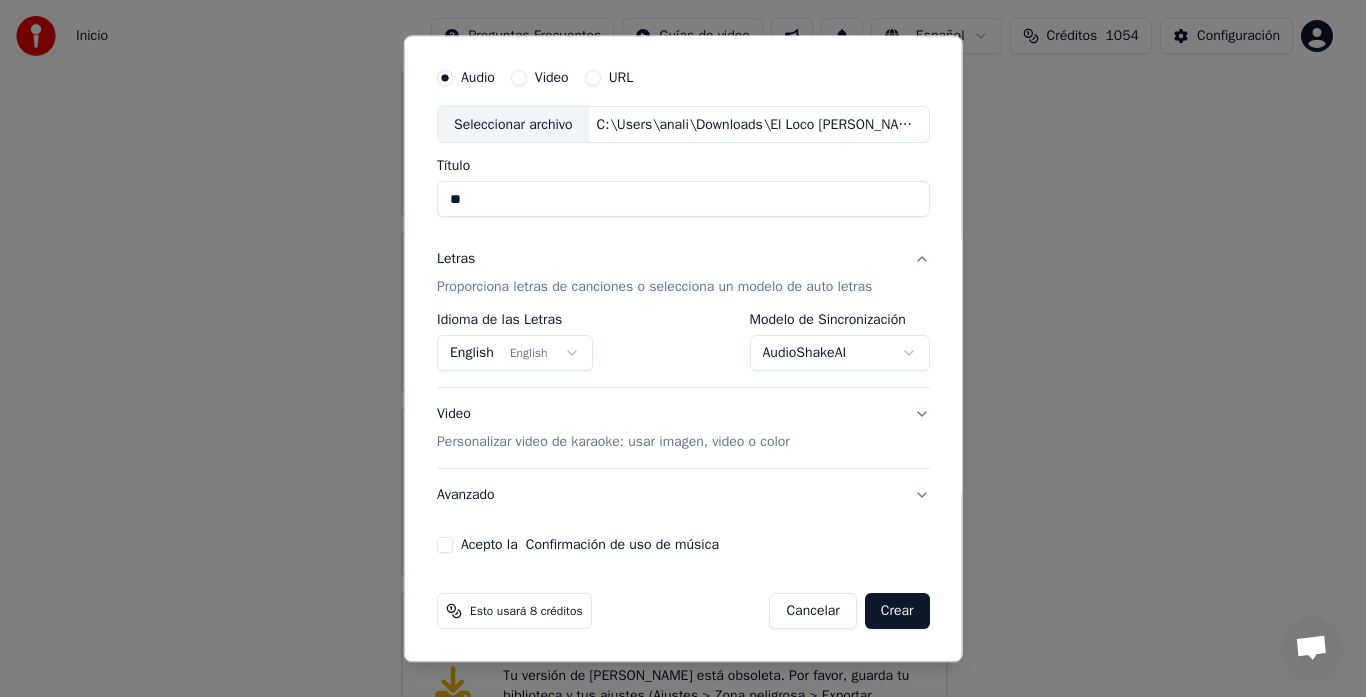 click on "Acepto la   Confirmación de uso de música" at bounding box center (445, 546) 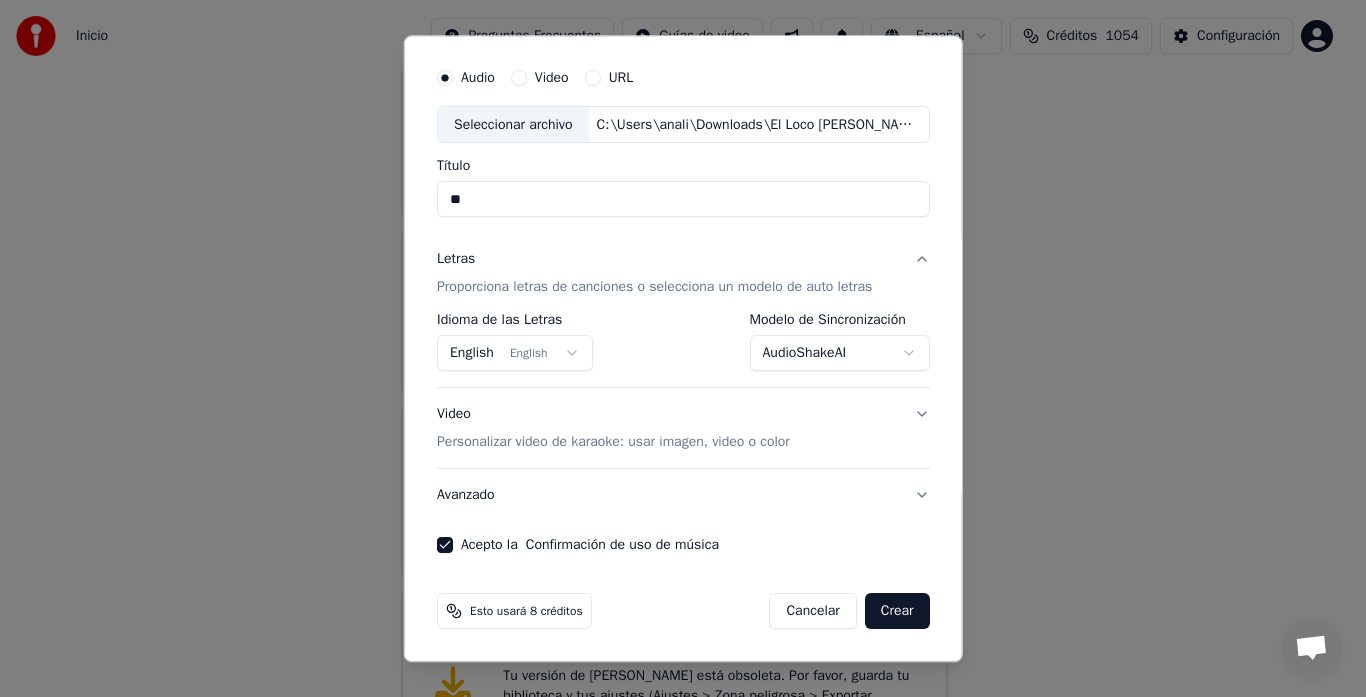 click on "Crear" at bounding box center [897, 612] 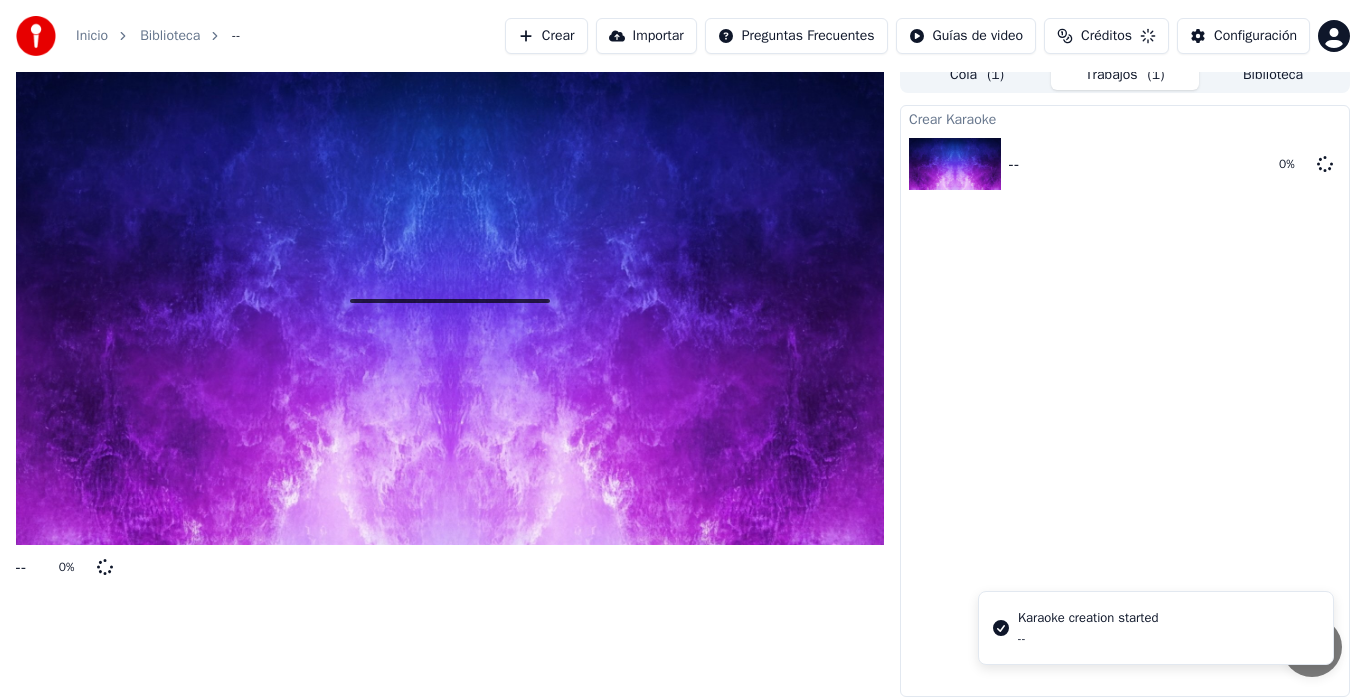 scroll, scrollTop: 15, scrollLeft: 0, axis: vertical 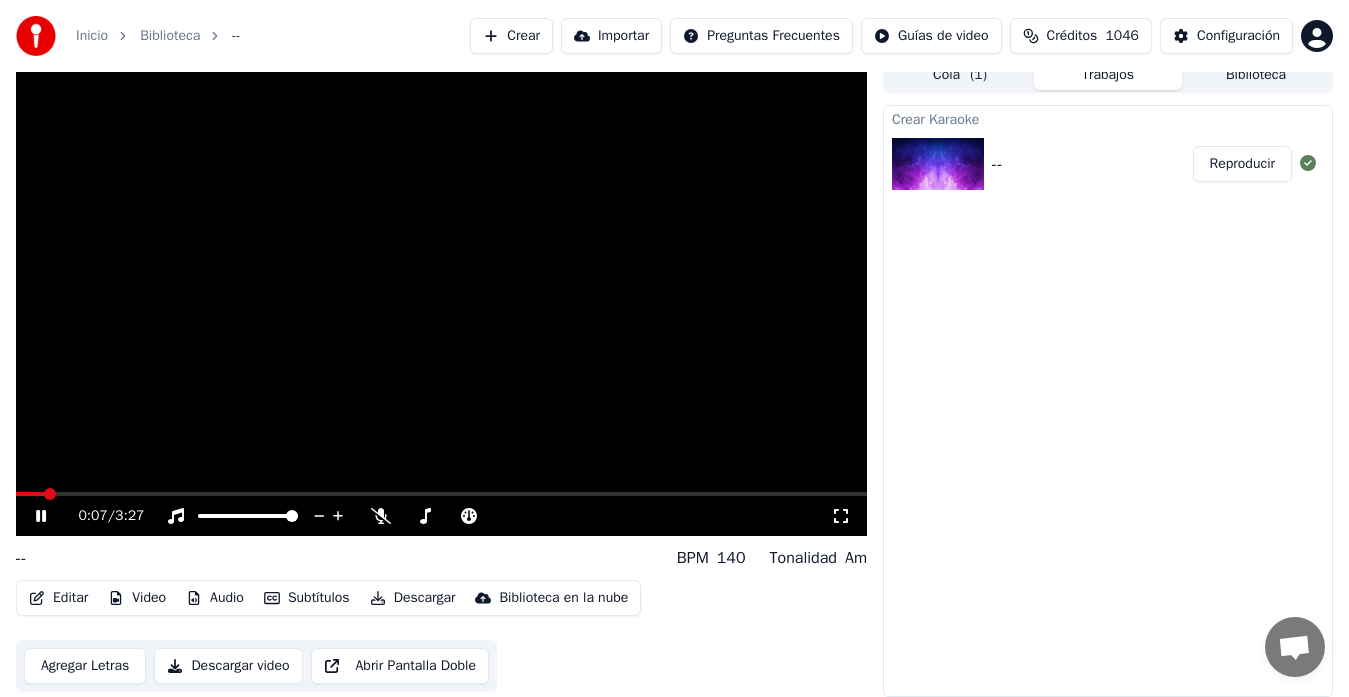 click at bounding box center [30, 494] 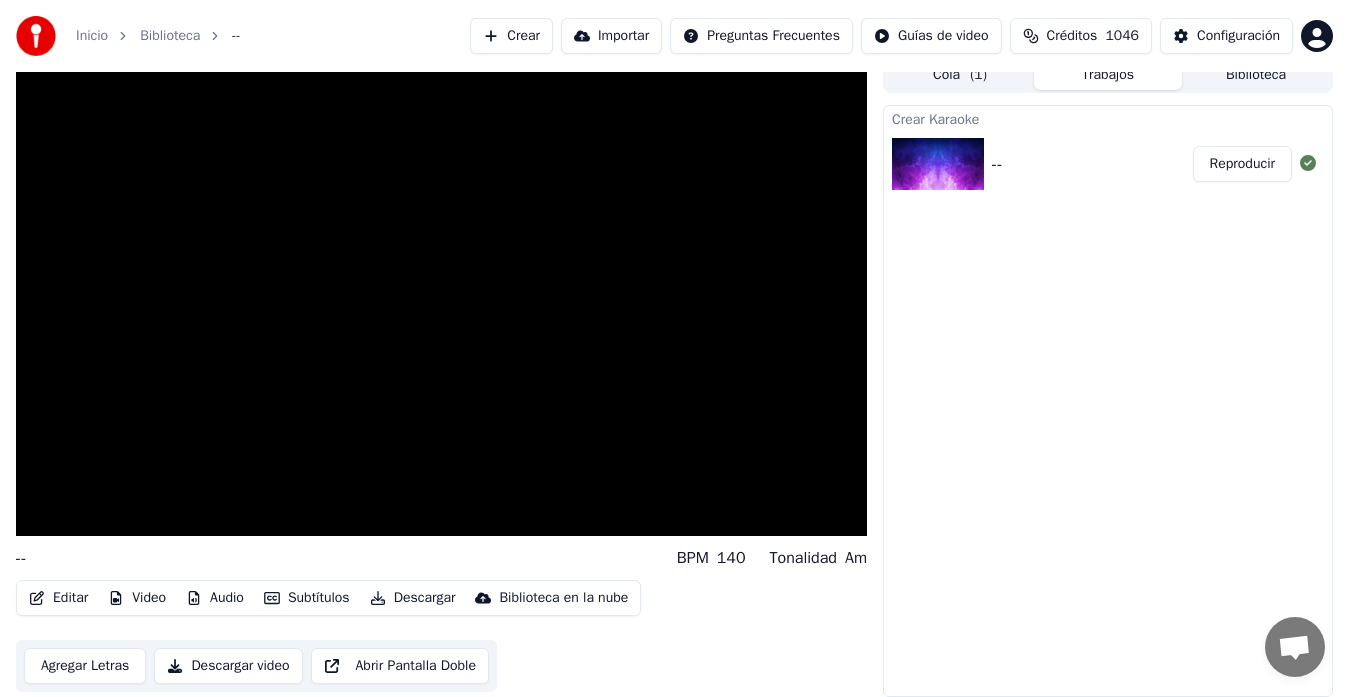 click on "Editar" at bounding box center (58, 598) 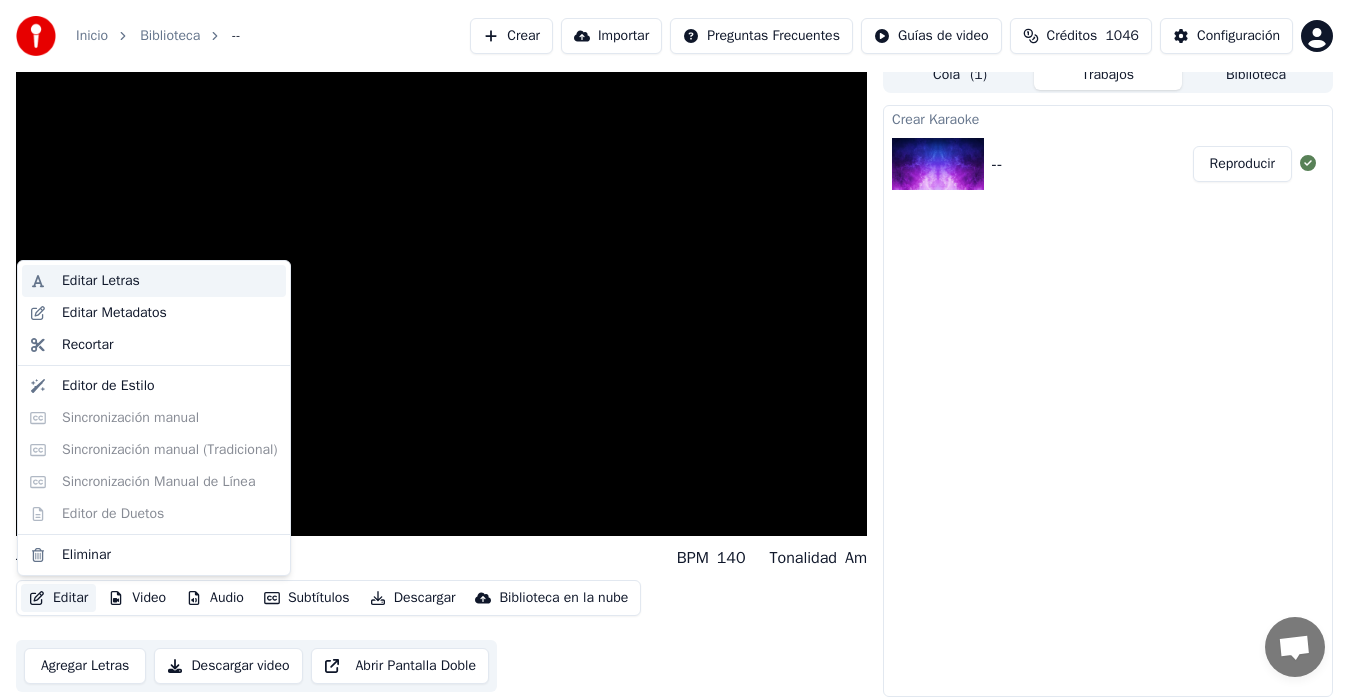 click on "Editar Letras" at bounding box center (101, 281) 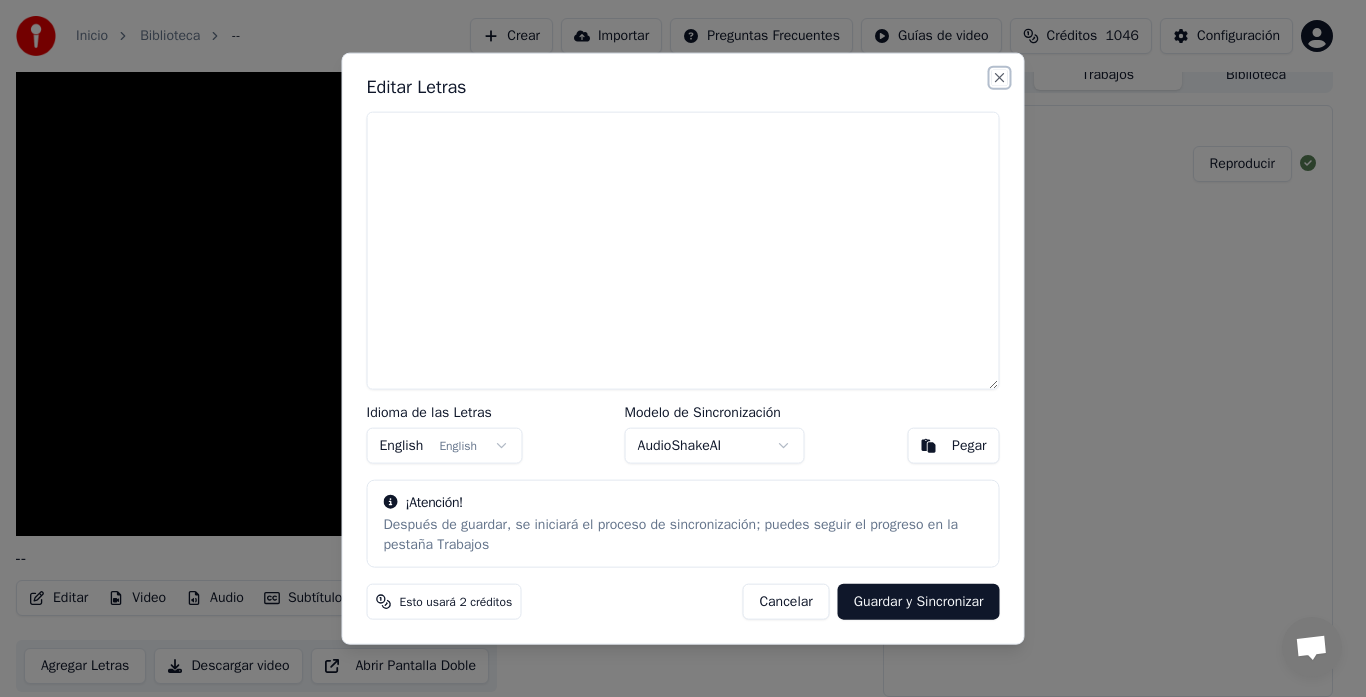 click on "Close" at bounding box center [1000, 77] 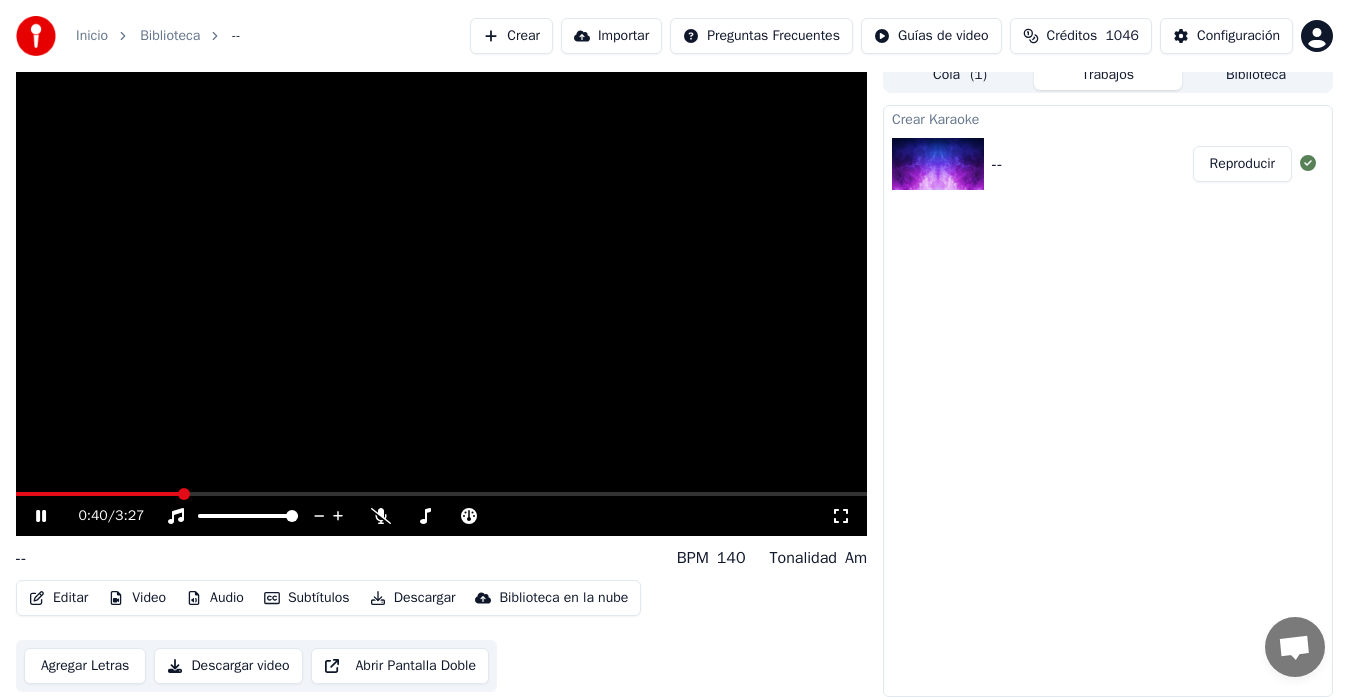 click on "Crear" at bounding box center (511, 36) 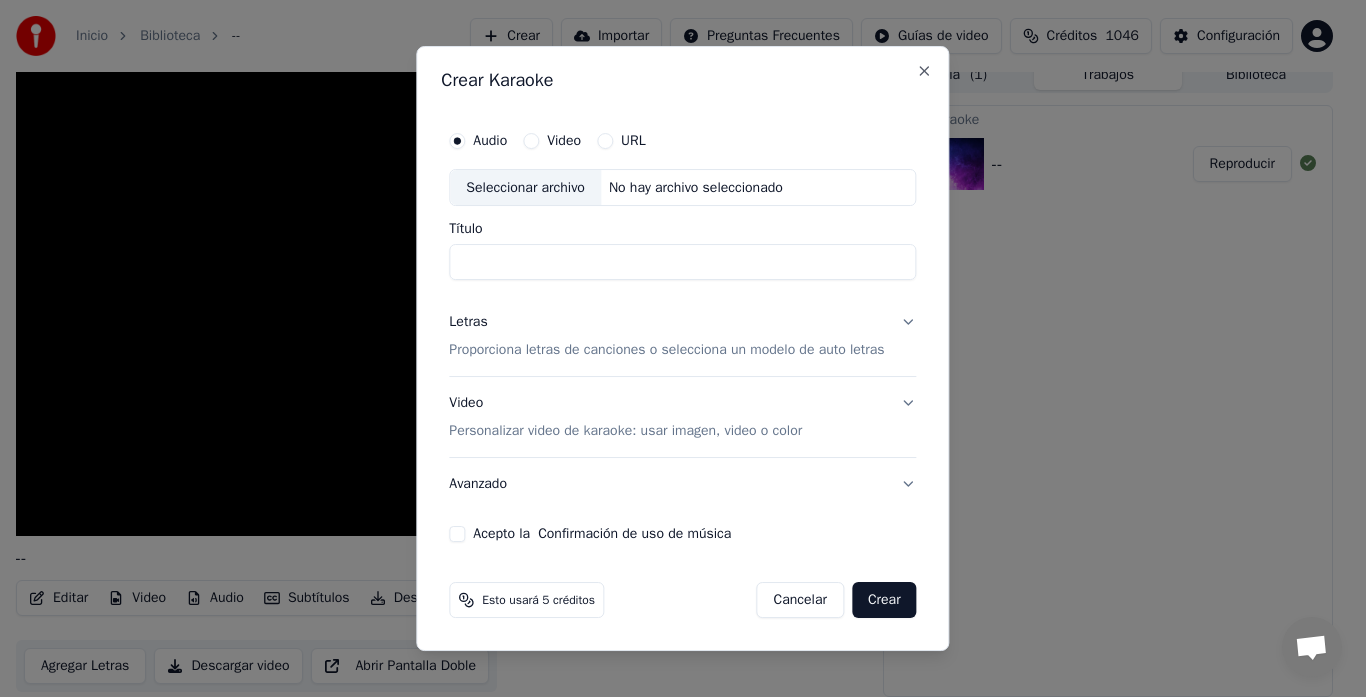 click on "Seleccionar archivo" at bounding box center [525, 188] 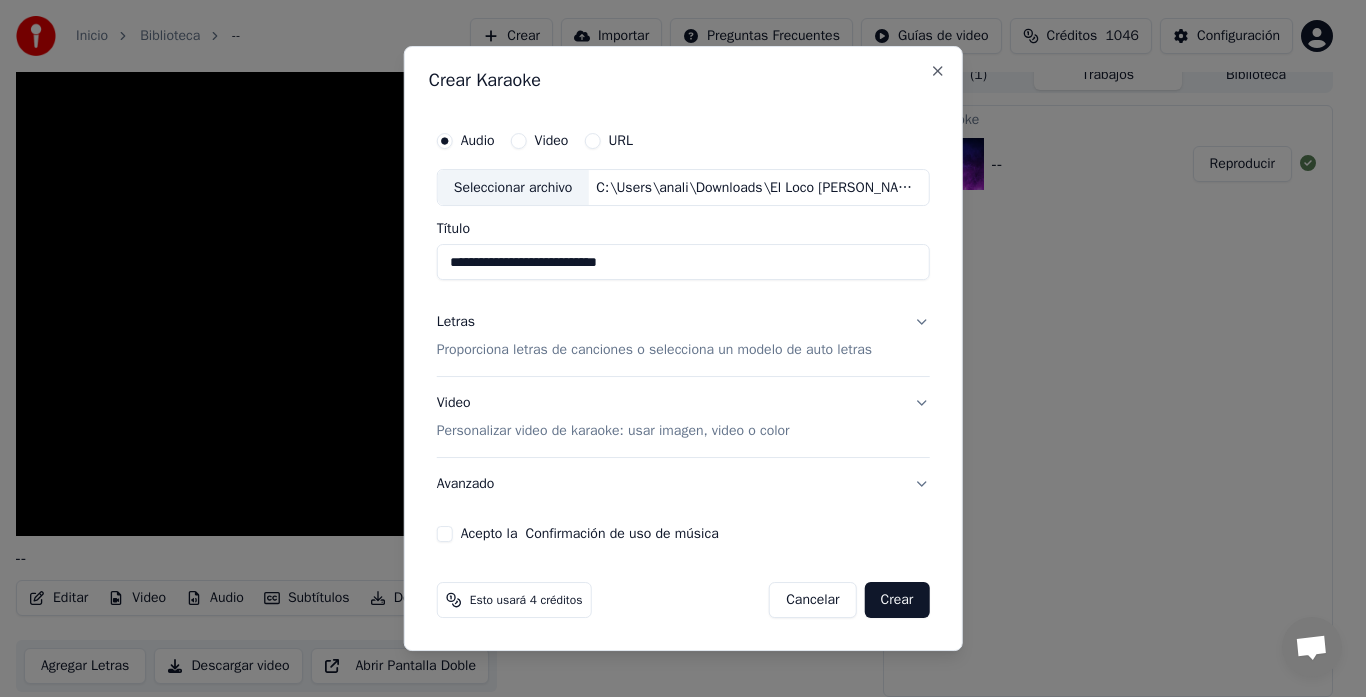 click on "**********" at bounding box center [683, 263] 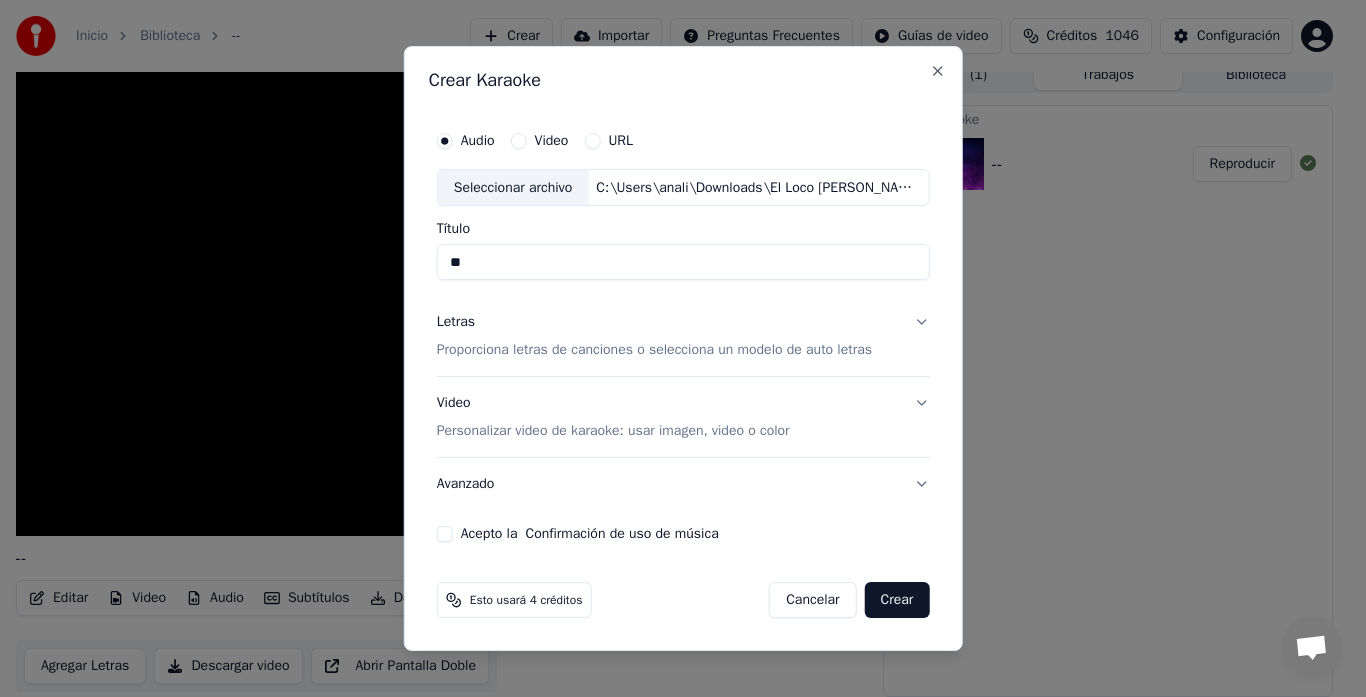 type on "*" 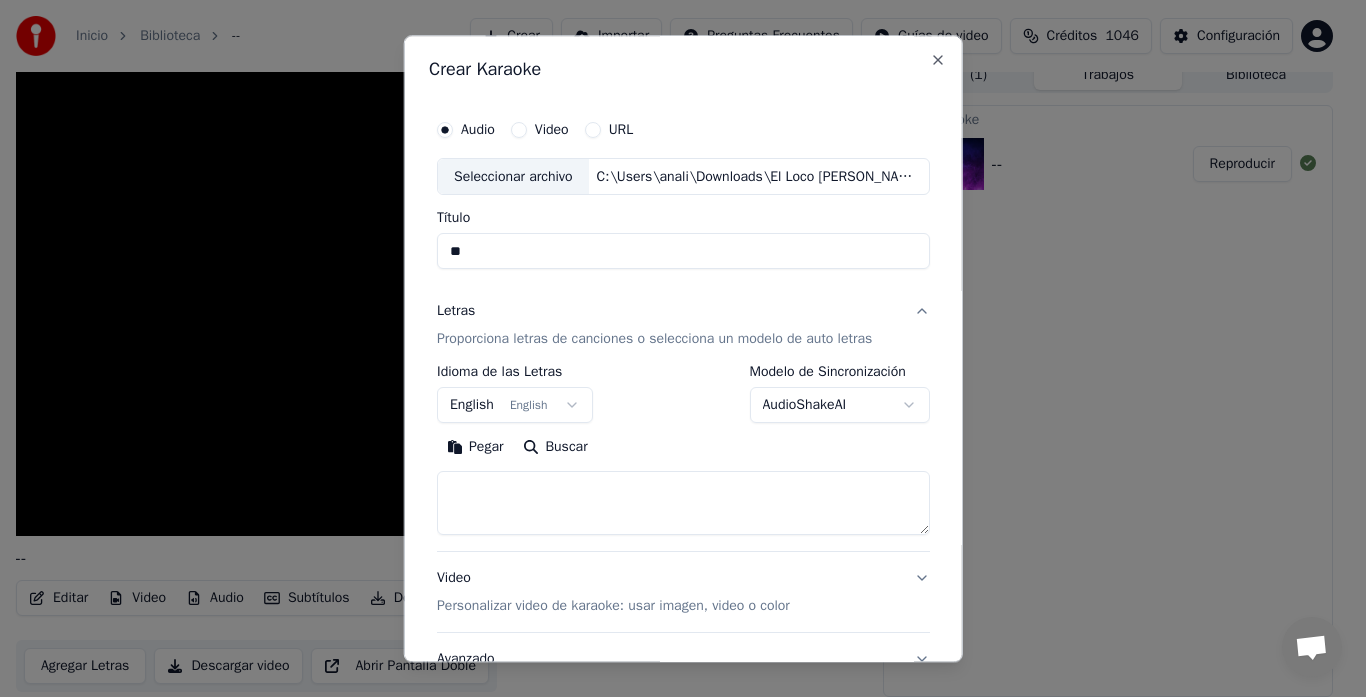 click on "Inicio Biblioteca -- Crear Importar Preguntas Frecuentes Guías de video Créditos 1046 Configuración -- BPM 140 Tonalidad Am Editar Video Audio Subtítulos Descargar Biblioteca en la nube Agregar Letras Descargar video Abrir Pantalla Doble Cola ( 1 ) Trabajos Biblioteca Crear Karaoke -- Reproducir Conversación Adam de Youka Desktop Más canales Continuar en Correo electrónico Red fuera de línea. Reconectando... Por ahora no se pueden recibir ni enviar mensajes. Youka Desktop ¡Hola! ¿En qué te puedo ayudar?  Domingo, 22 Junio hola,al tratar de hacer un karaoke agrego el archivo en mp3, pongo letra automatica ,acepto y queda la pantalla en negro y girando como si lo estuviese cargando, los creditos los descuenta 10 por cada vez que he tratado de hacer el tema, 22/6/2025 Adam Hola, los créditos se reembolsan automáticamente si el trabajo no se completa correctamente. ¿Podrías enviarme el archivo mp3 a support@youka.io? Lo revisaré. 22/6/2025 Seba Cayre Ilusiones Zamba (LyM_ Seba Cayre) (1).mp3 Adam" at bounding box center (674, 333) 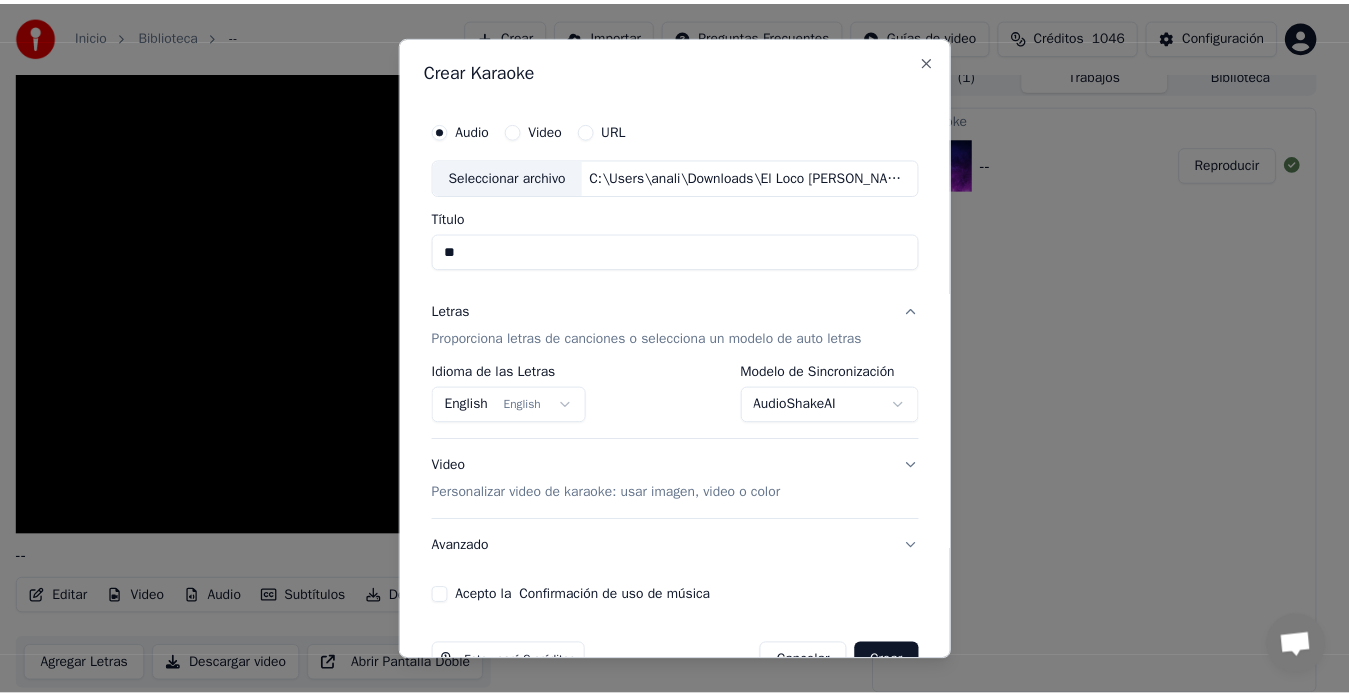 scroll, scrollTop: 52, scrollLeft: 0, axis: vertical 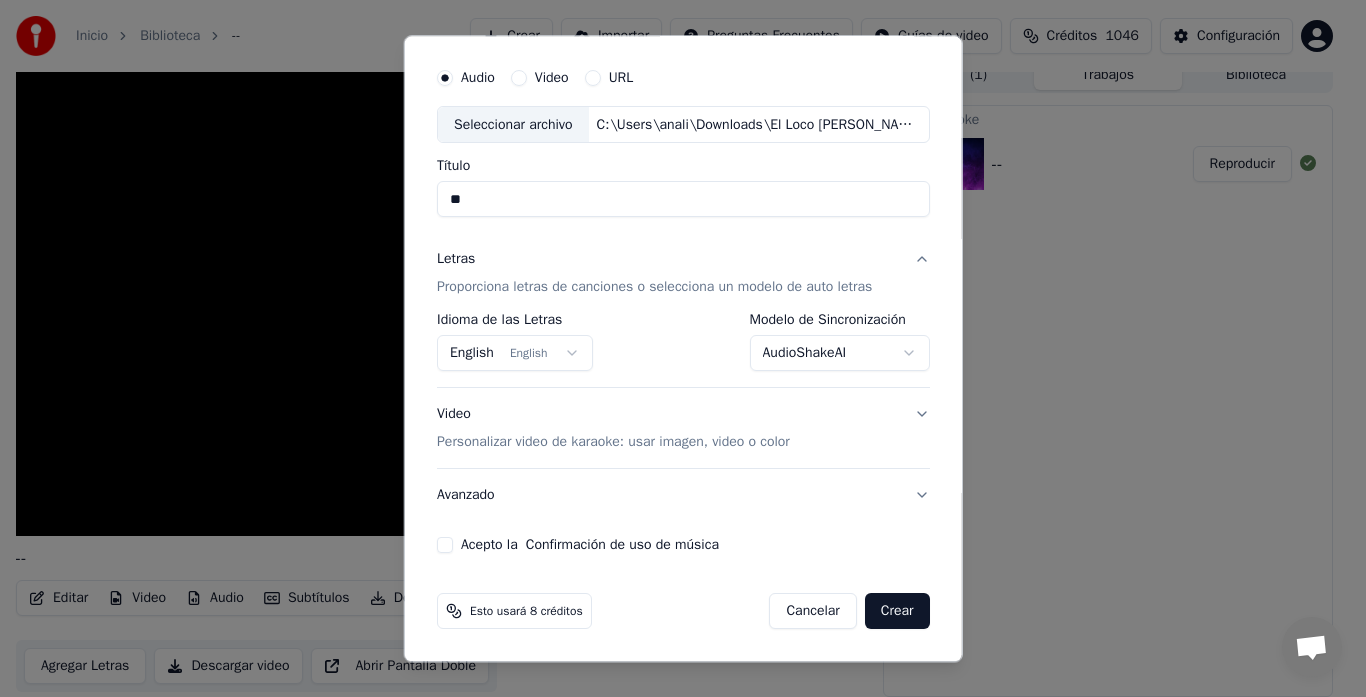 click on "Acepto la   Confirmación de uso de música" at bounding box center (445, 546) 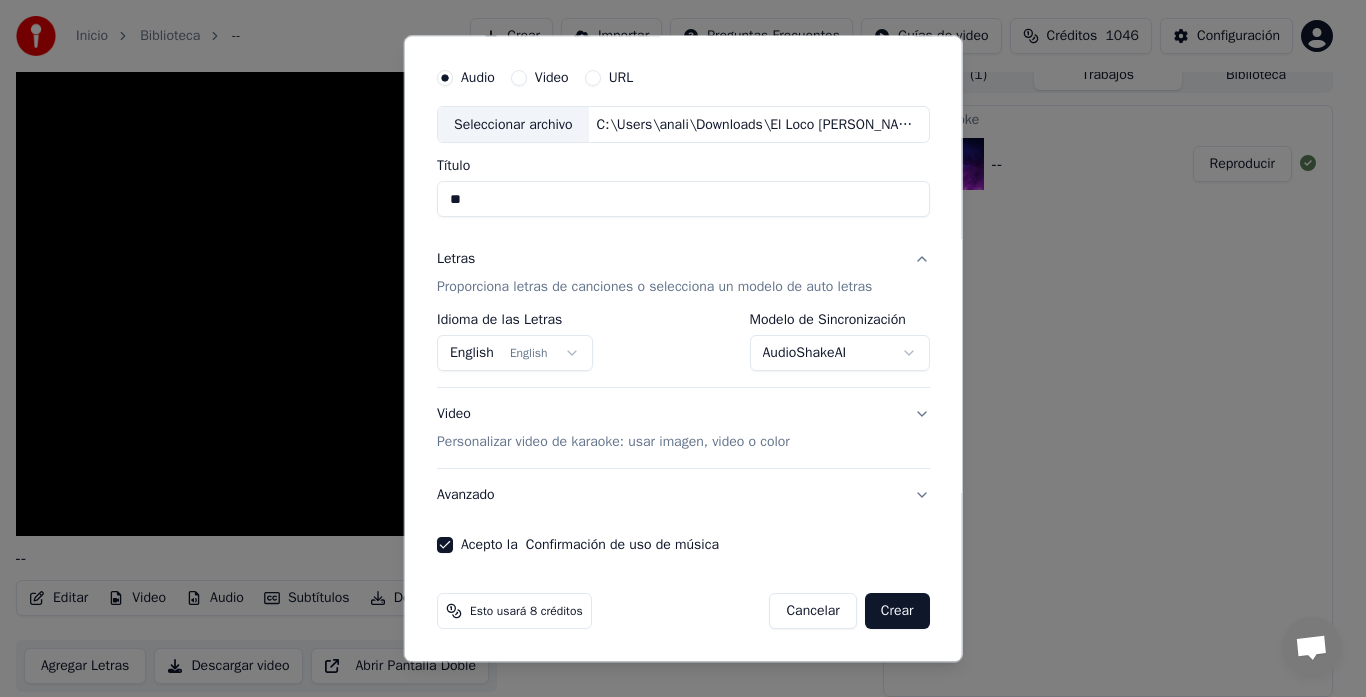 click on "Crear" at bounding box center (897, 612) 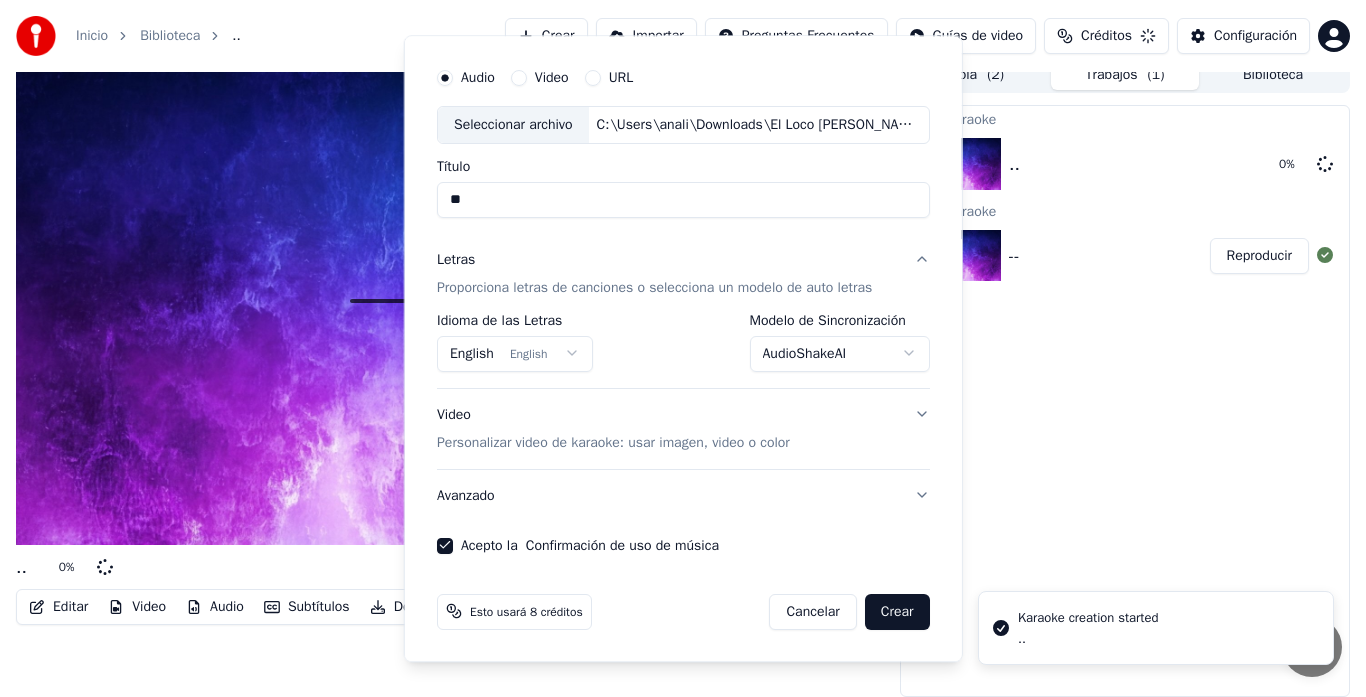 select on "**********" 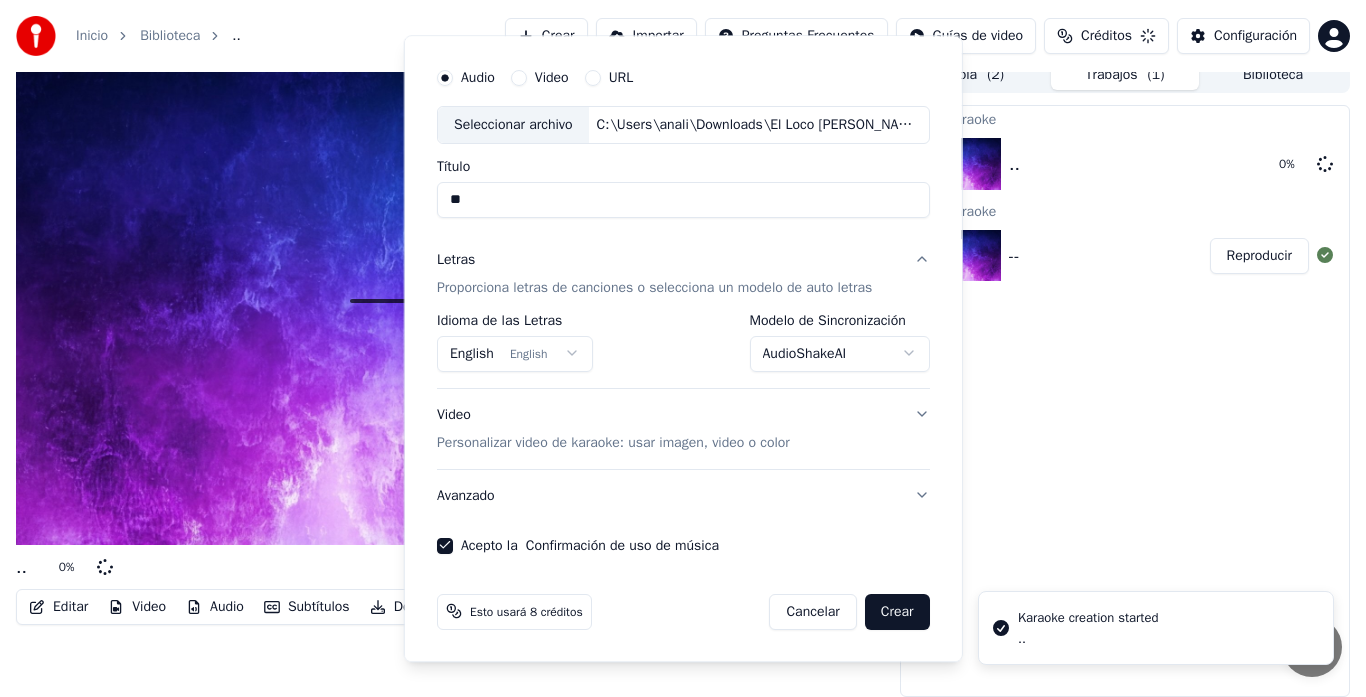 type 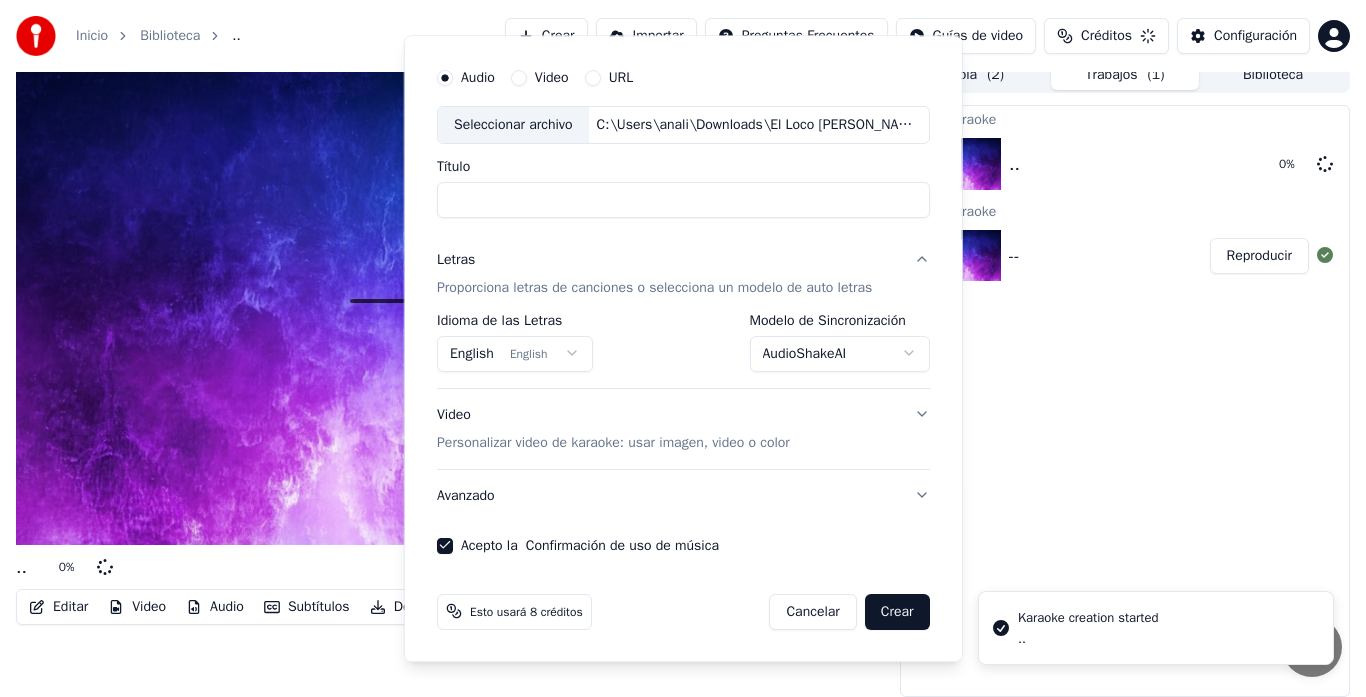select 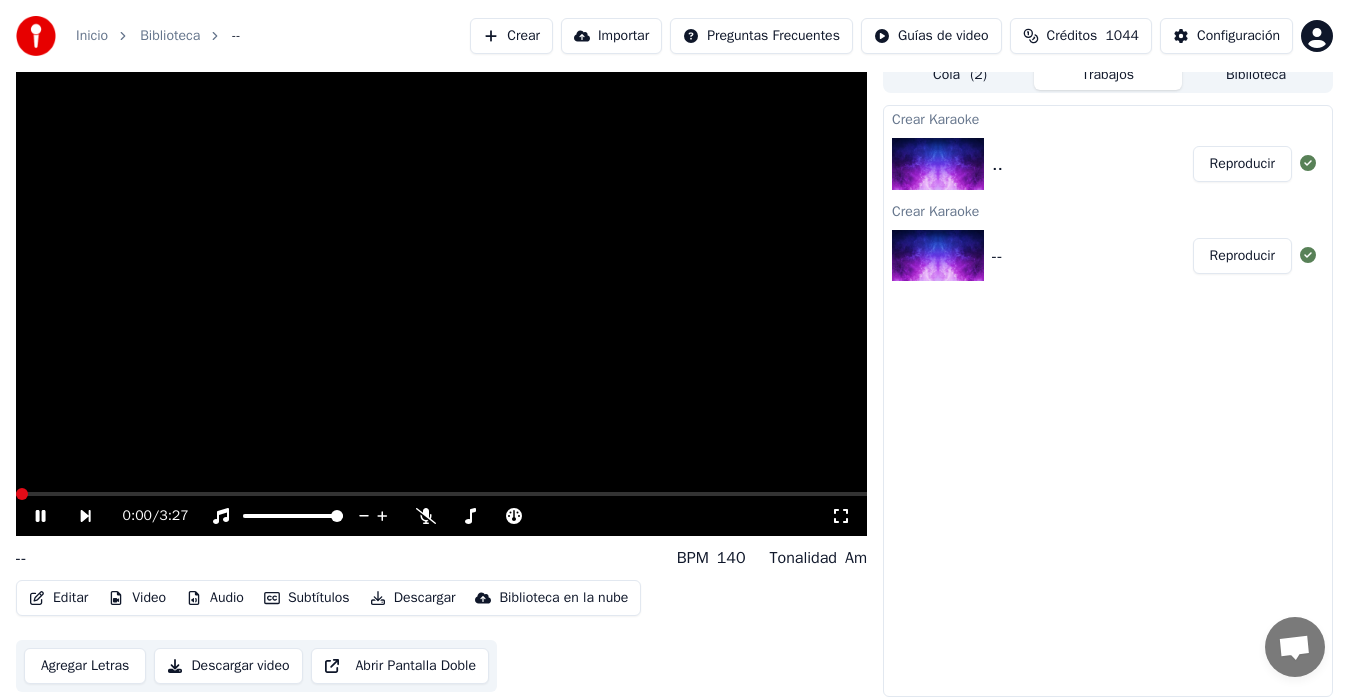 click at bounding box center (441, 296) 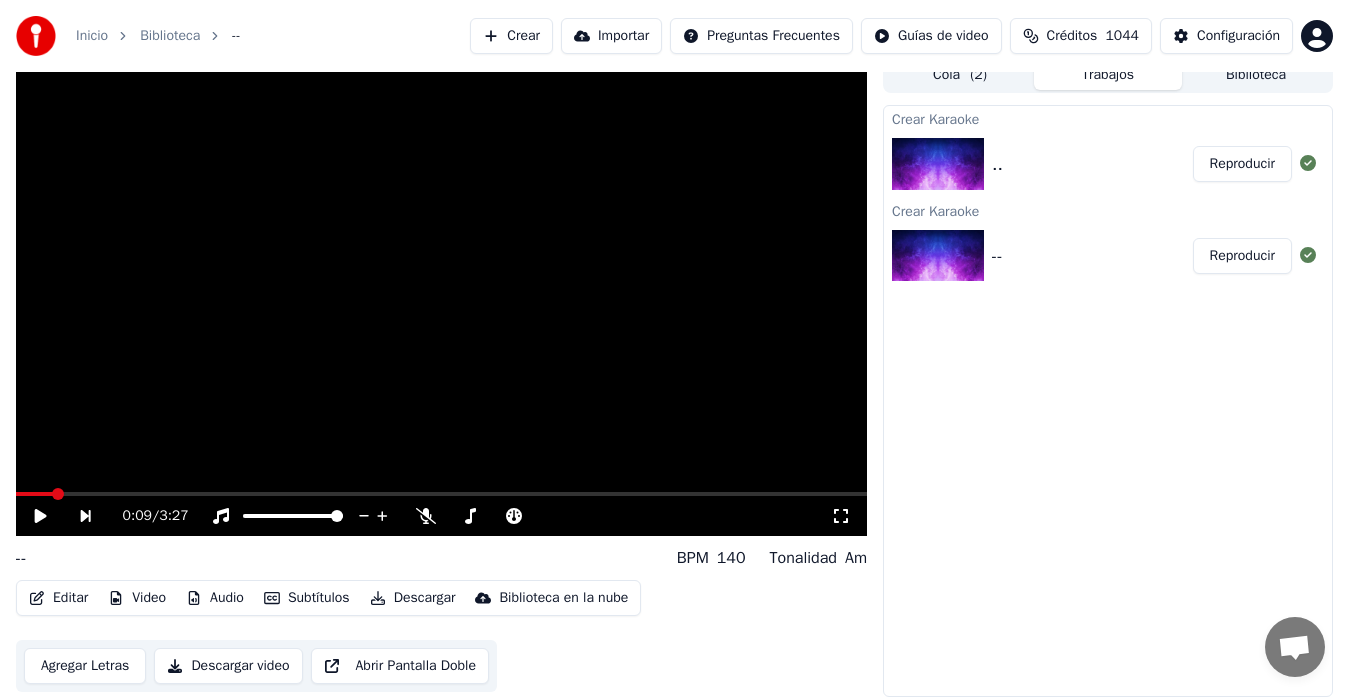 click at bounding box center [441, 494] 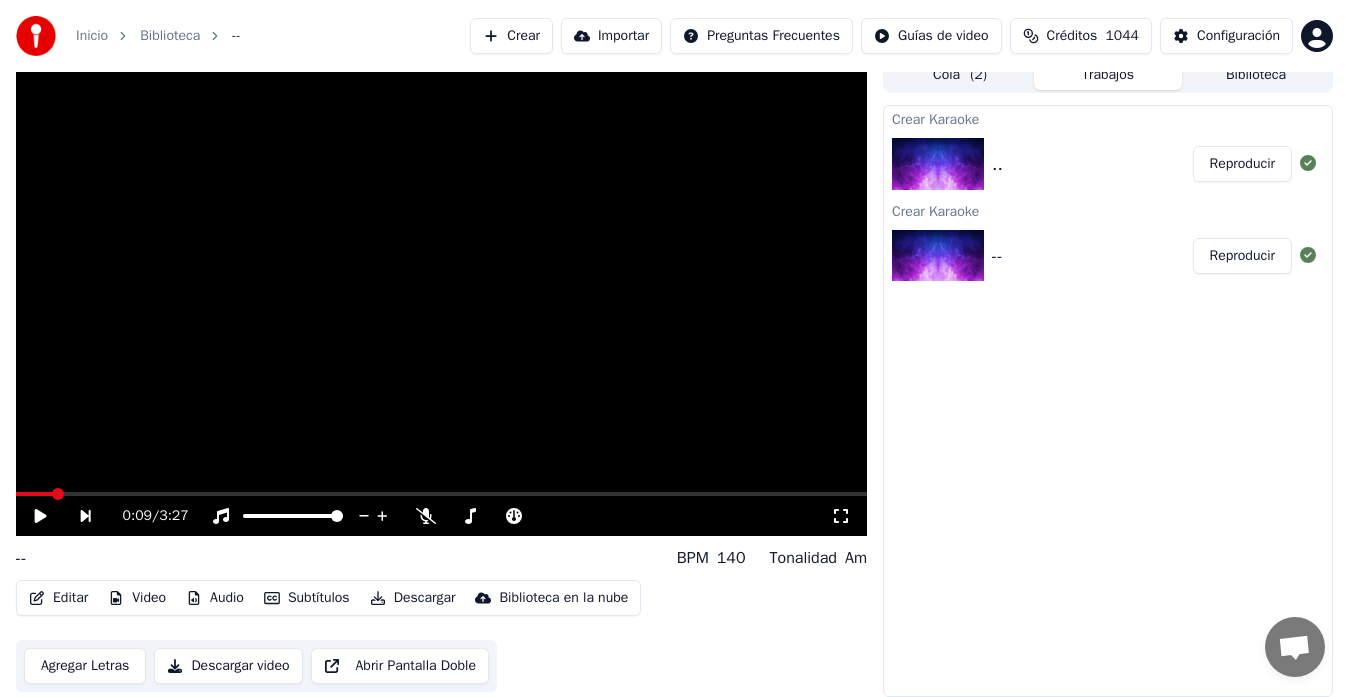 click 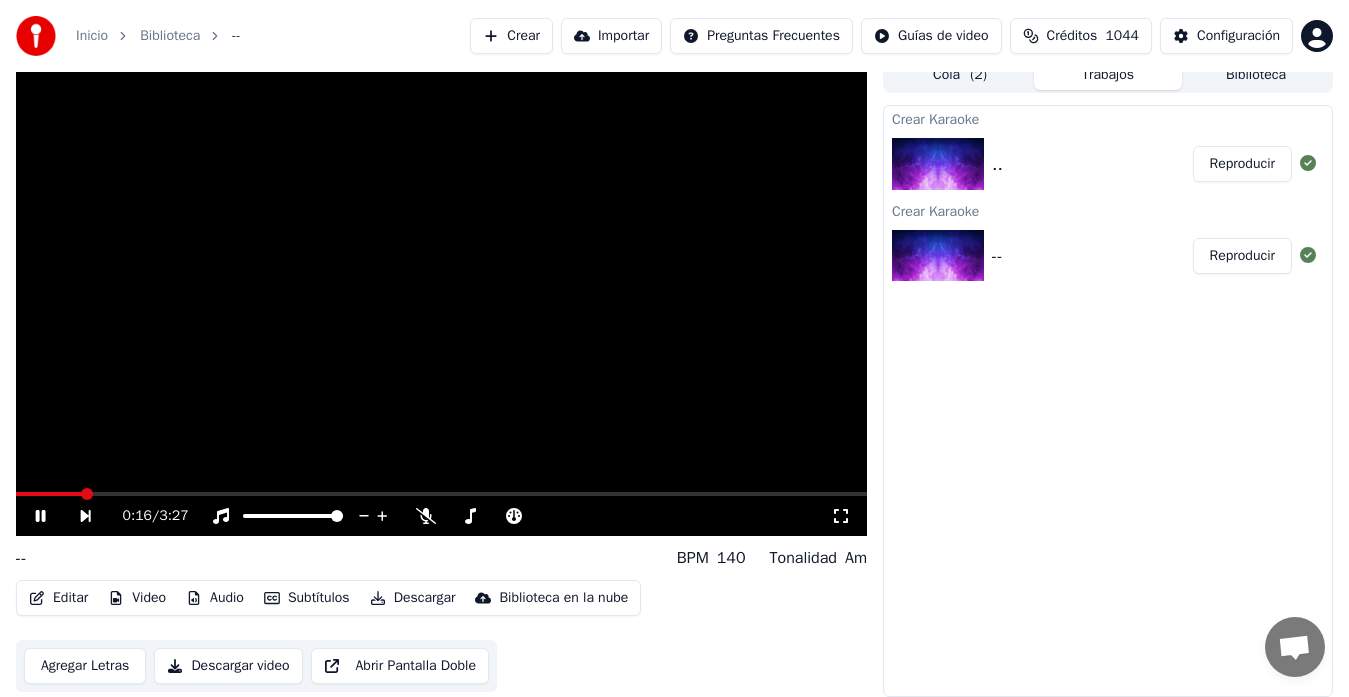 click at bounding box center (441, 494) 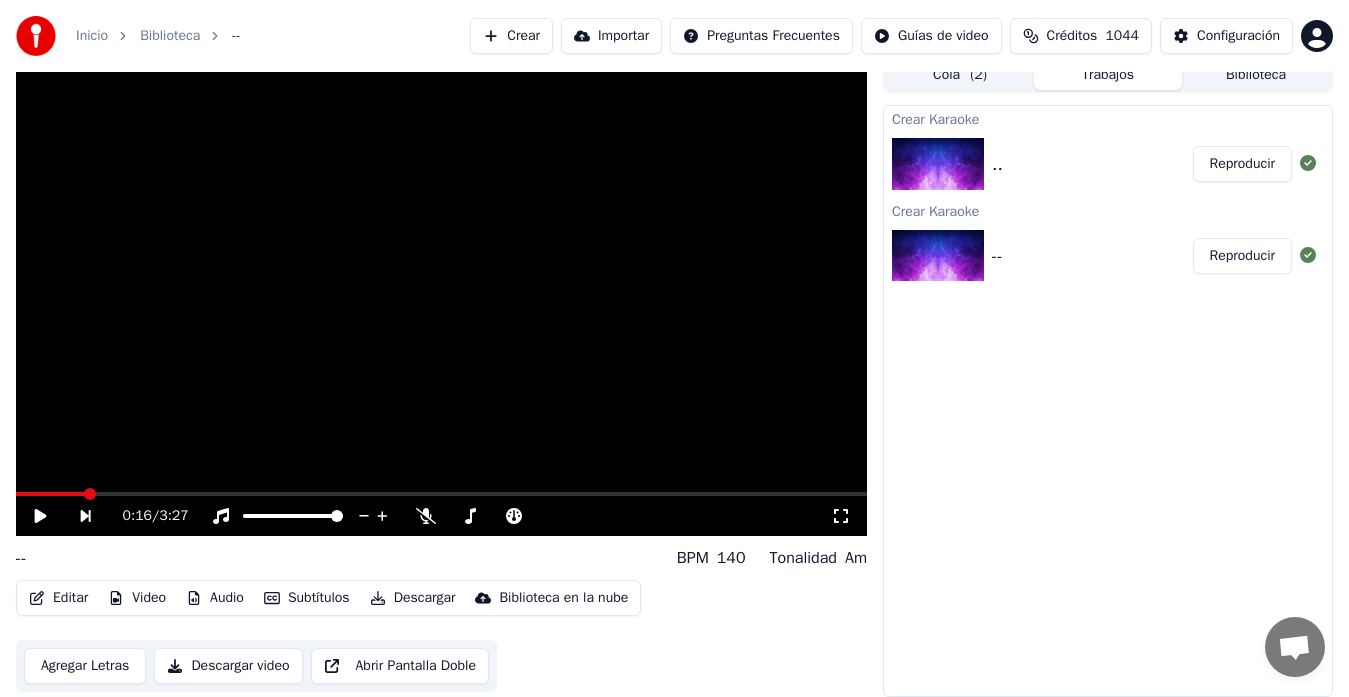 click on "Biblioteca en la nube" at bounding box center (563, 598) 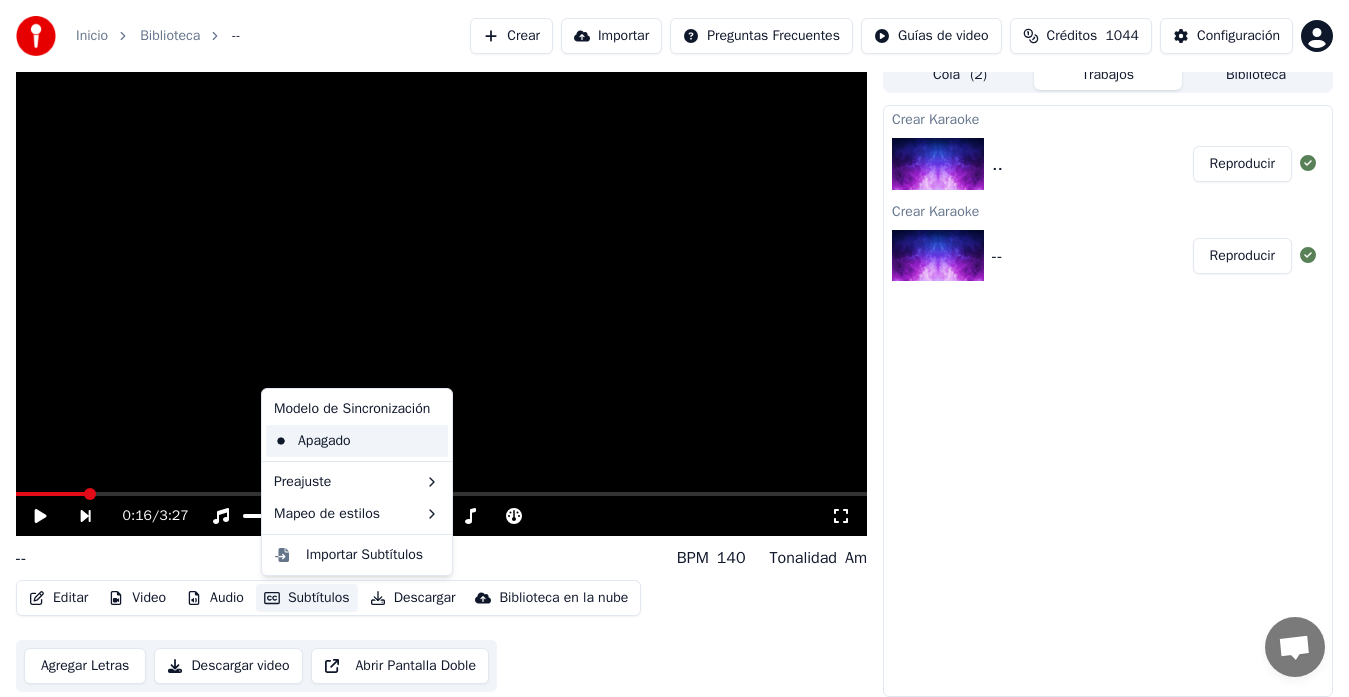 click on "Apagado" at bounding box center [357, 441] 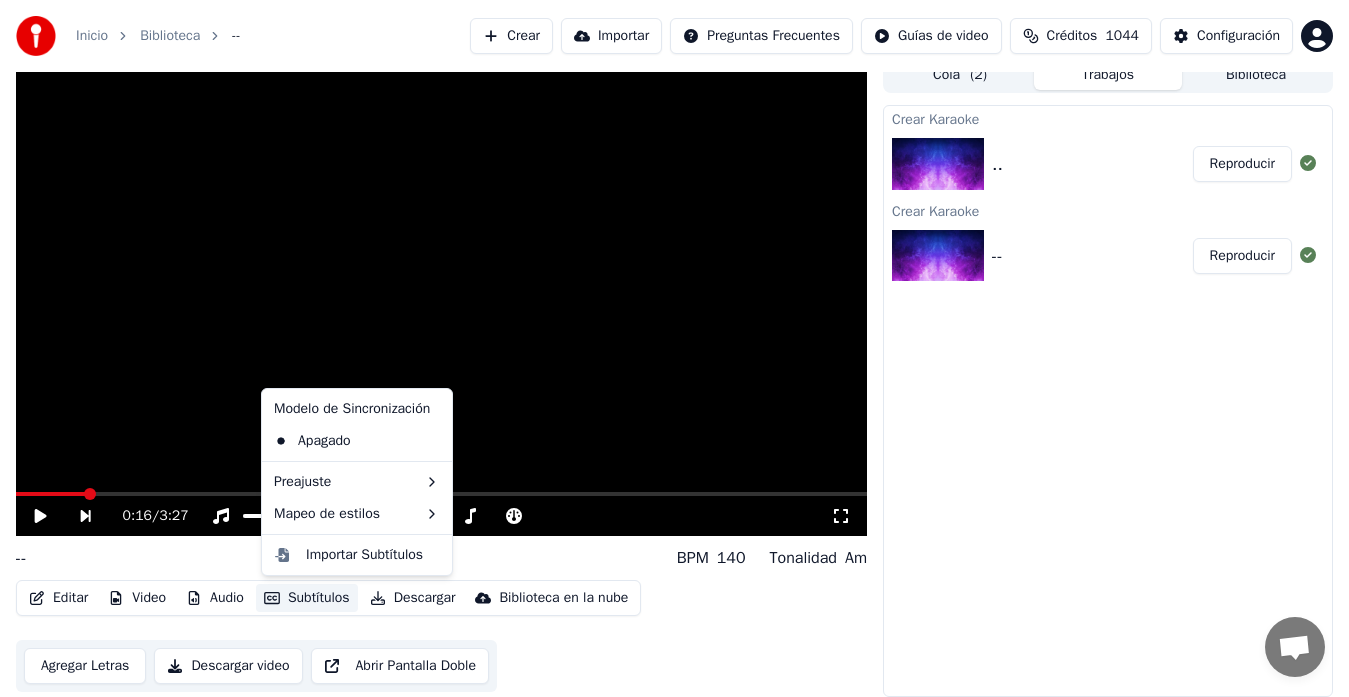 click on "Subtítulos" at bounding box center (307, 598) 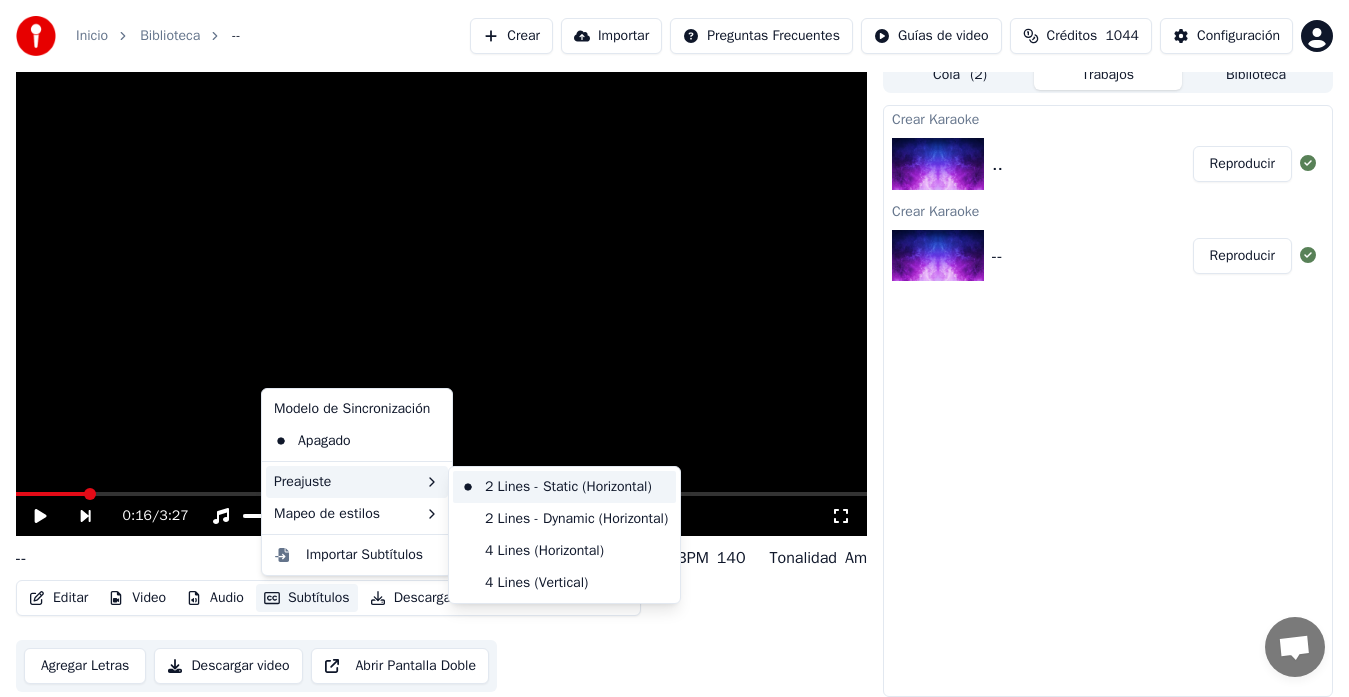 click on "2 Lines - Static (Horizontal)" at bounding box center [564, 487] 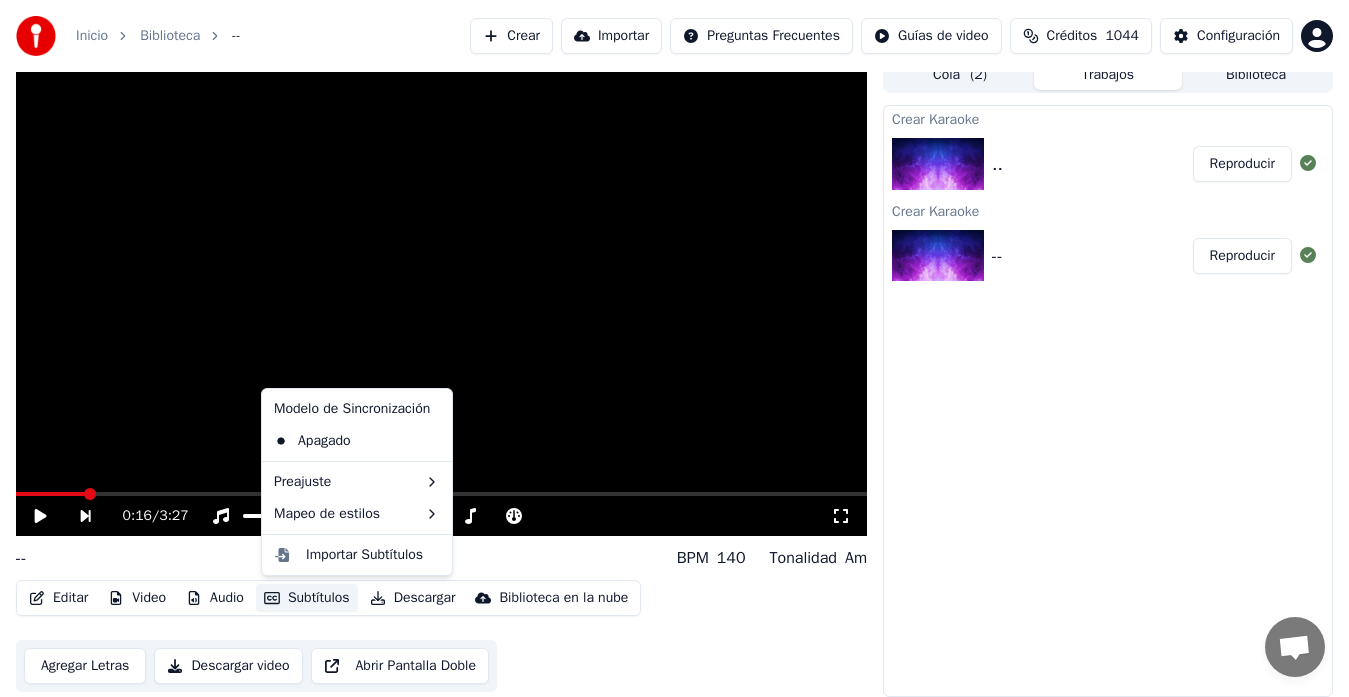 click on "Subtítulos" at bounding box center (307, 598) 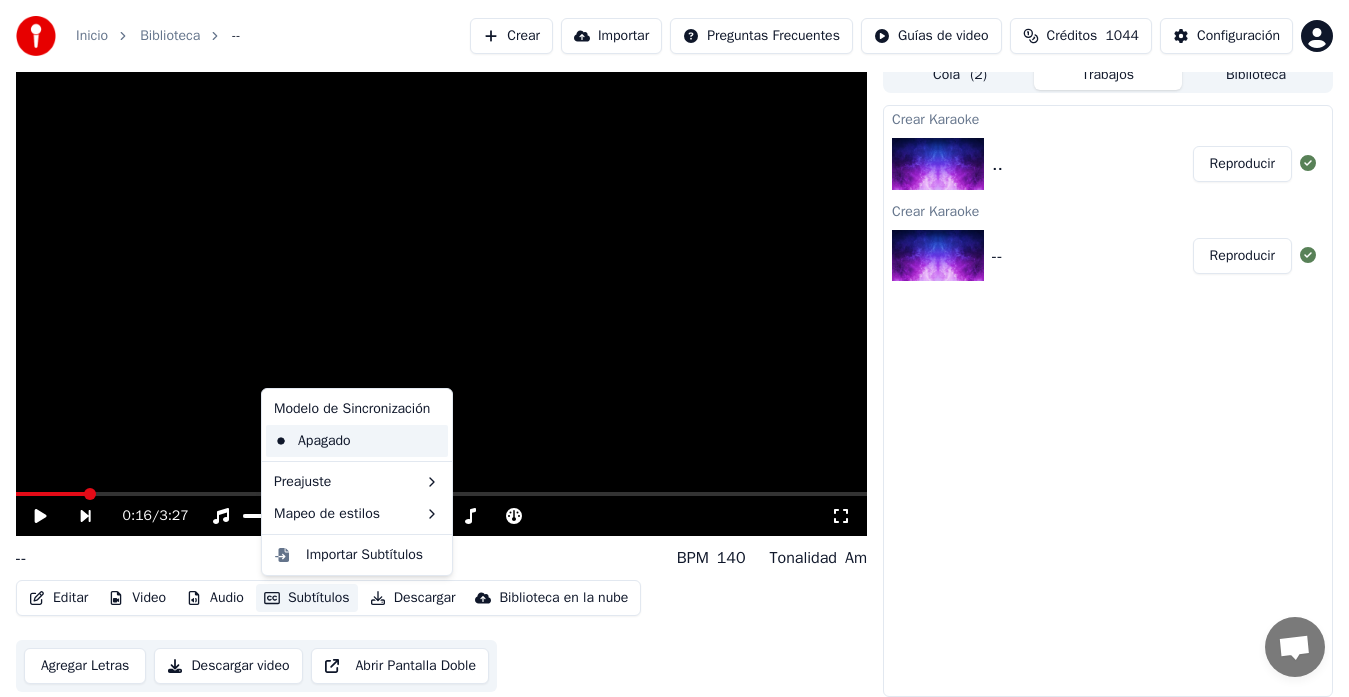 click on "Apagado" at bounding box center [357, 441] 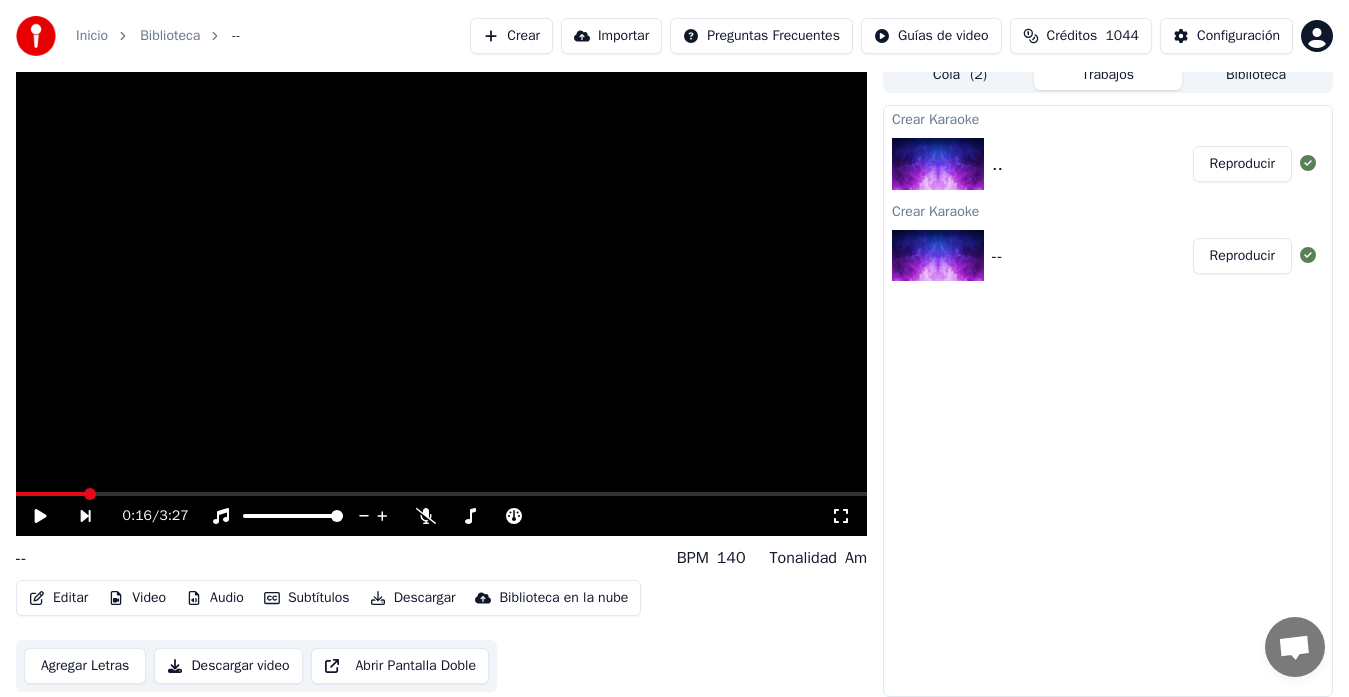 click on "Subtítulos" at bounding box center [307, 598] 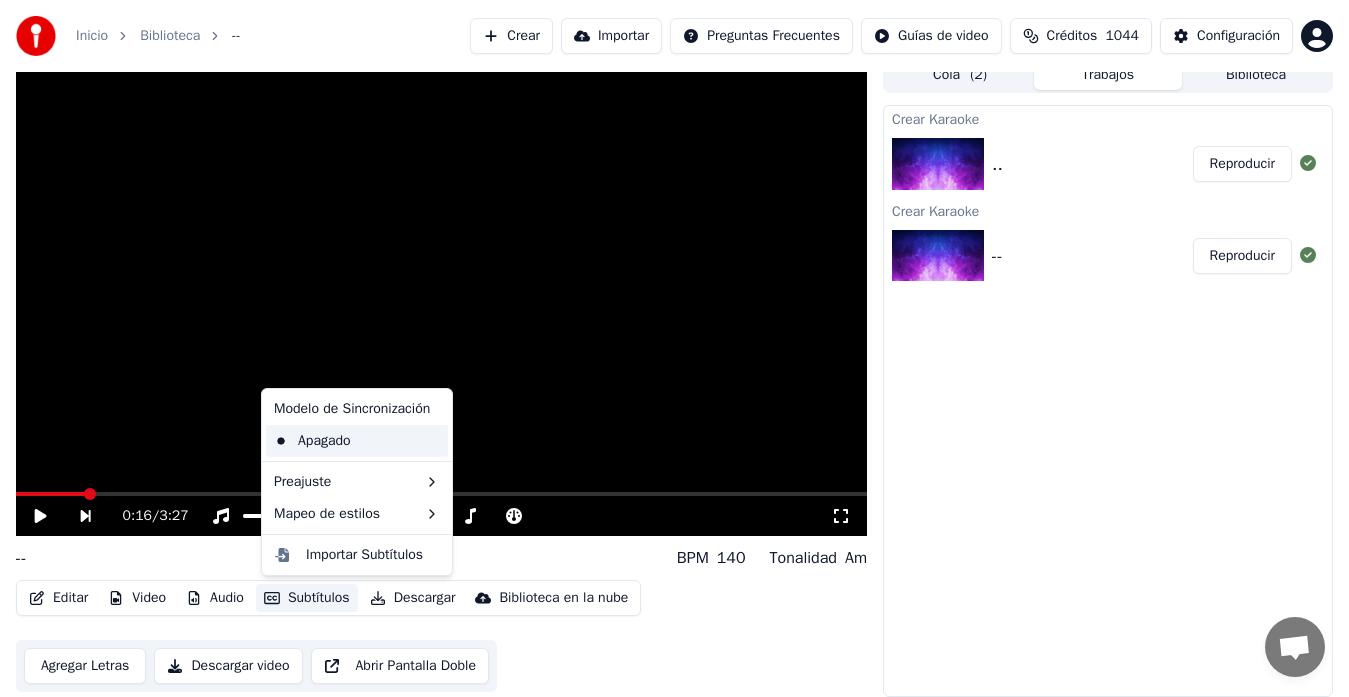 click on "Apagado" at bounding box center (357, 441) 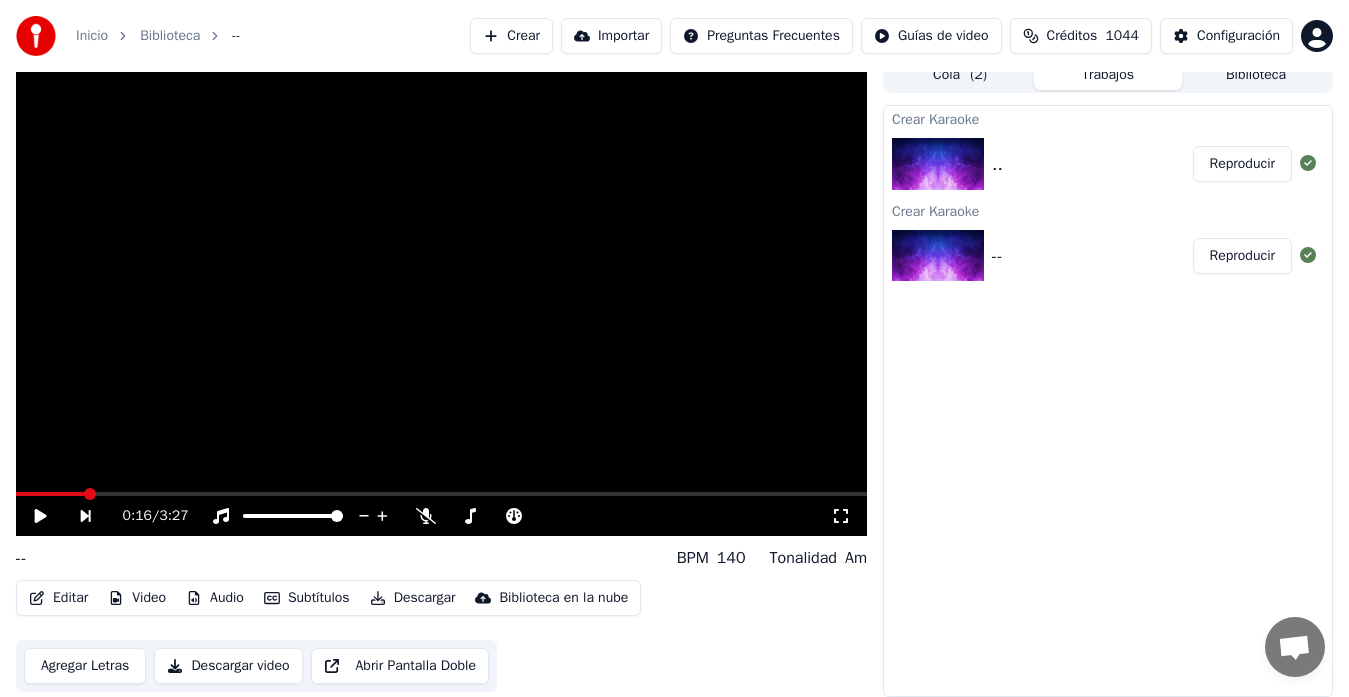click on "Subtítulos" at bounding box center [307, 598] 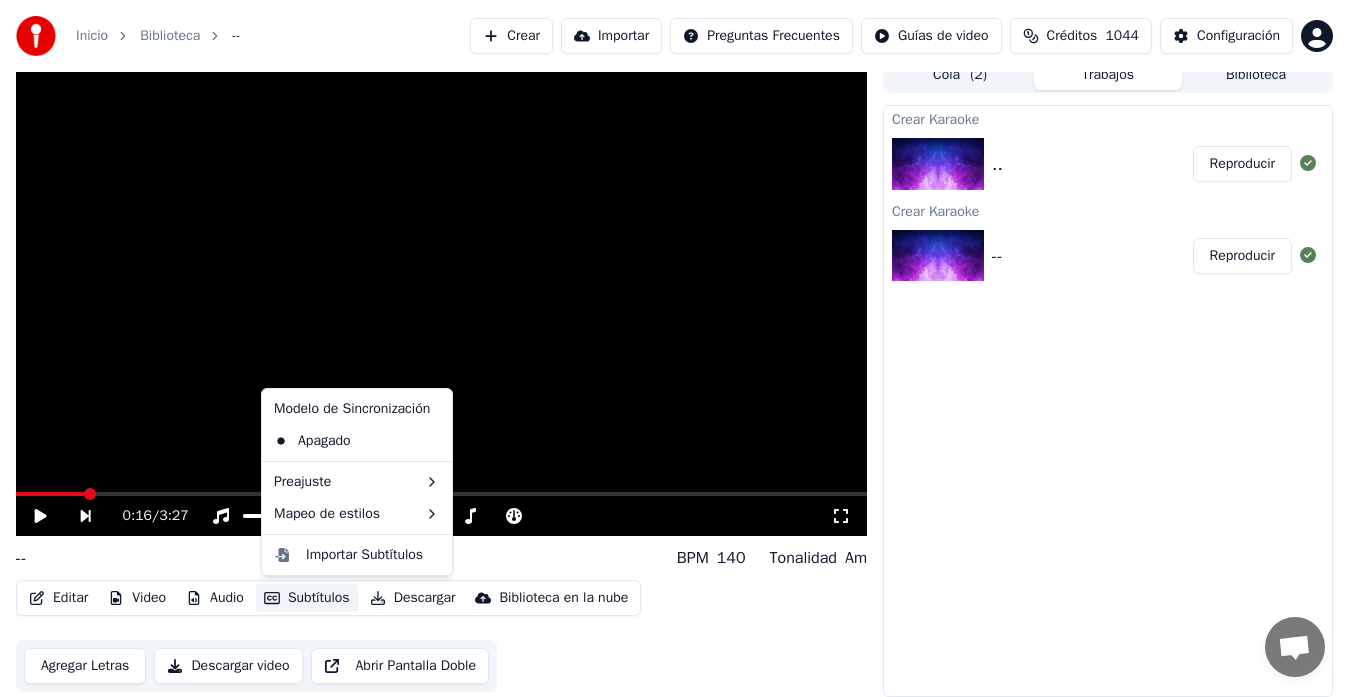 click on "Modelo de Sincronización" at bounding box center (357, 409) 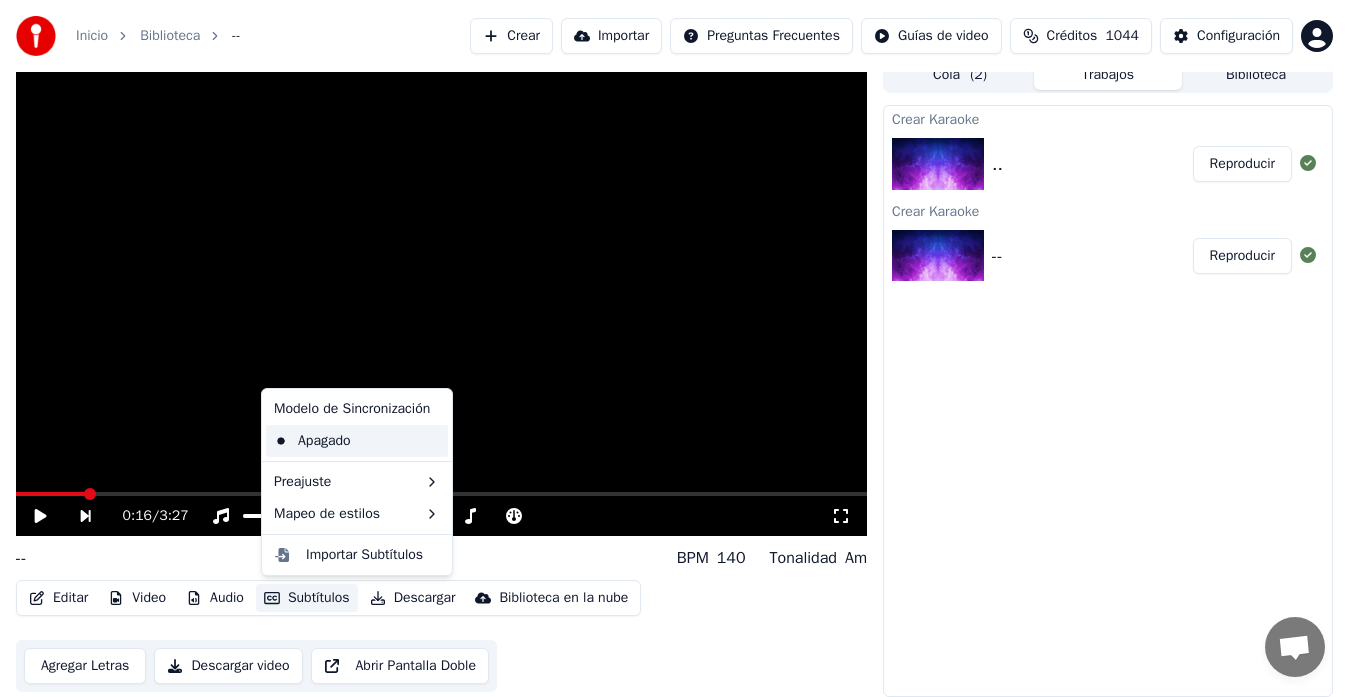 click on "Apagado" at bounding box center (357, 441) 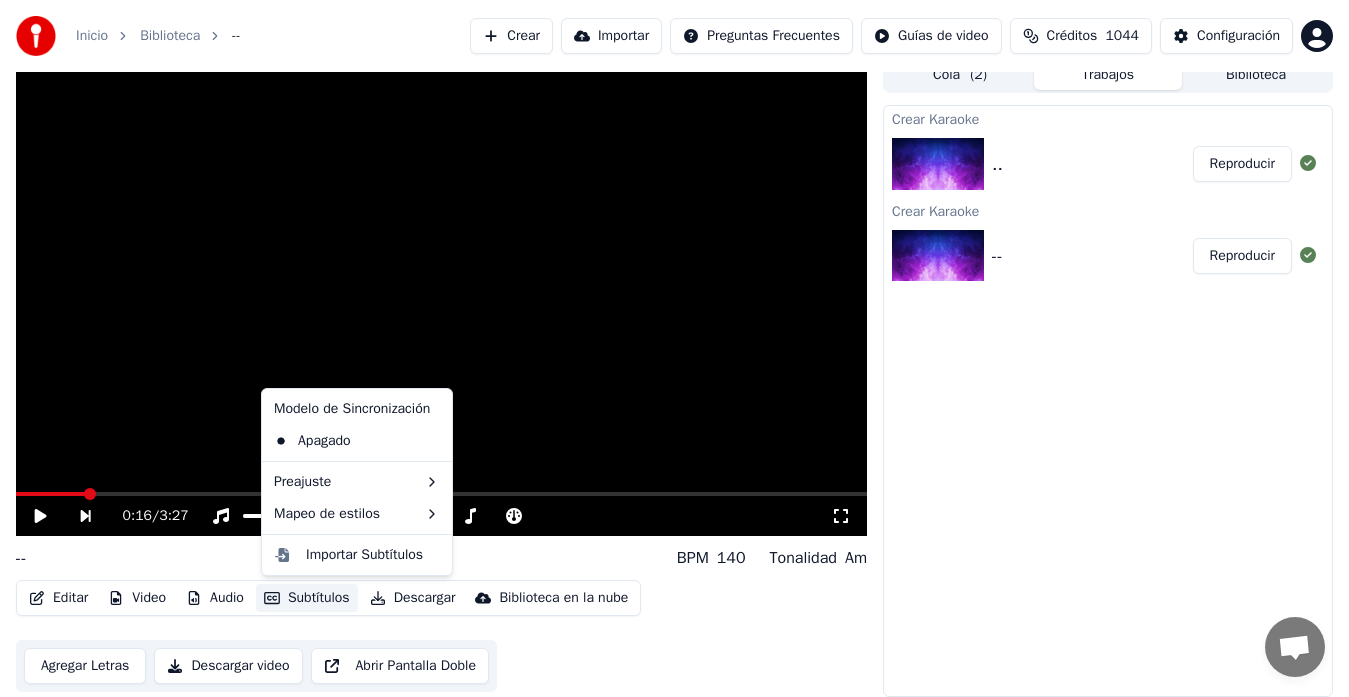 click on "Subtítulos" at bounding box center [307, 598] 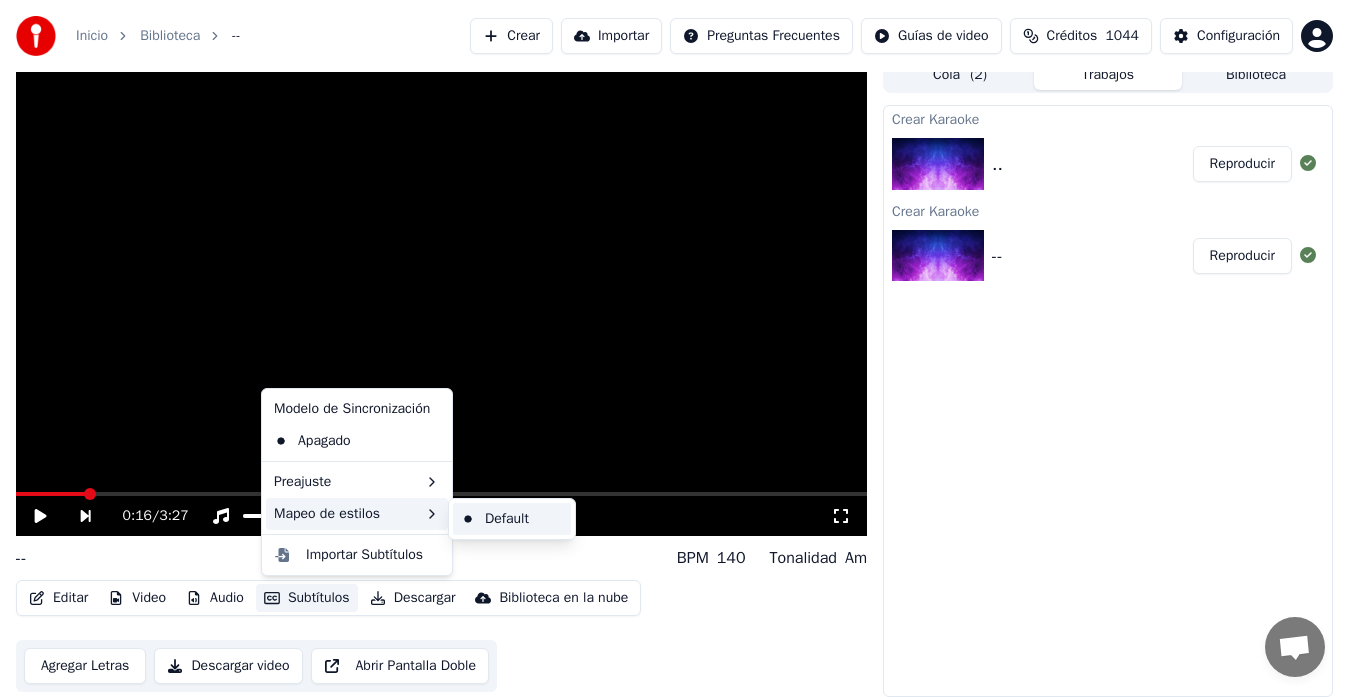 click on "Default" at bounding box center (512, 519) 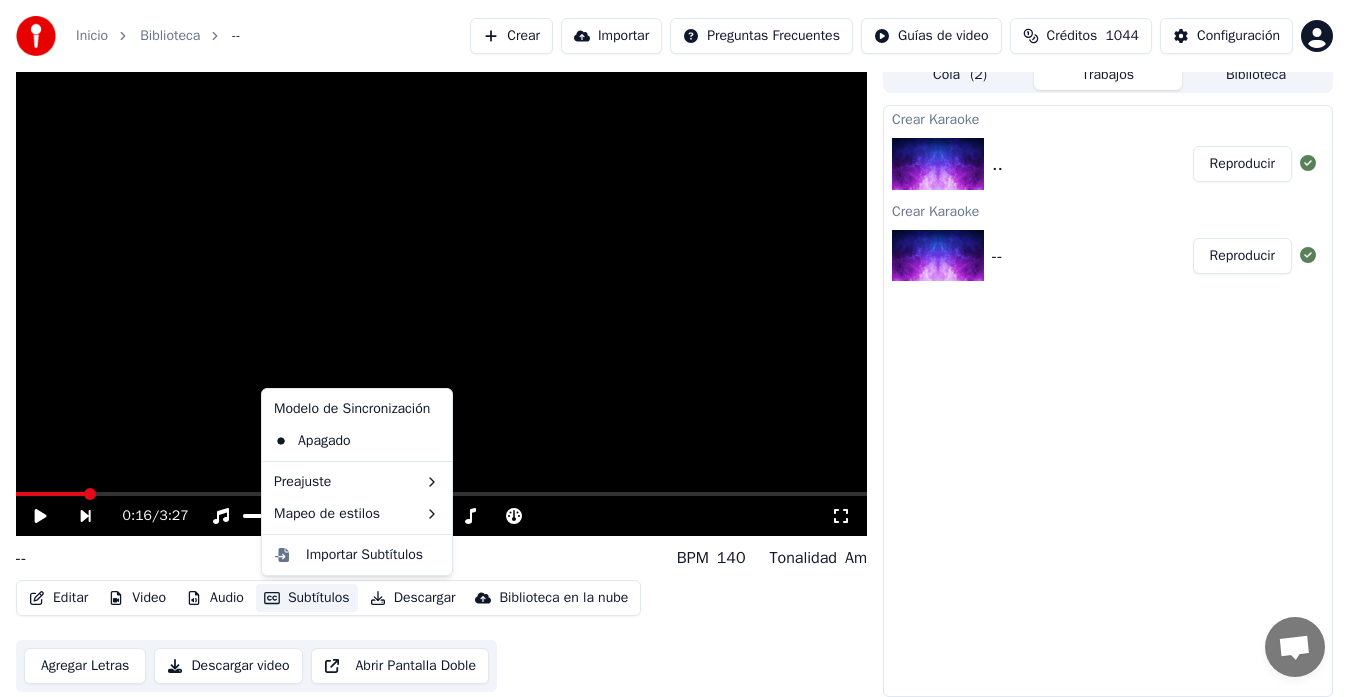 click on "Subtítulos" at bounding box center [307, 598] 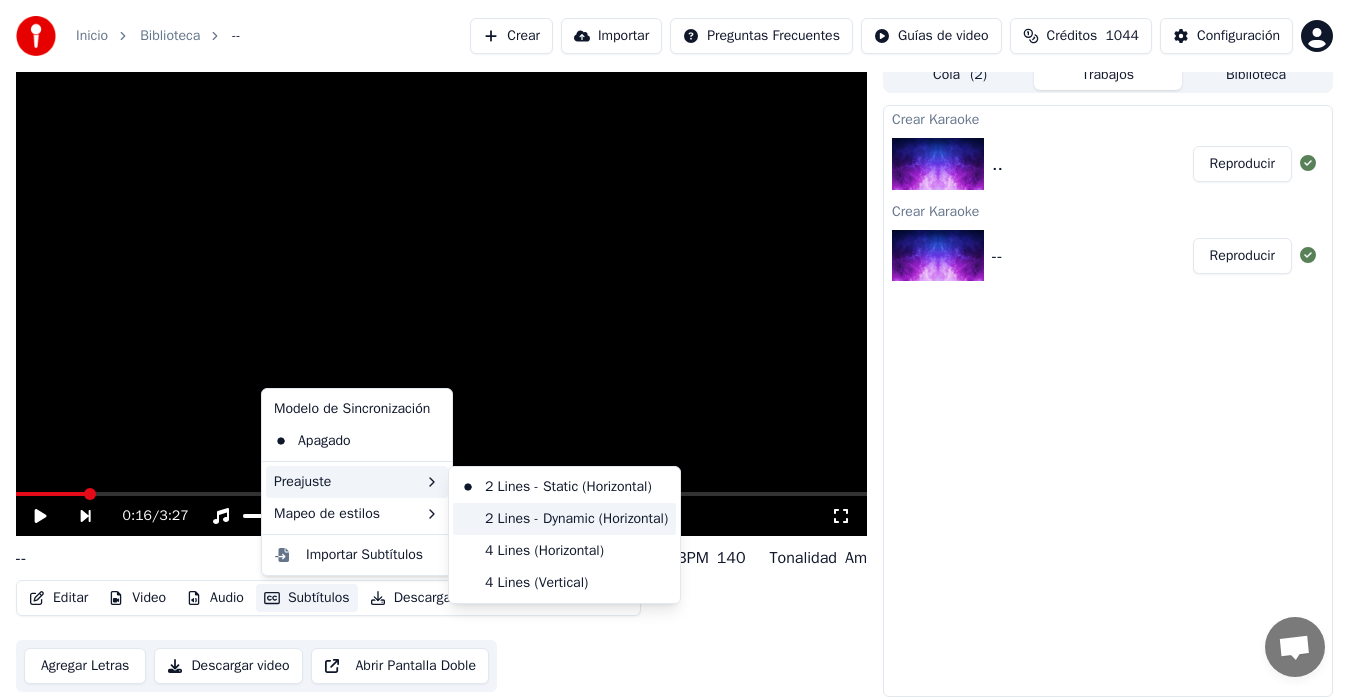 click on "2 Lines - Dynamic (Horizontal)" at bounding box center (564, 519) 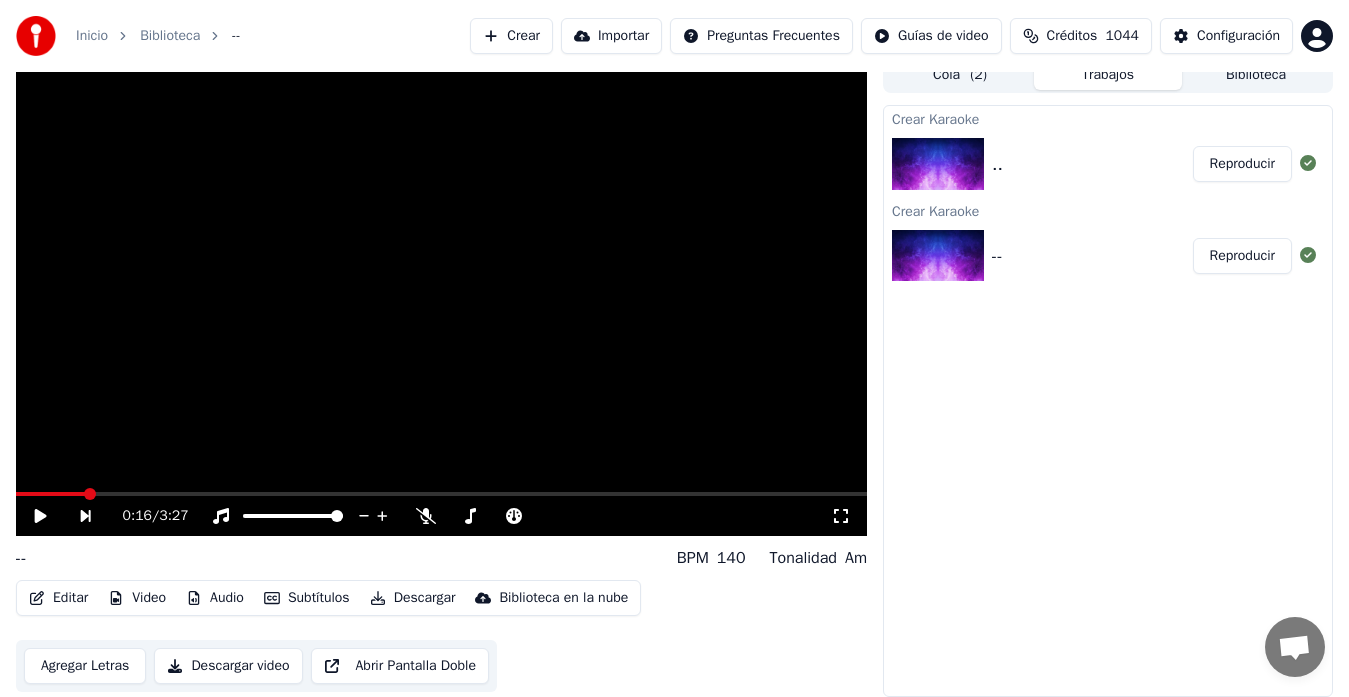 click on "Subtítulos" at bounding box center (307, 598) 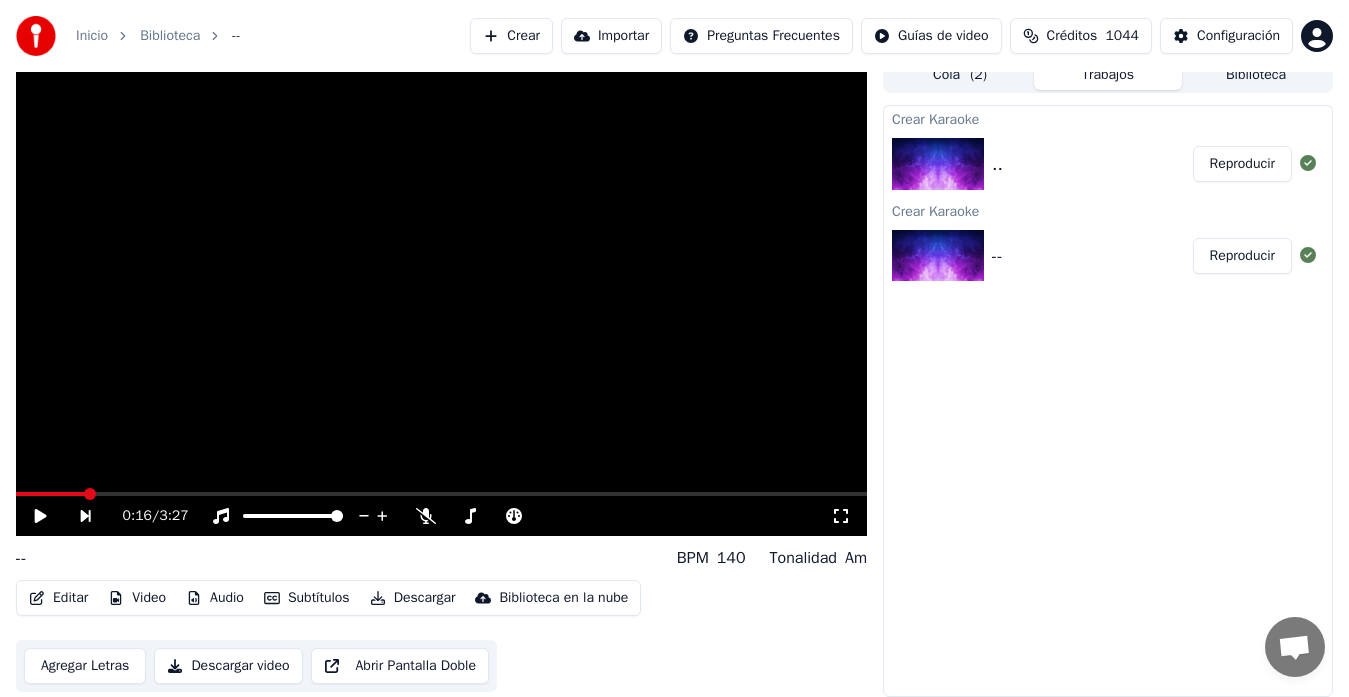 click at bounding box center [441, 296] 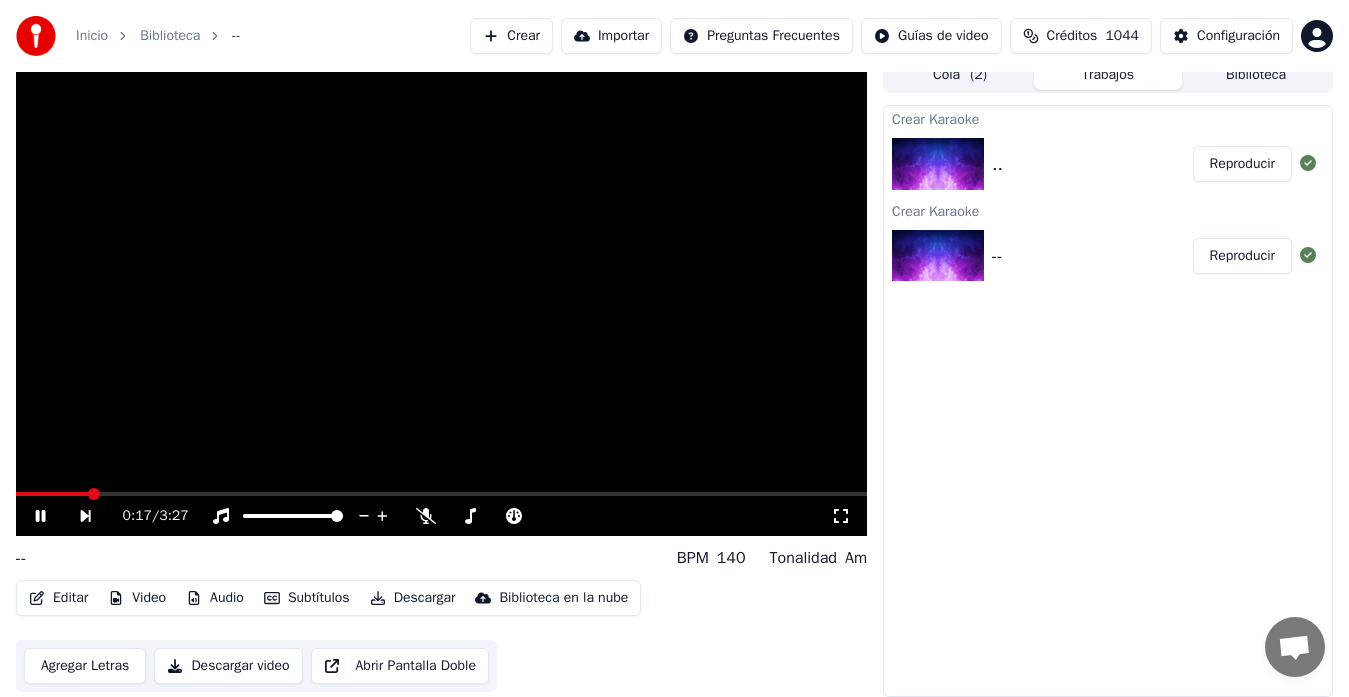 click 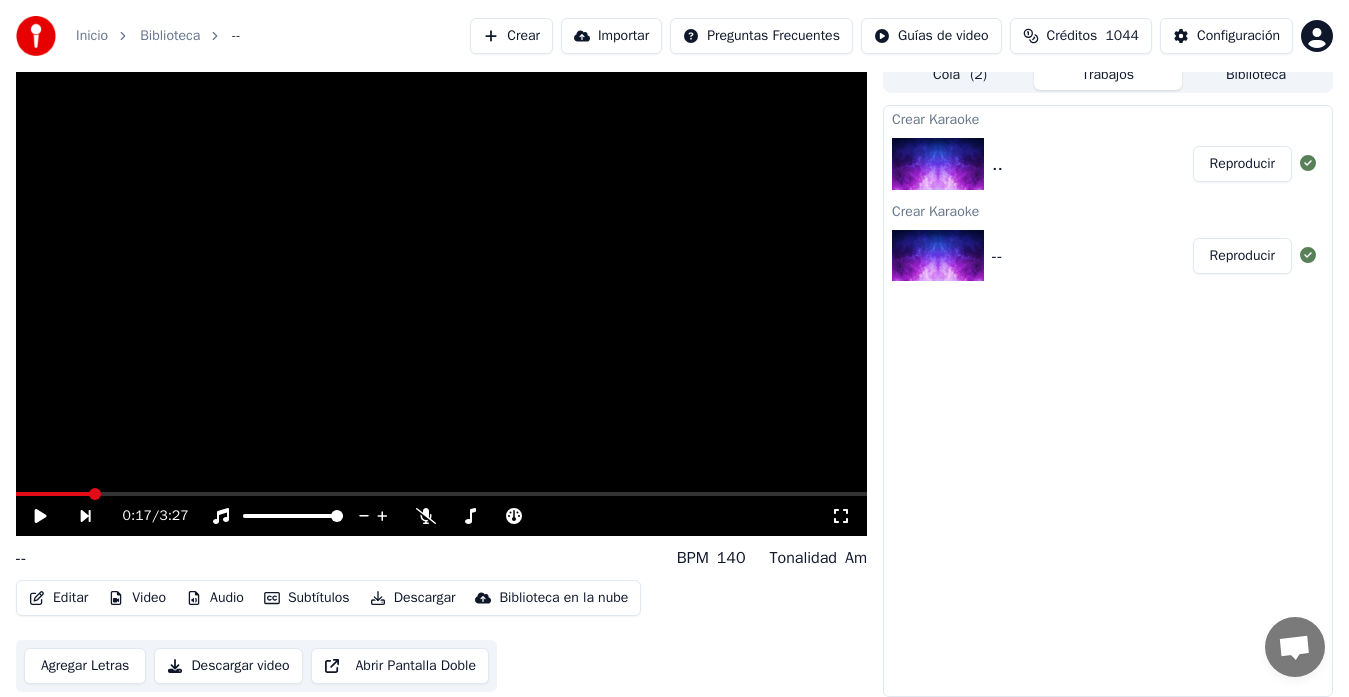 click at bounding box center [441, 296] 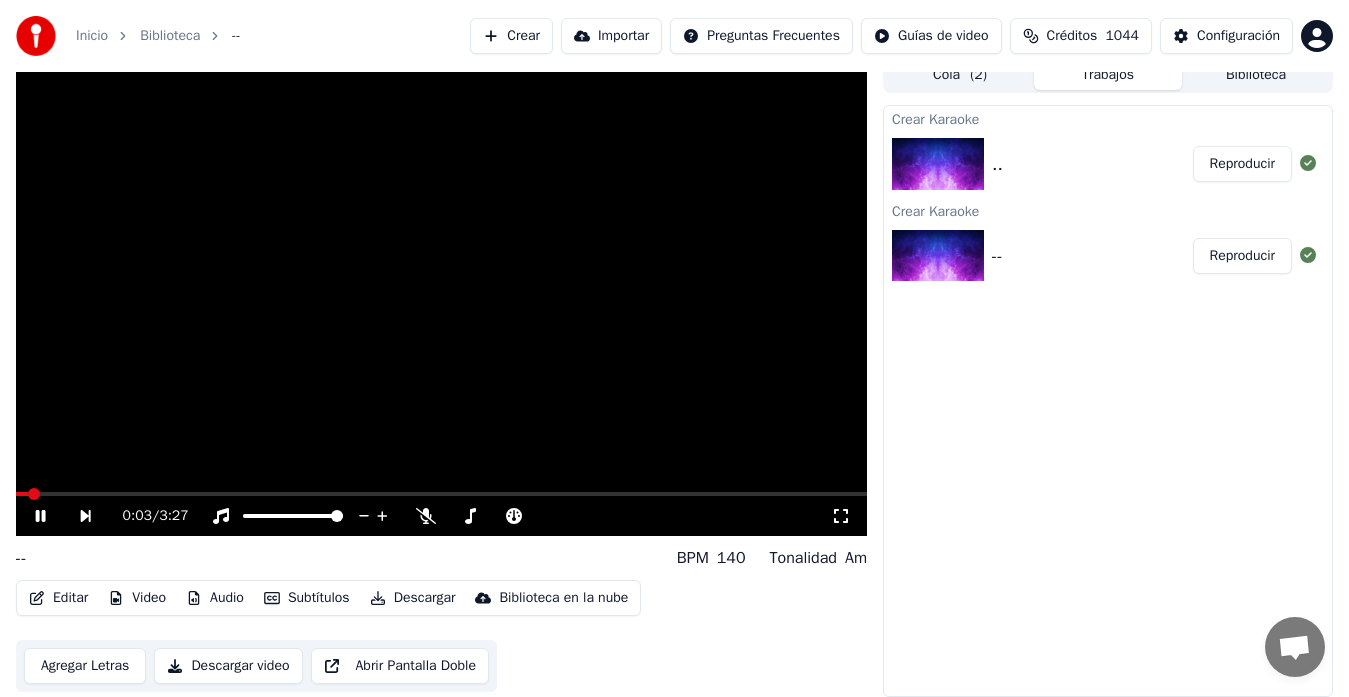 click at bounding box center [22, 494] 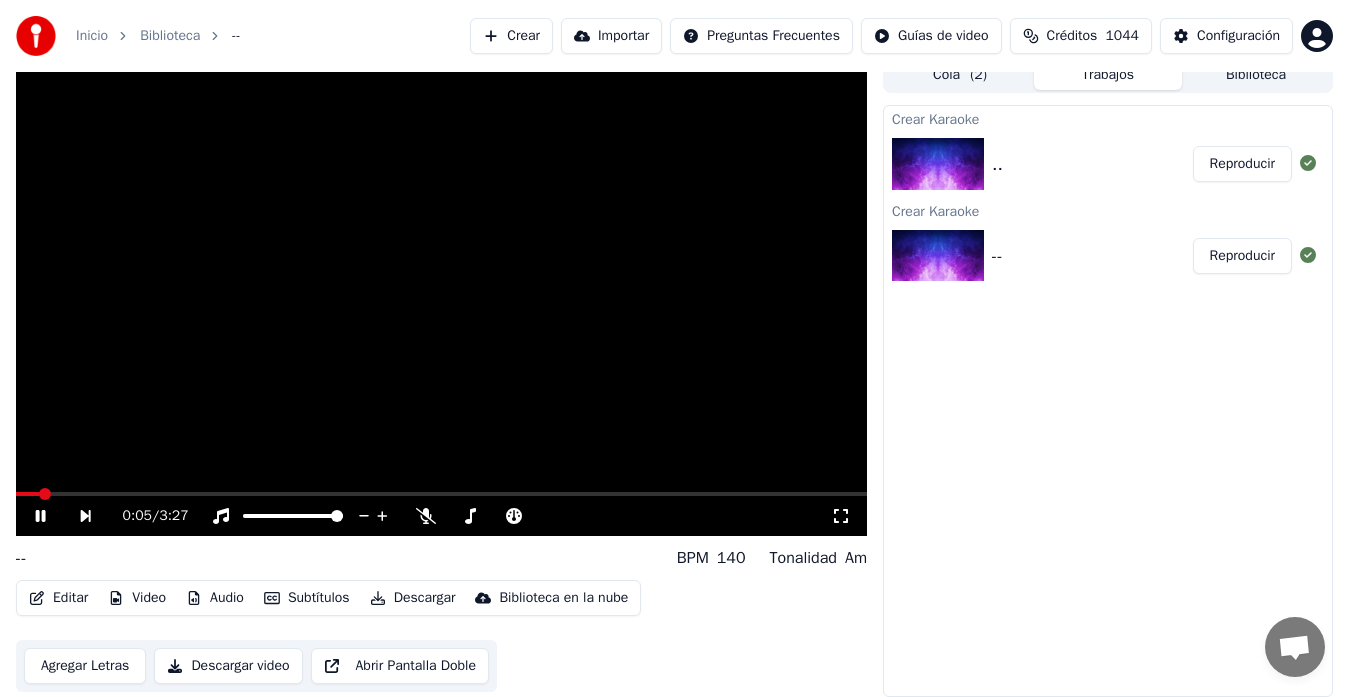 click on "Editar" at bounding box center (58, 598) 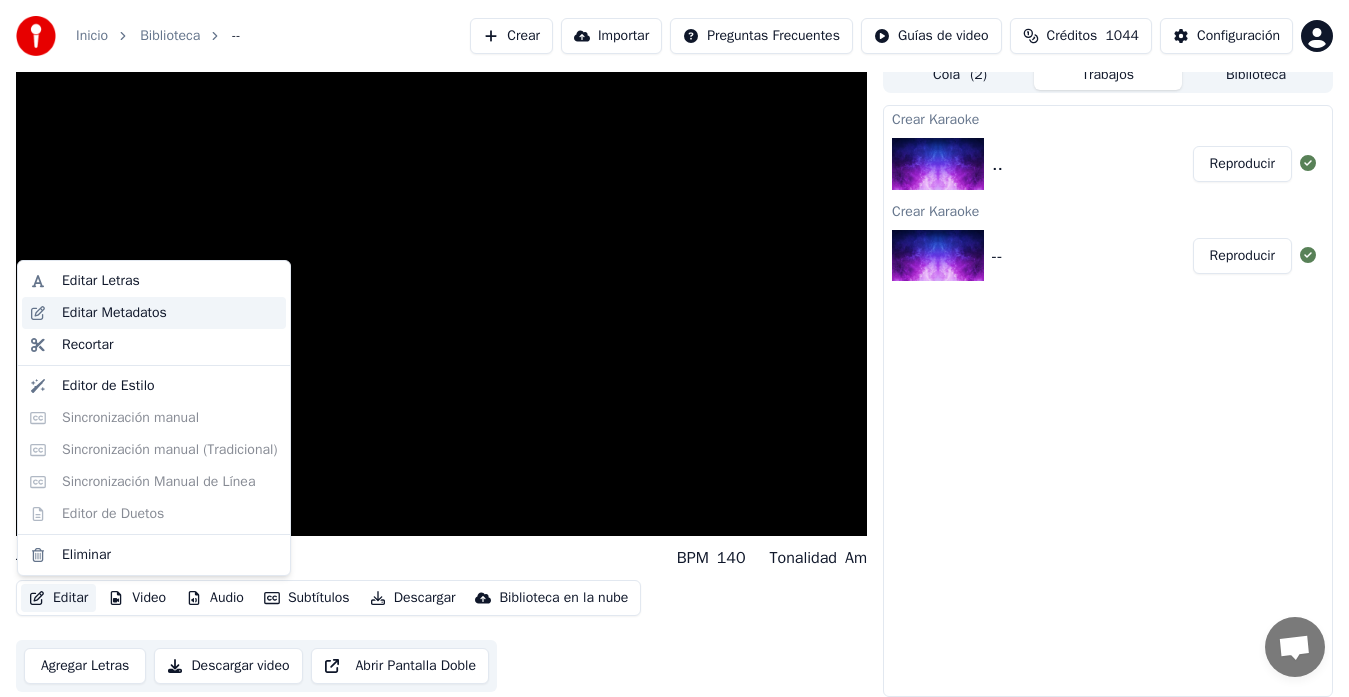 click on "Editar Metadatos" at bounding box center (114, 313) 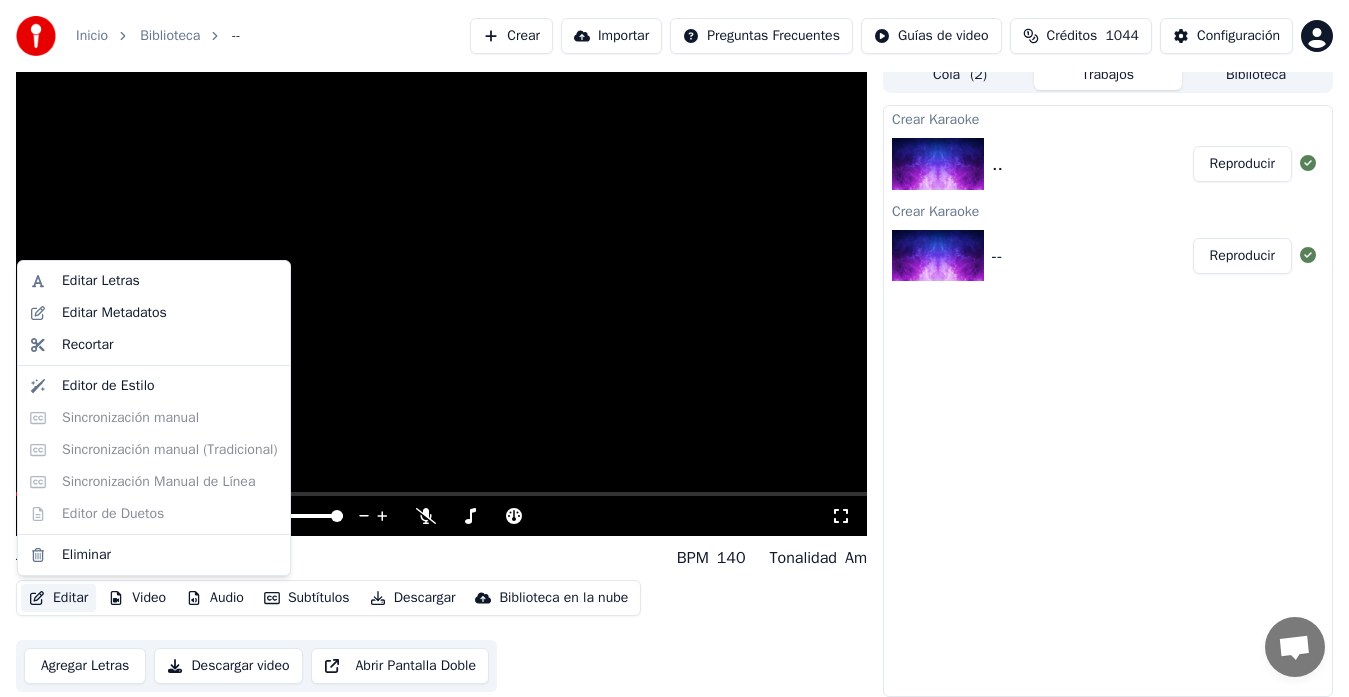 click on "Editar" at bounding box center (58, 598) 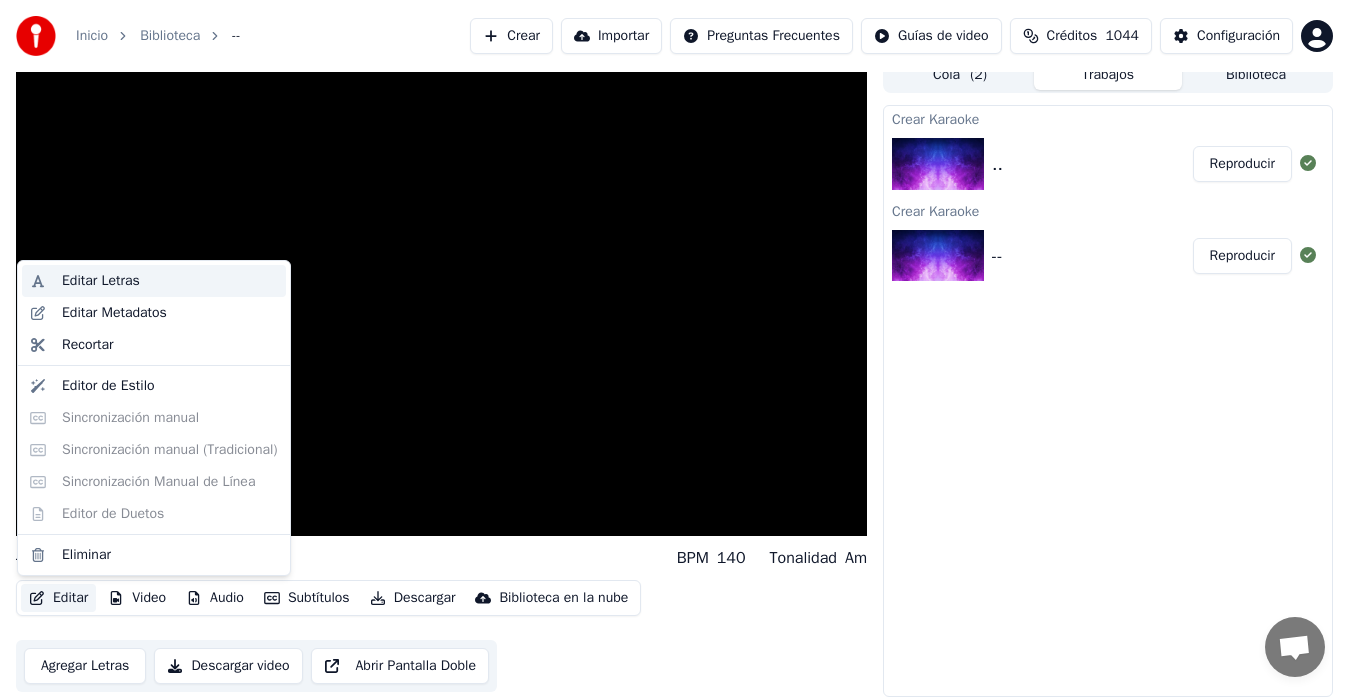 click on "Editar Letras" at bounding box center [101, 281] 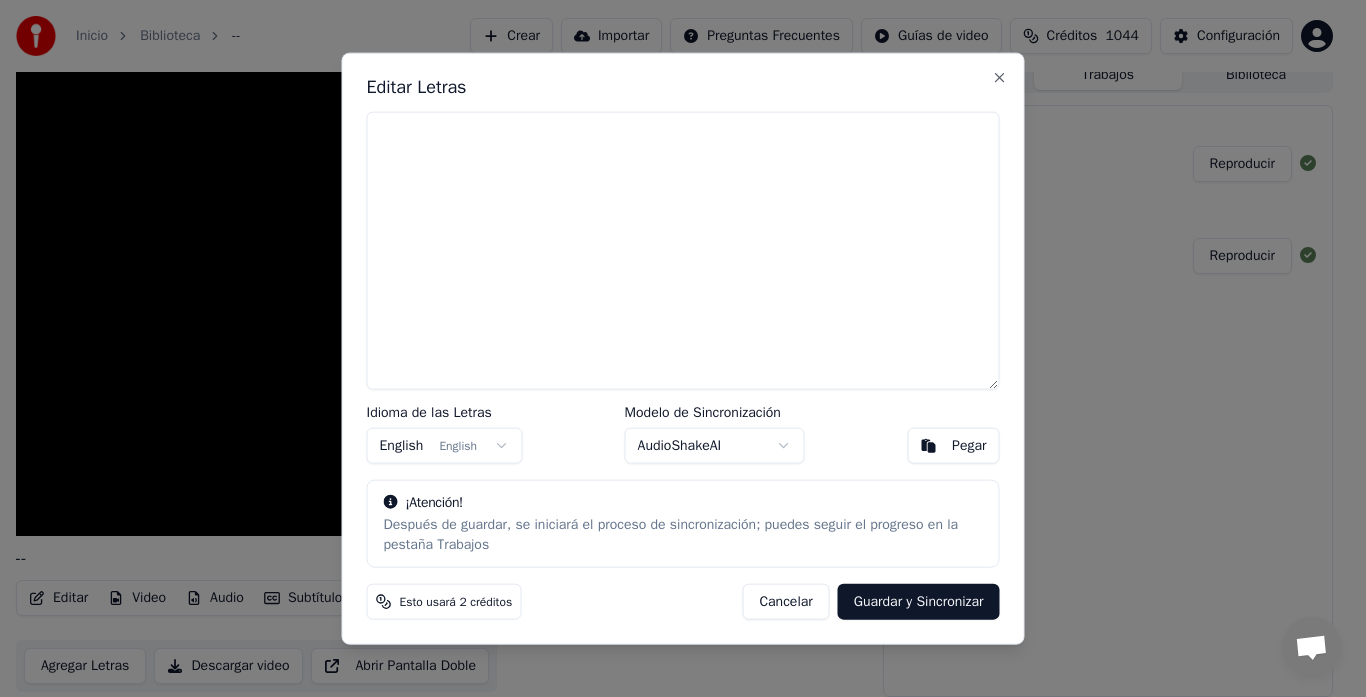 click on "Inicio Biblioteca -- Crear Importar Preguntas Frecuentes Guías de video Créditos 1044 Configuración -- BPM 140 Tonalidad Am Editar Video Audio Subtítulos Descargar Biblioteca en la nube Agregar Letras Descargar video Abrir Pantalla Doble Cola ( 2 ) Trabajos Biblioteca Crear Karaoke .. Reproducir Crear Karaoke -- Reproducir Conversación Adam de Youka Desktop Más canales Continuar en Correo electrónico Red fuera de línea. Reconectando... Por ahora no se pueden recibir ni enviar mensajes. Youka Desktop ¡Hola! ¿En qué te puedo ayudar?  Domingo, 22 Junio hola,al tratar de hacer un karaoke agrego el archivo en mp3, pongo letra automatica ,acepto y queda la pantalla en negro y girando como si lo estuviese cargando, los creditos los descuenta 10 por cada vez que he tratado de hacer el tema, 22/6/2025 Adam Hola, los créditos se reembolsan automáticamente si el trabajo no se completa correctamente. ¿Podrías enviarme el archivo mp3 a support@youka.io? Lo revisaré. 22/6/2025 22/6/2025 22/6/2025 22/6/2025" at bounding box center (674, 333) 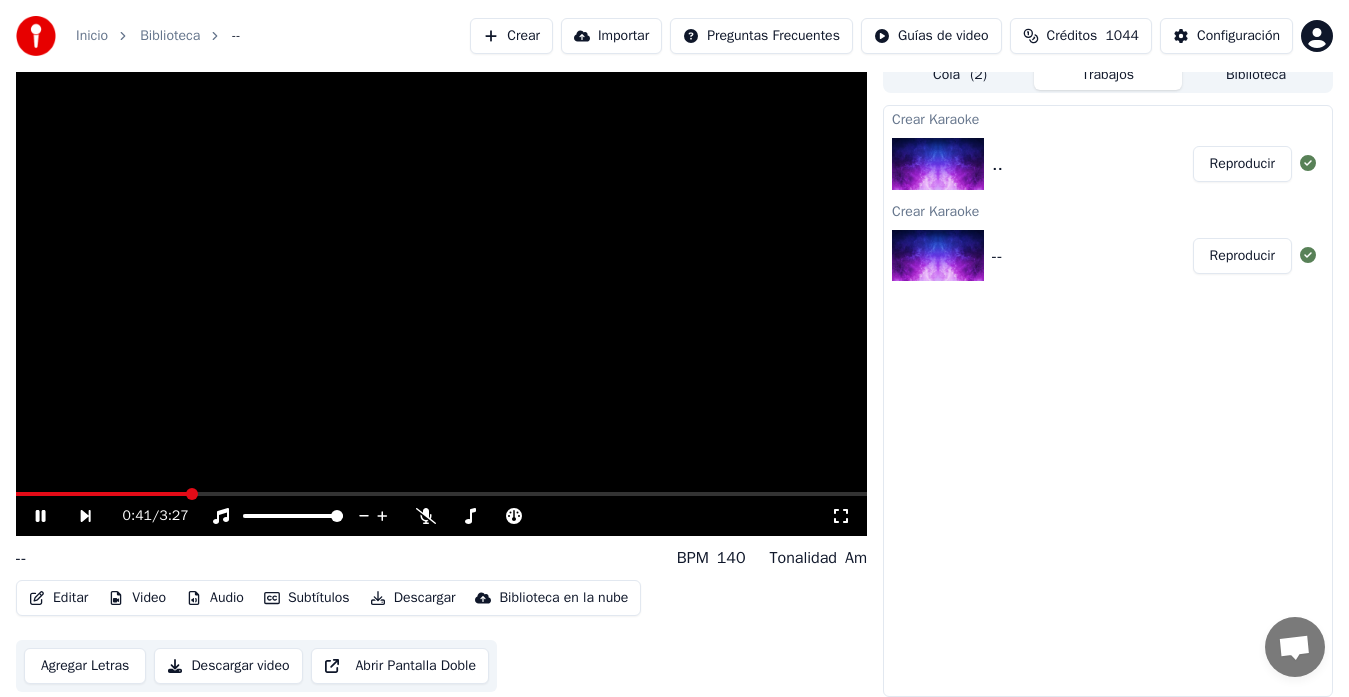 click at bounding box center [102, 494] 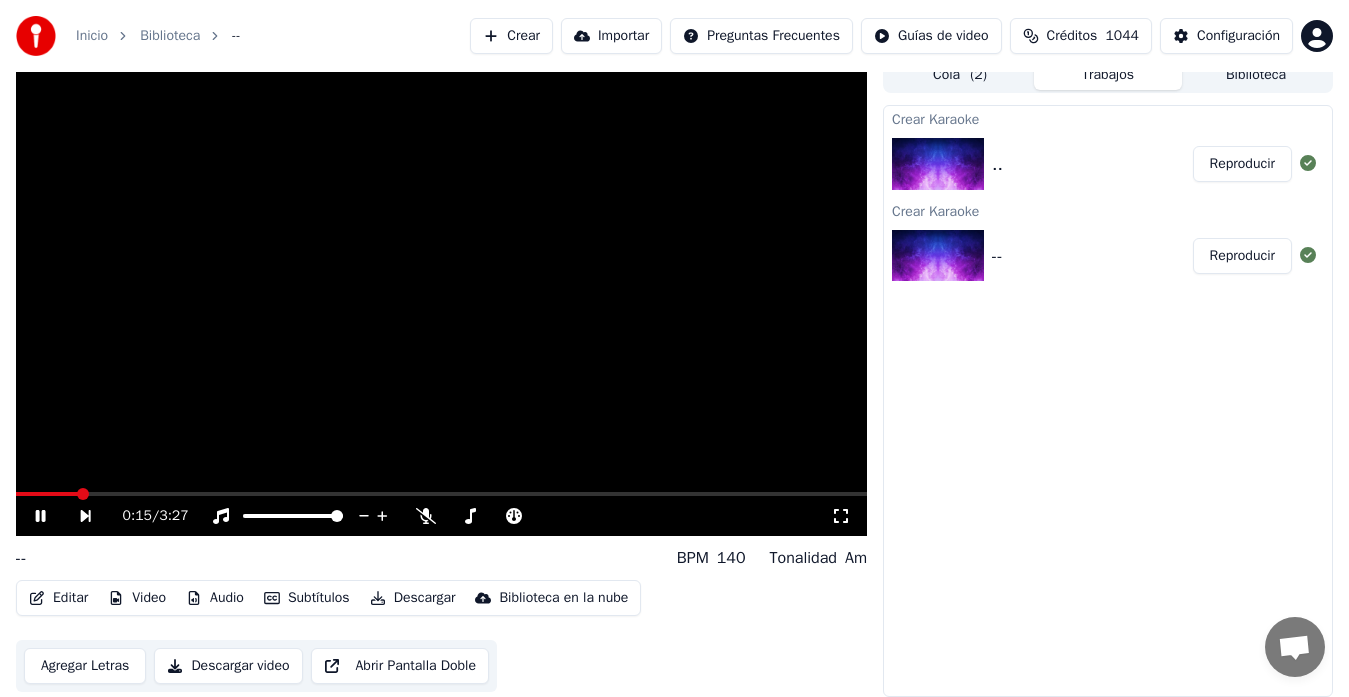 click at bounding box center [47, 494] 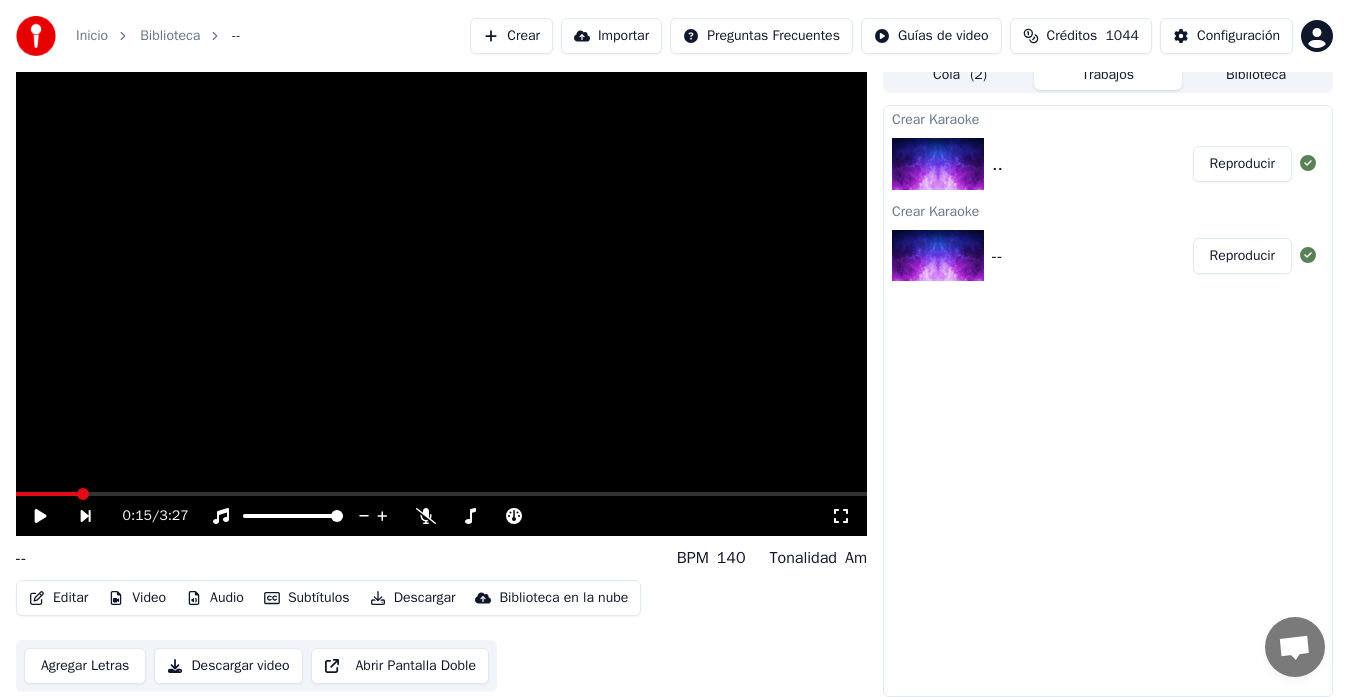 click at bounding box center (47, 494) 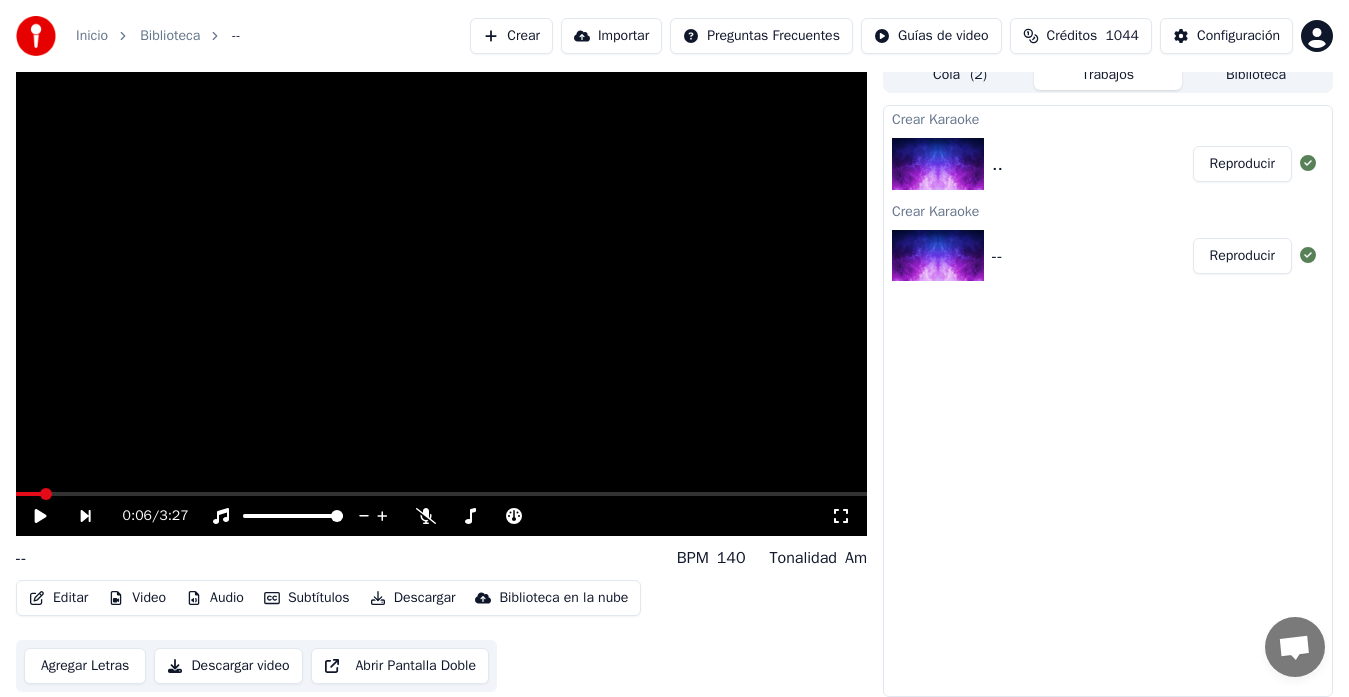 click on "Inicio Biblioteca -- Crear Importar Preguntas Frecuentes Guías de video Créditos 1044 Configuración 0:06  /  3:27 -- BPM 140 Tonalidad Am Editar Video Audio Subtítulos Descargar Biblioteca en la nube Agregar Letras Descargar video Abrir Pantalla Doble Cola ( 2 ) Trabajos Biblioteca Crear Karaoke .. Reproducir Crear Karaoke -- Reproducir Conversación Adam de Youka Desktop Más canales Continuar en Correo electrónico Red fuera de línea. Reconectando... Por ahora no se pueden recibir ni enviar mensajes. Youka Desktop ¡Hola! ¿En qué te puedo ayudar?  Domingo, 22 Junio hola,al tratar de hacer un karaoke agrego el archivo en mp3, pongo letra automatica ,acepto y queda la pantalla en negro y girando como si lo estuviese cargando, los creditos los descuenta 10 por cada vez que he tratado de hacer el tema, 22/6/2025 Adam Hola, los créditos se reembolsan automáticamente si el trabajo no se completa correctamente. ¿Podrías enviarme el archivo mp3 a support@youka.io? Lo revisaré. 22/6/2025 22/6/2025 Adam" at bounding box center (674, 333) 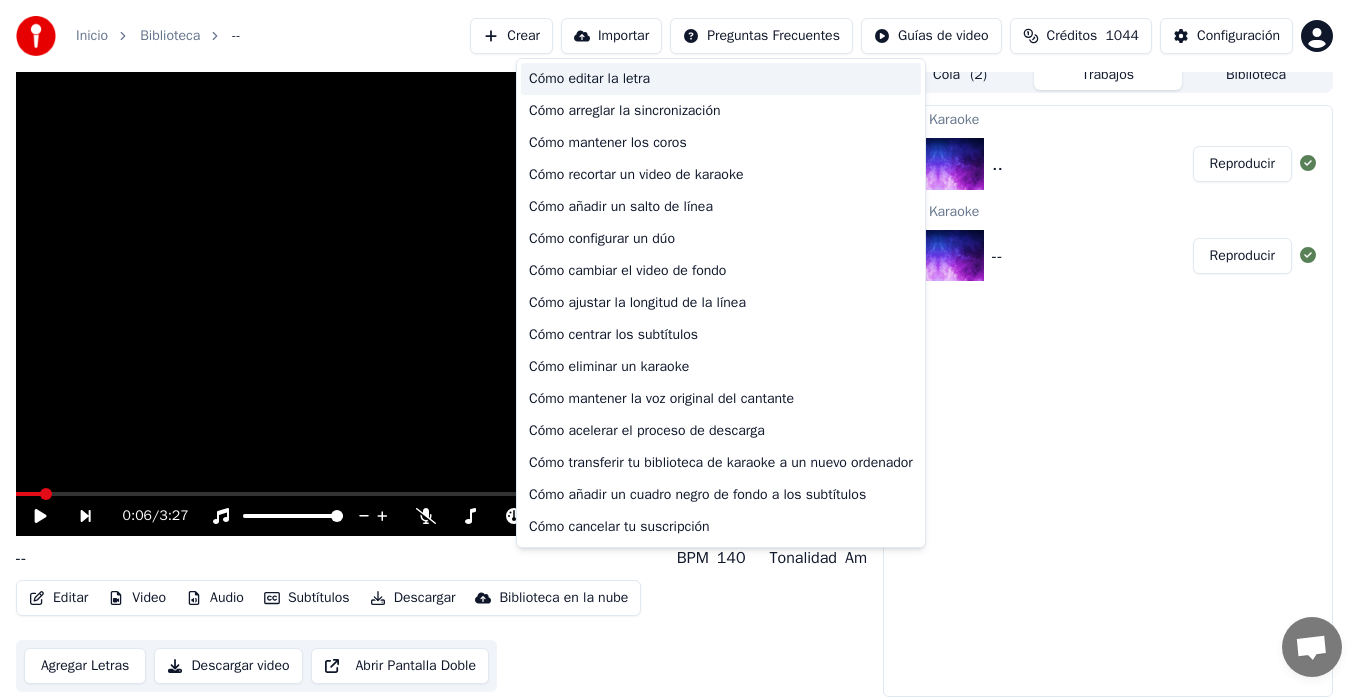 click on "Cómo editar la letra" at bounding box center (721, 79) 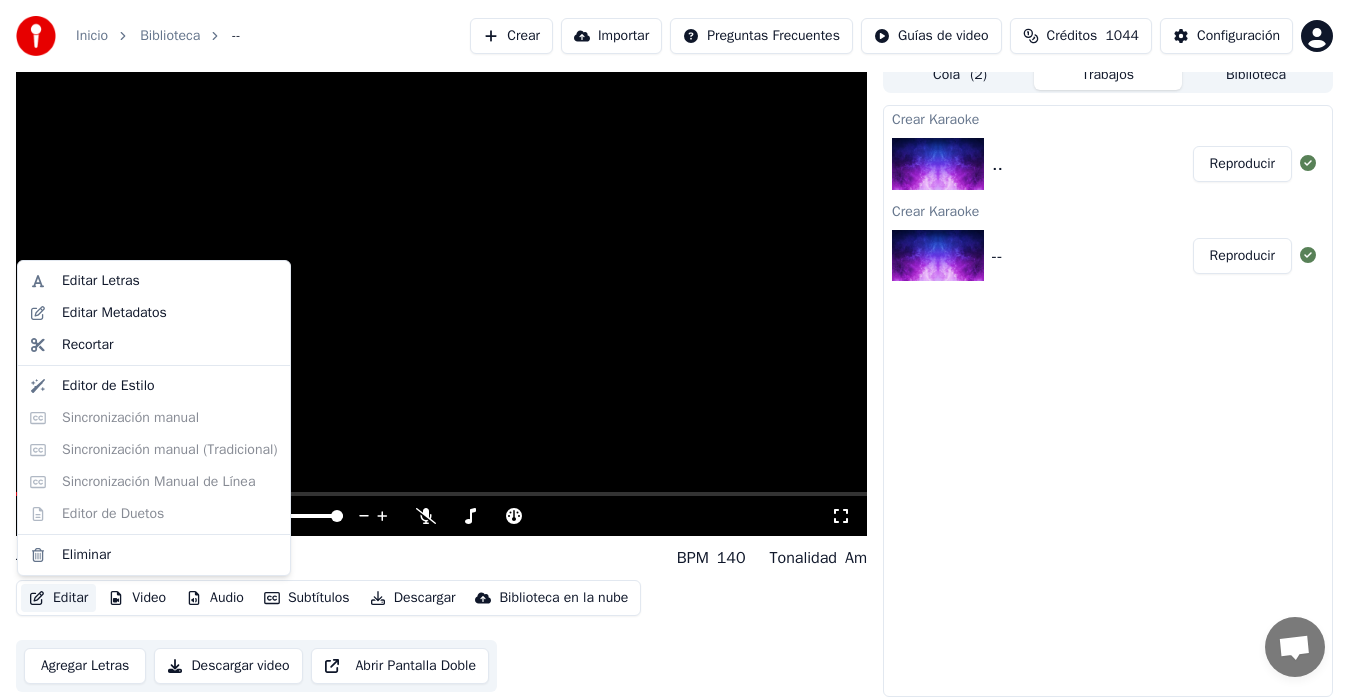 click on "Editar" at bounding box center (58, 598) 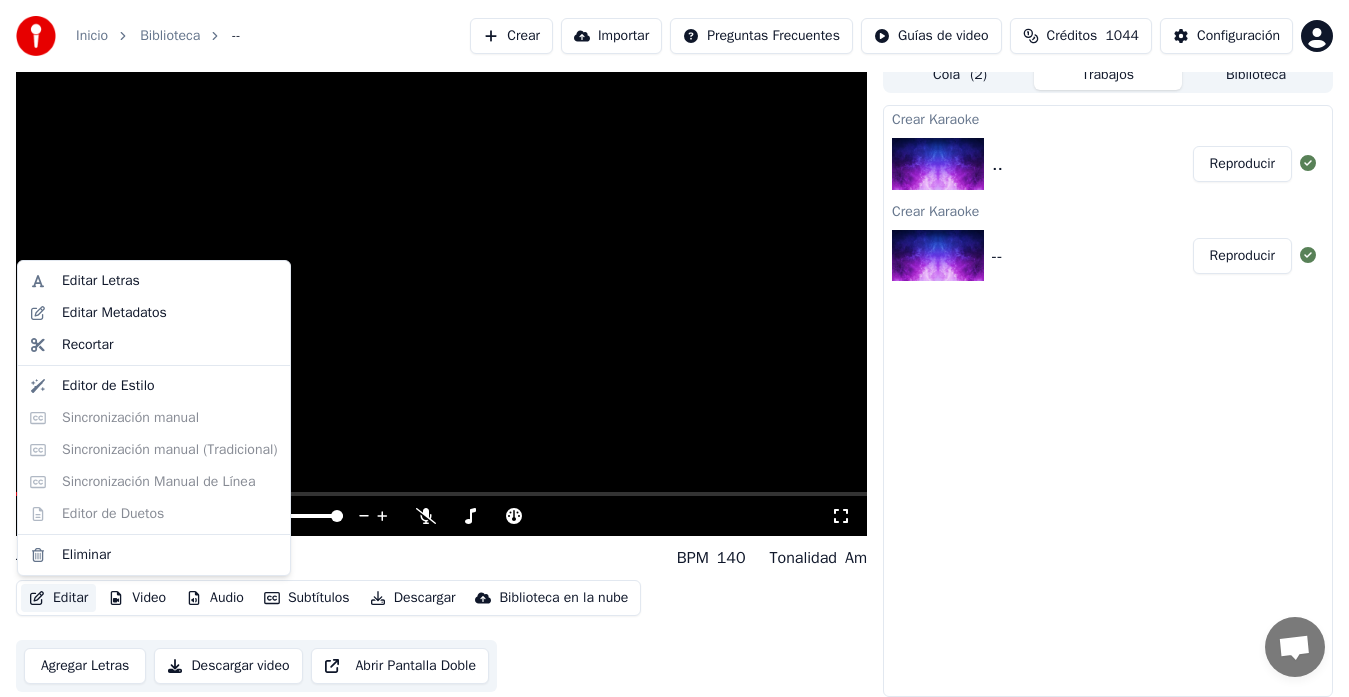 click on "Editar Letras Editar Metadatos Recortar Editor de Estilo Sincronización manual Sincronización manual (Tradicional) Sincronización Manual de Línea Editor de Duetos Eliminar" at bounding box center [154, 418] 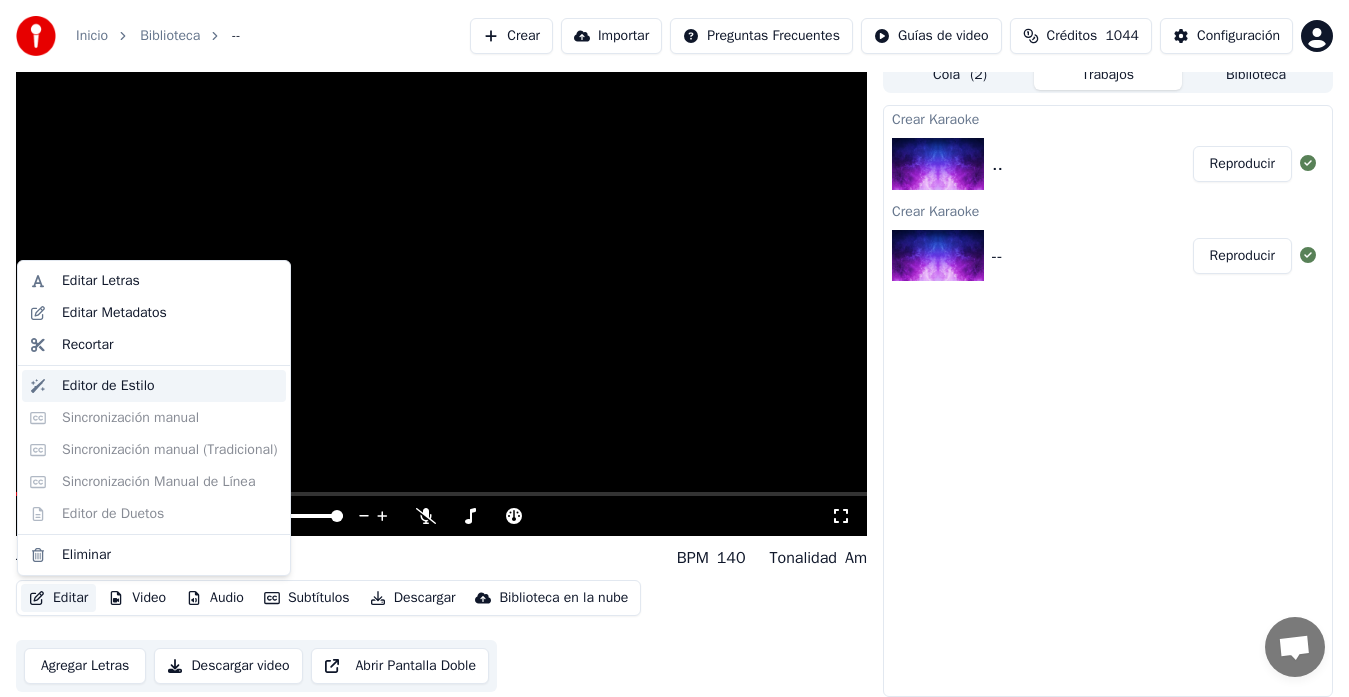 click on "Editor de Estilo" at bounding box center [108, 386] 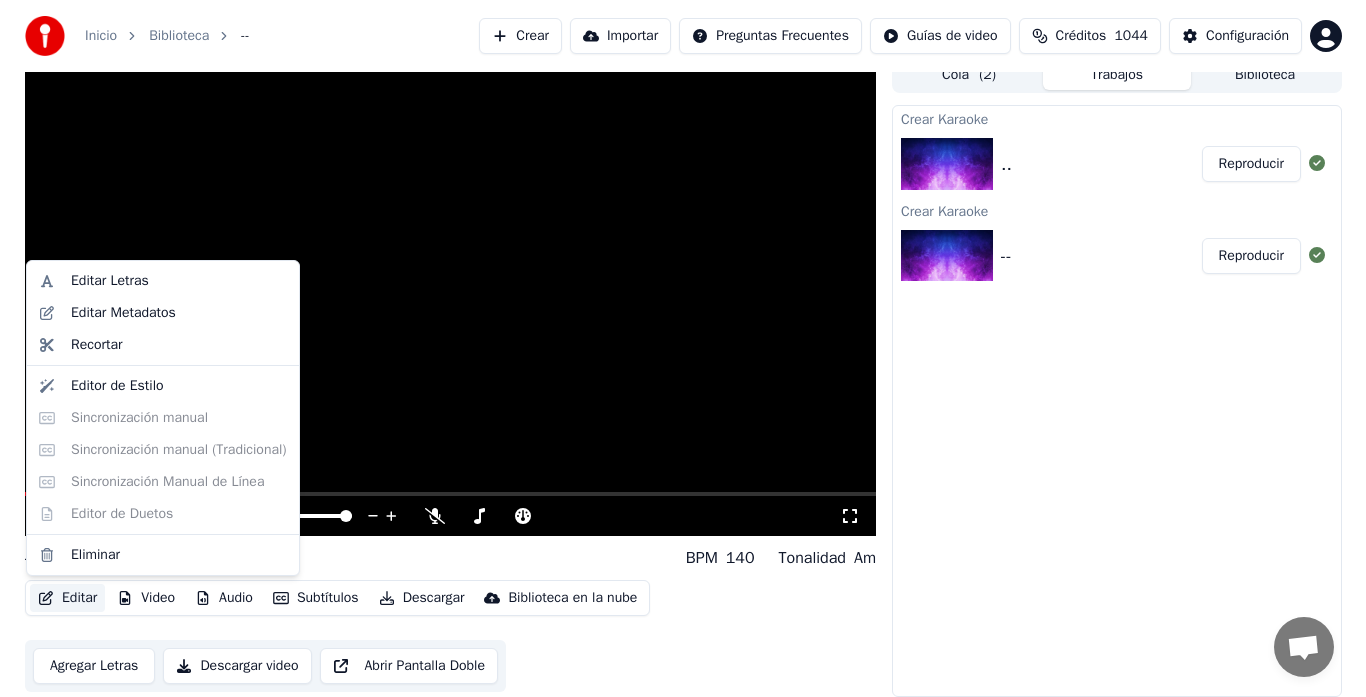scroll, scrollTop: 0, scrollLeft: 0, axis: both 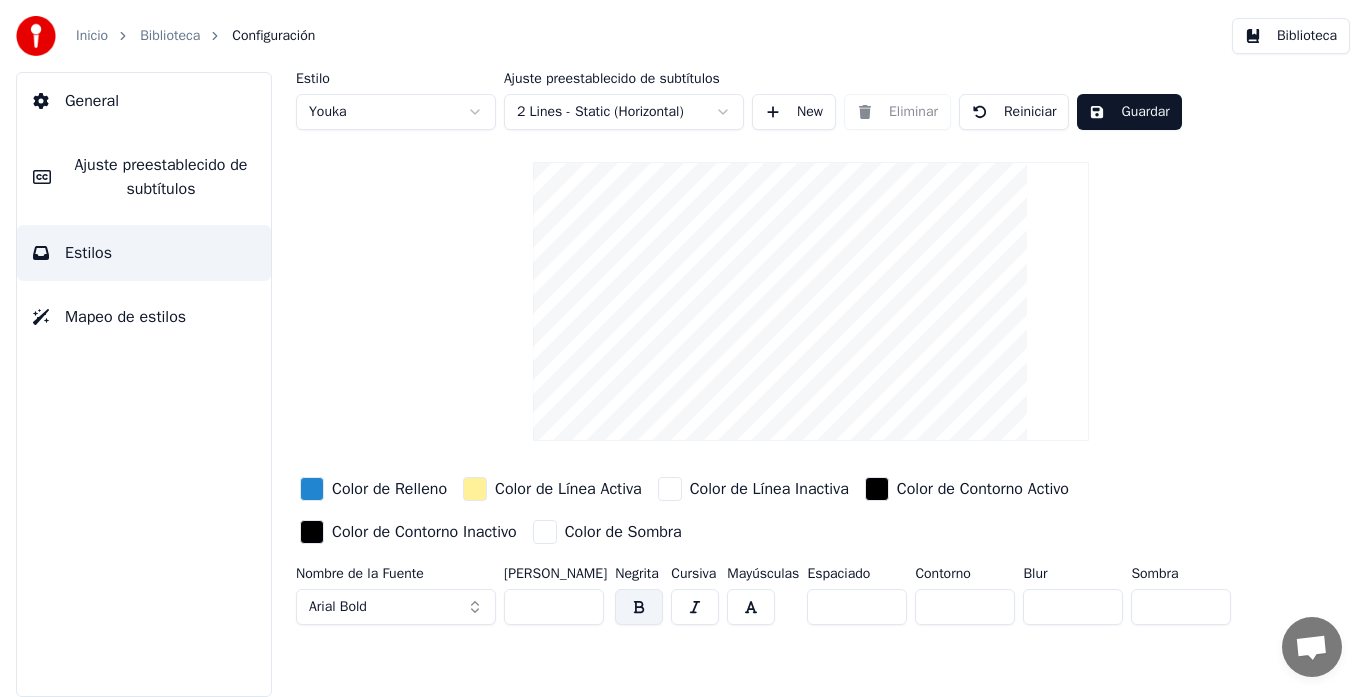click on "Ajuste preestablecido de subtítulos" at bounding box center [161, 177] 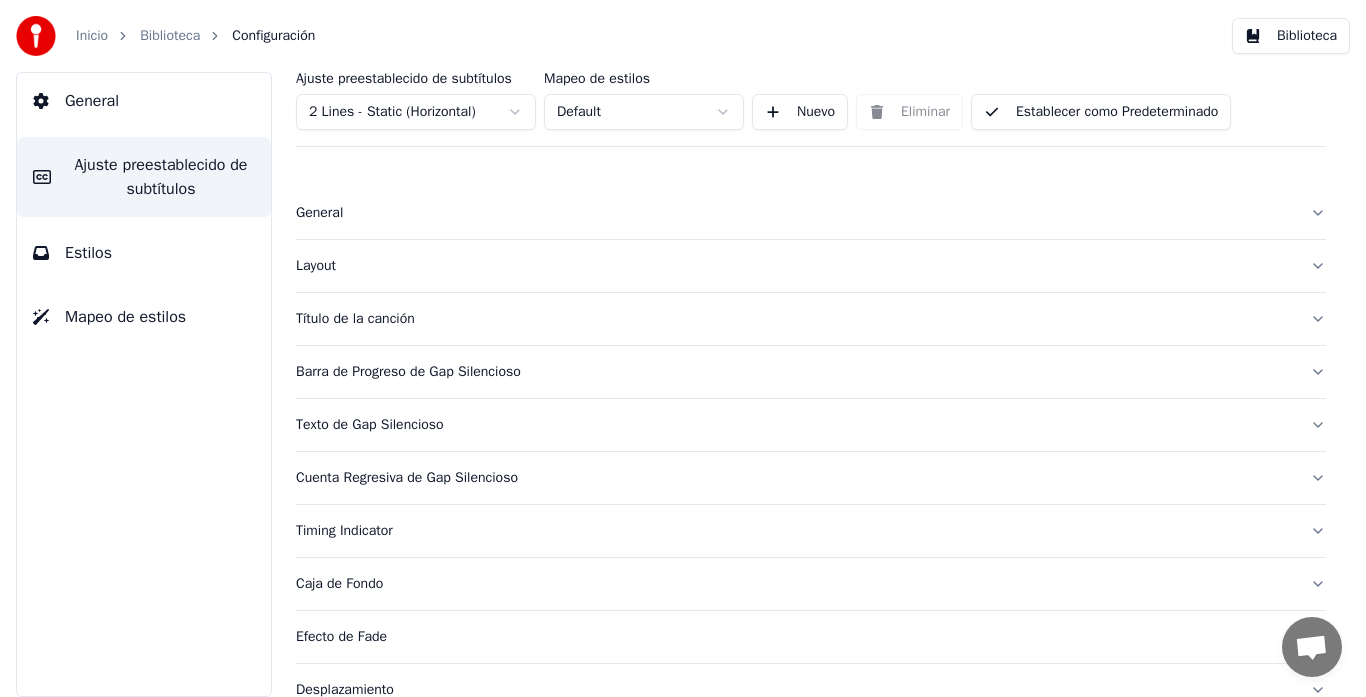 click on "General" at bounding box center (811, 213) 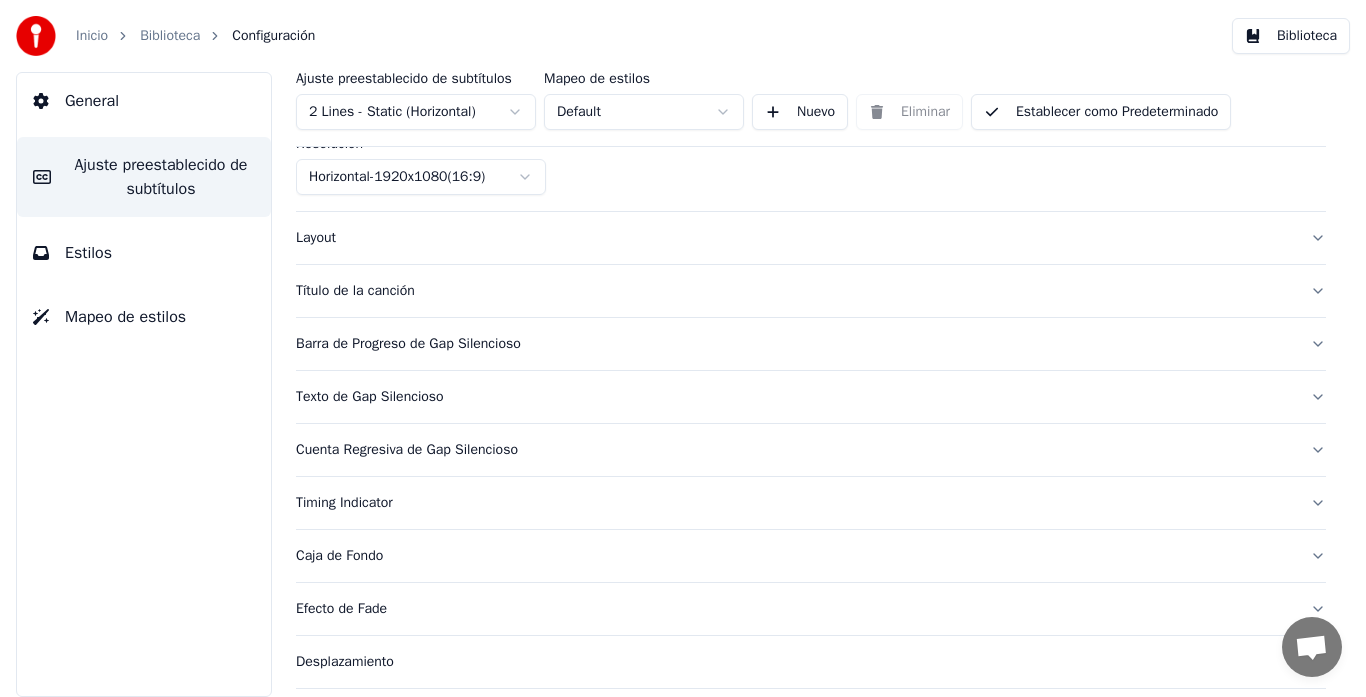 scroll, scrollTop: 200, scrollLeft: 0, axis: vertical 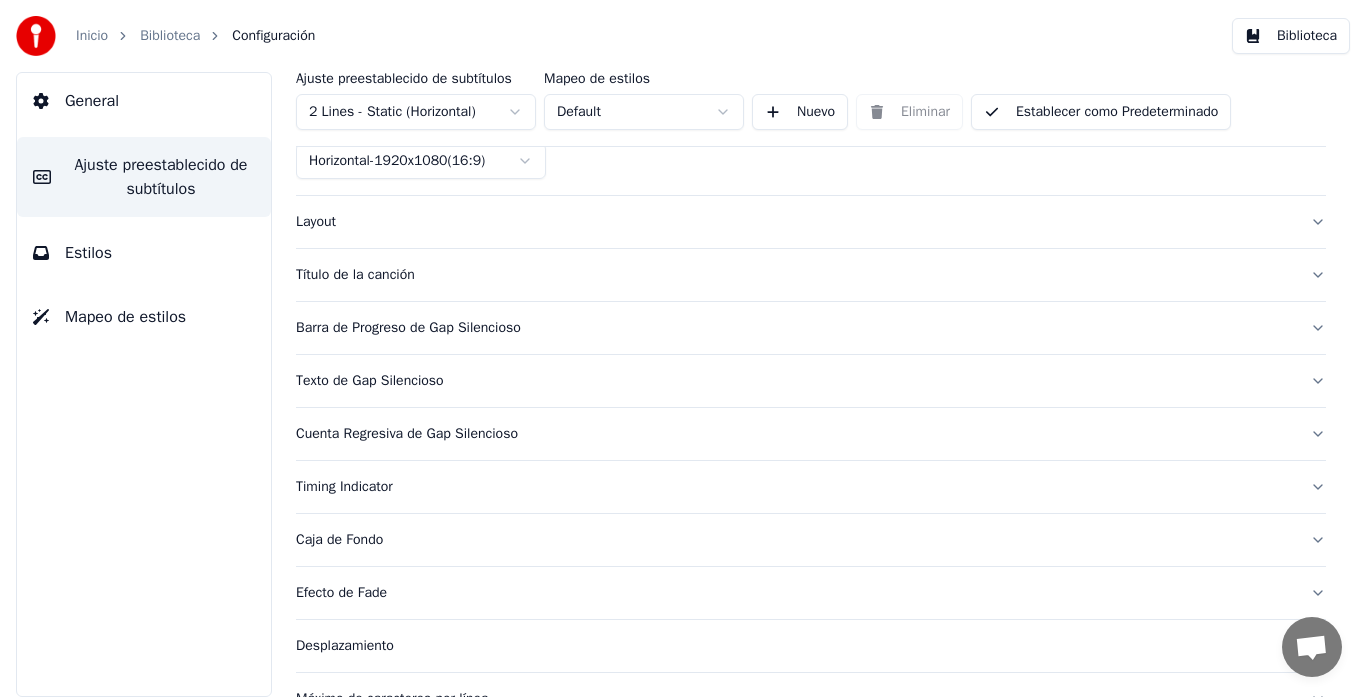 click on "Layout" at bounding box center (811, 222) 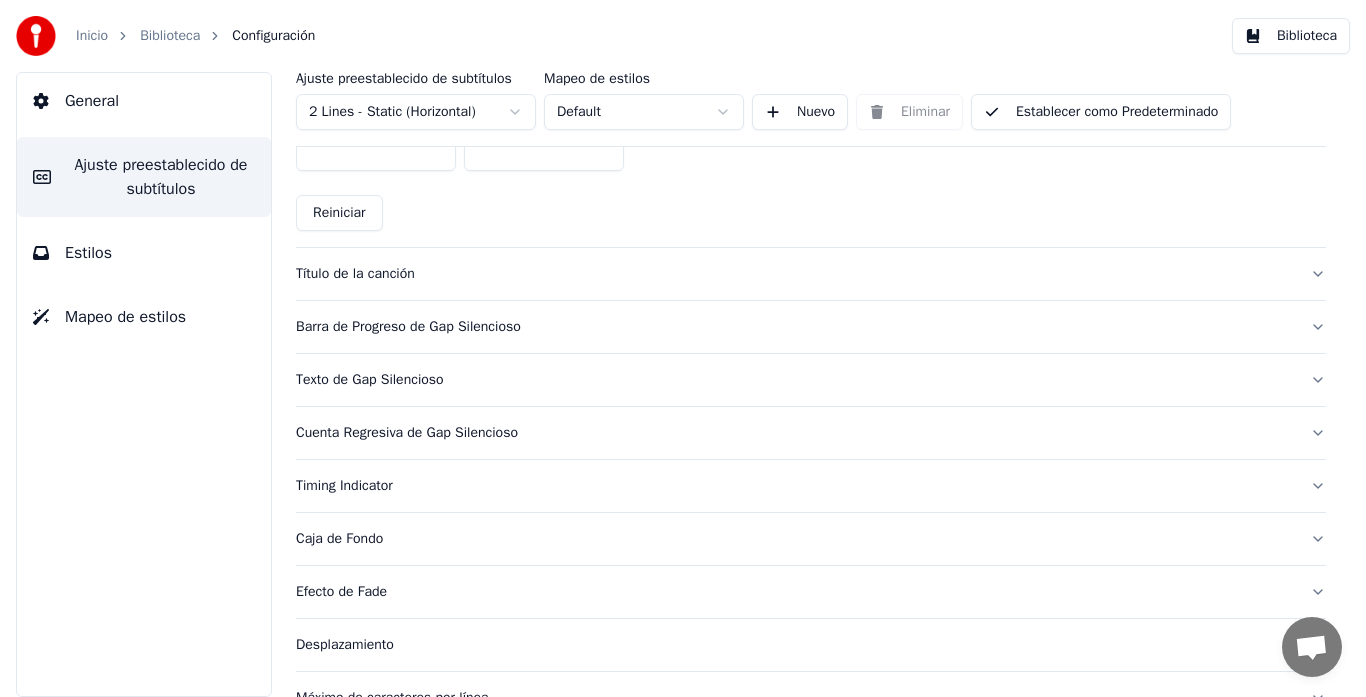 scroll, scrollTop: 800, scrollLeft: 0, axis: vertical 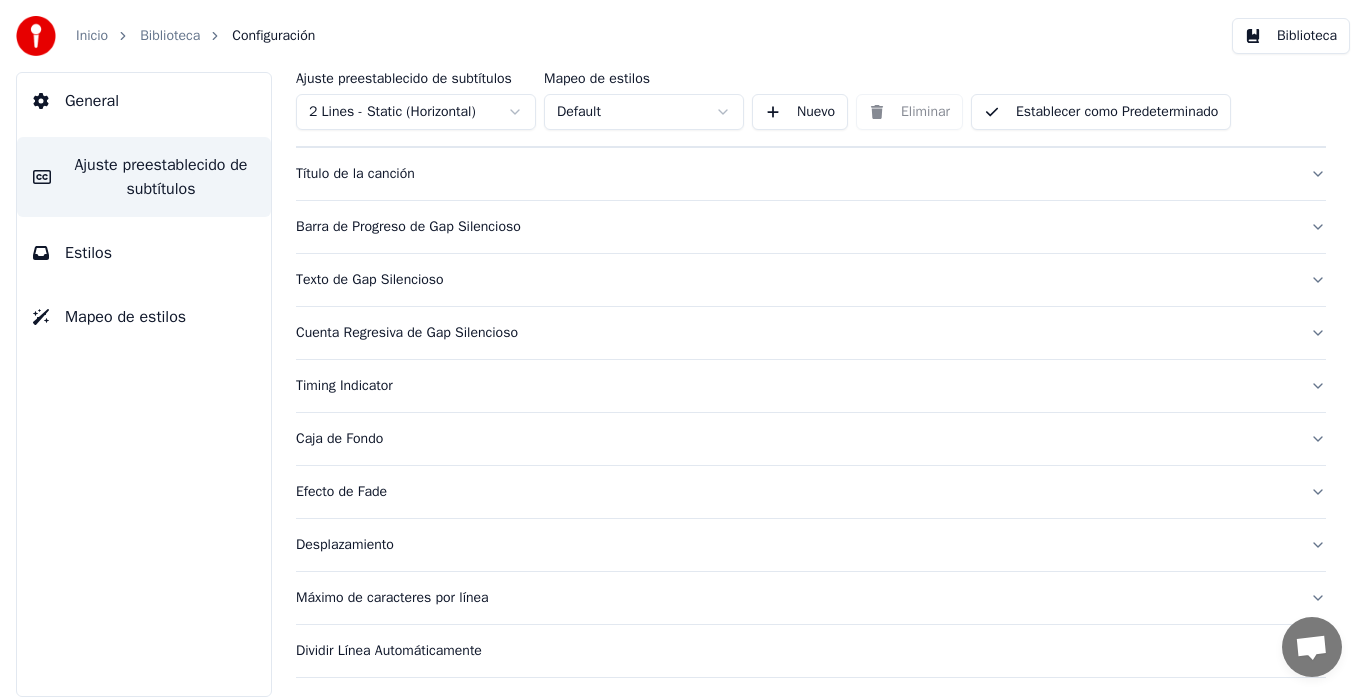 click on "Barra de Progreso de Gap Silencioso" at bounding box center (811, 227) 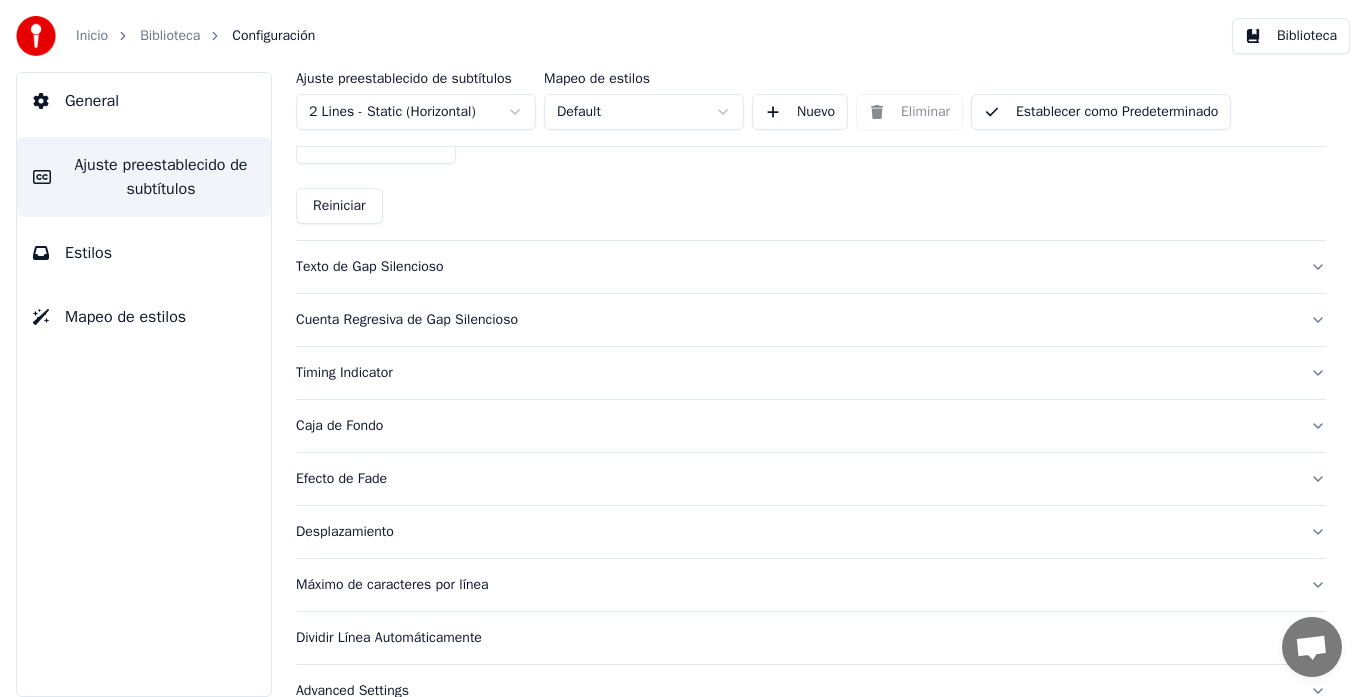 scroll, scrollTop: 1265, scrollLeft: 0, axis: vertical 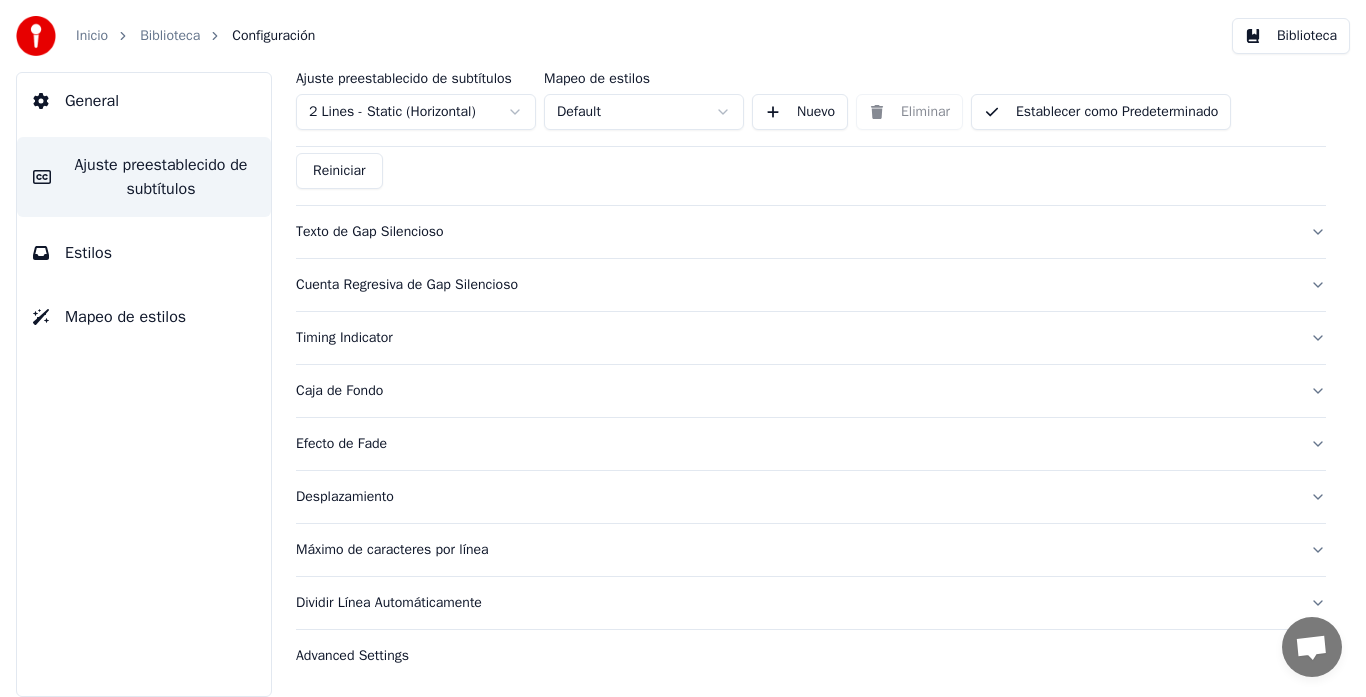 click on "Inicio Biblioteca Configuración Biblioteca General Ajuste preestablecido de subtítulos Estilos Mapeo de estilos Ajuste preestablecido de subtítulos 2 Lines - Static (Horizontal) Mapeo de estilos Default Nuevo Eliminar Establecer como Predeterminado General Layout Título de la canción Barra de Progreso de Gap Silencioso Inserta una barra de progreso en el gap entre los subtítulos Habilitado Color Automático Estilo Contorno * Alfa * Margen Inferior * Alineación de Línea Middle Center Duración Mínima  Segundos ** Duración Máxima  Segundos ** Ancho *** Altura ** Fade In (Milisegundos) * Fade Out (Milisegundos) * Gap (Inicio) * Gap (Fin) * Gap from Song Start * Reiniciar Texto de Gap Silencioso Cuenta Regresiva de Gap Silencioso Timing Indicator Caja de Fondo Efecto de Fade Desplazamiento Máximo de caracteres por línea Dividir Línea Automáticamente Advanced Settings Conversación Adam de Youka Desktop Más canales Continuar en Correo electrónico Red fuera de línea. Reconectando... Youka Desktop" at bounding box center (683, 348) 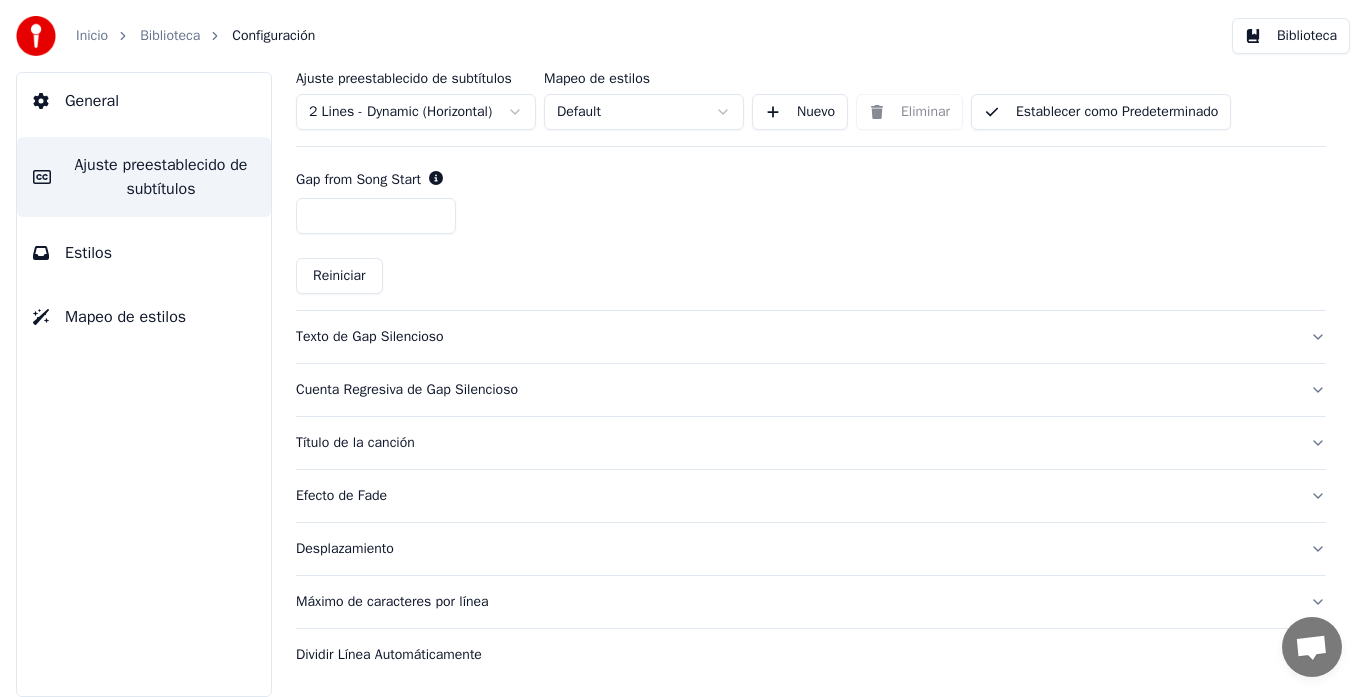 scroll, scrollTop: 1106, scrollLeft: 0, axis: vertical 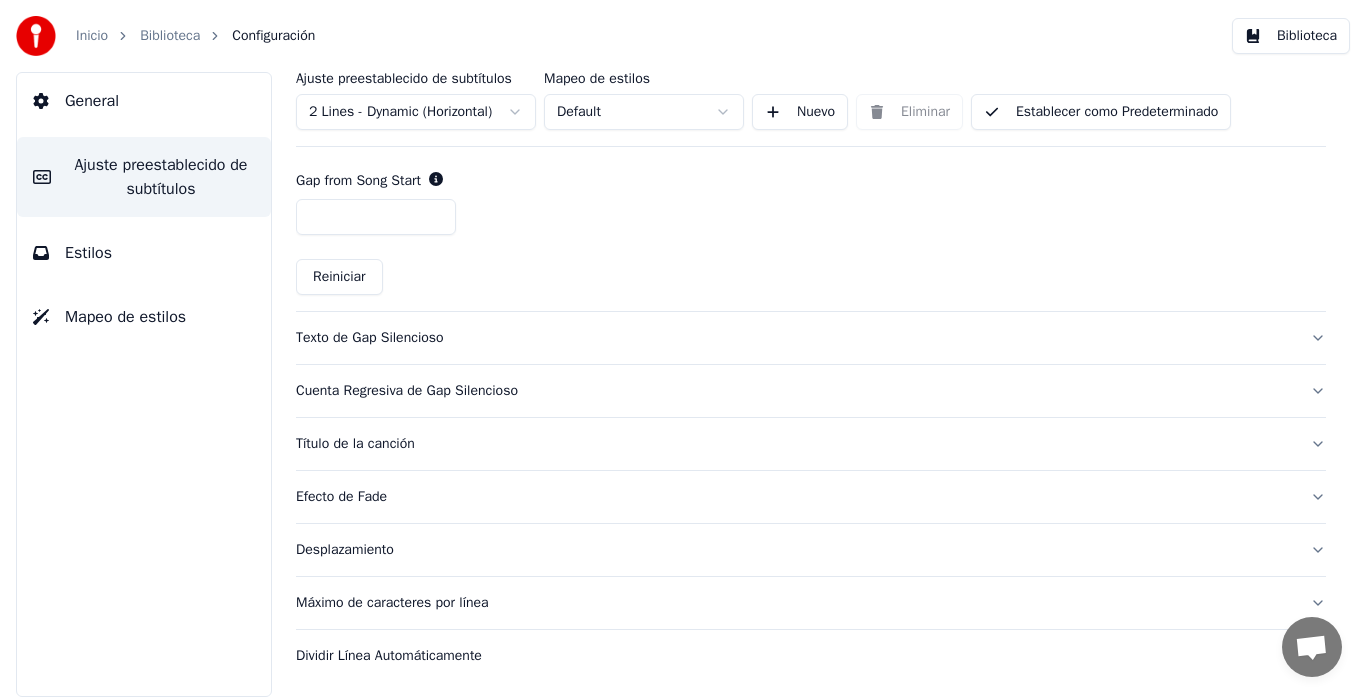 click on "Inicio Biblioteca Configuración Biblioteca General Ajuste preestablecido de subtítulos Estilos Mapeo de estilos Ajuste preestablecido de subtítulos 2 Lines - Dynamic (Horizontal) Mapeo de estilos Default Nuevo Eliminar Establecer como Predeterminado General Layout Barra de Progreso de Gap Silencioso Inserta una barra de progreso en el gap entre los subtítulos Habilitado Color Automático Estilo Contorno * Alfa * Margen Inferior * Alineación de Línea Middle Center Duración Mínima  Segundos ** Duración Máxima  Segundos ** Ancho *** Altura ** Fade In (Milisegundos) * Fade Out (Milisegundos) * Gap (Inicio) * Gap (Fin) * Gap from Song Start * Reiniciar Texto de Gap Silencioso Cuenta Regresiva de Gap Silencioso Título de la canción Efecto de Fade Desplazamiento Máximo de caracteres por línea Dividir Línea Automáticamente Conversación Adam de Youka Desktop Más canales Continuar en Correo electrónico Red fuera de línea. Reconectando... Por ahora no se pueden recibir ni enviar mensajes. 22/6/2025" at bounding box center (683, 348) 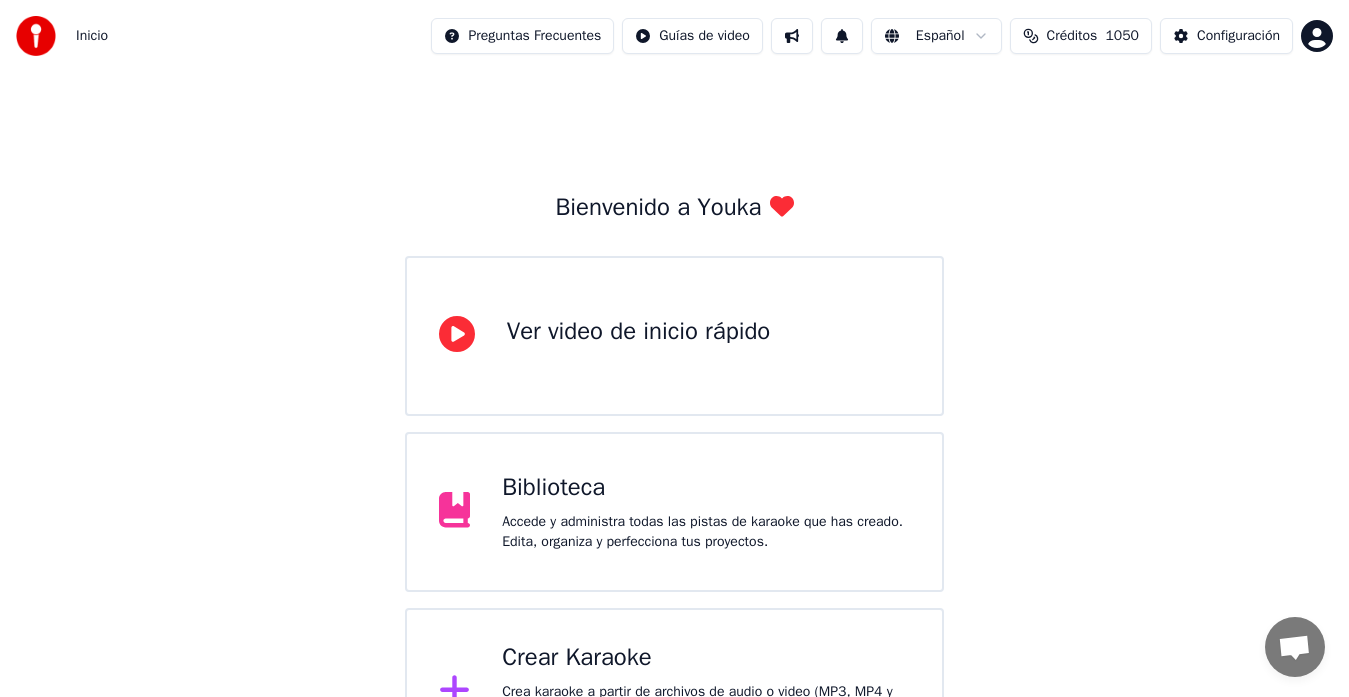 click on "Biblioteca" at bounding box center [706, 488] 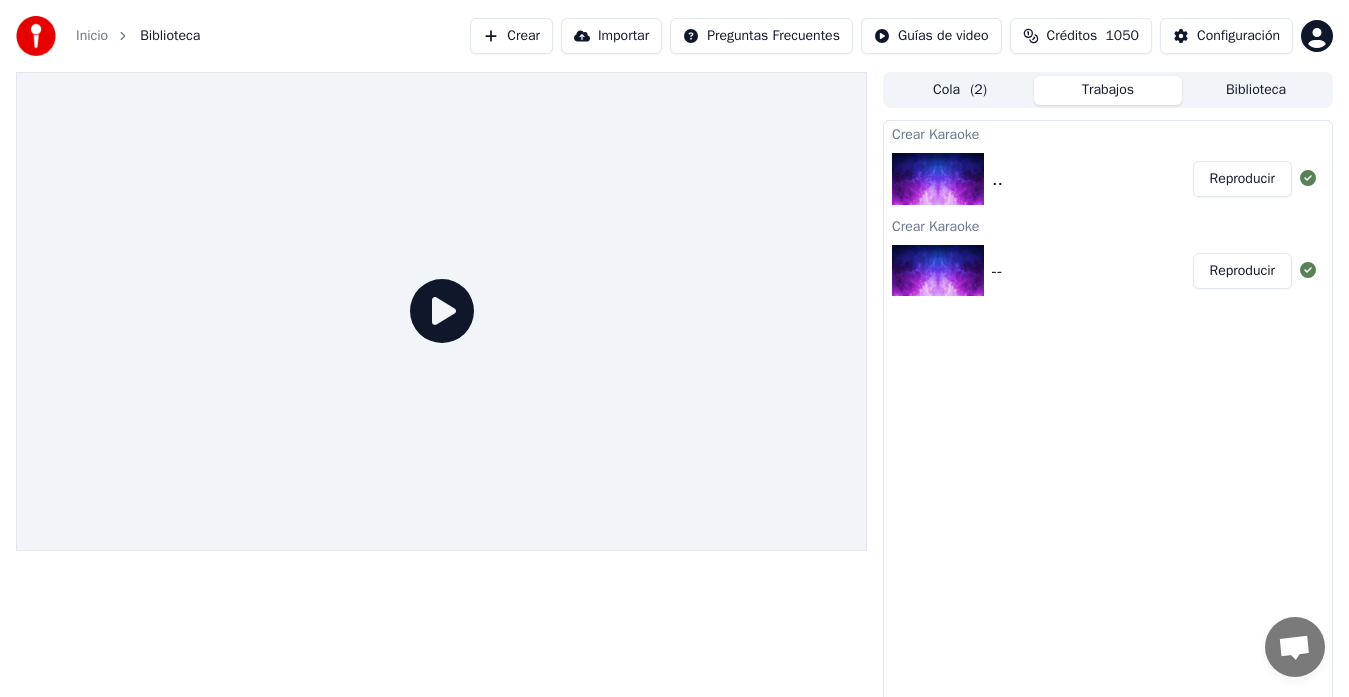 click on "Reproducir" at bounding box center (1242, 179) 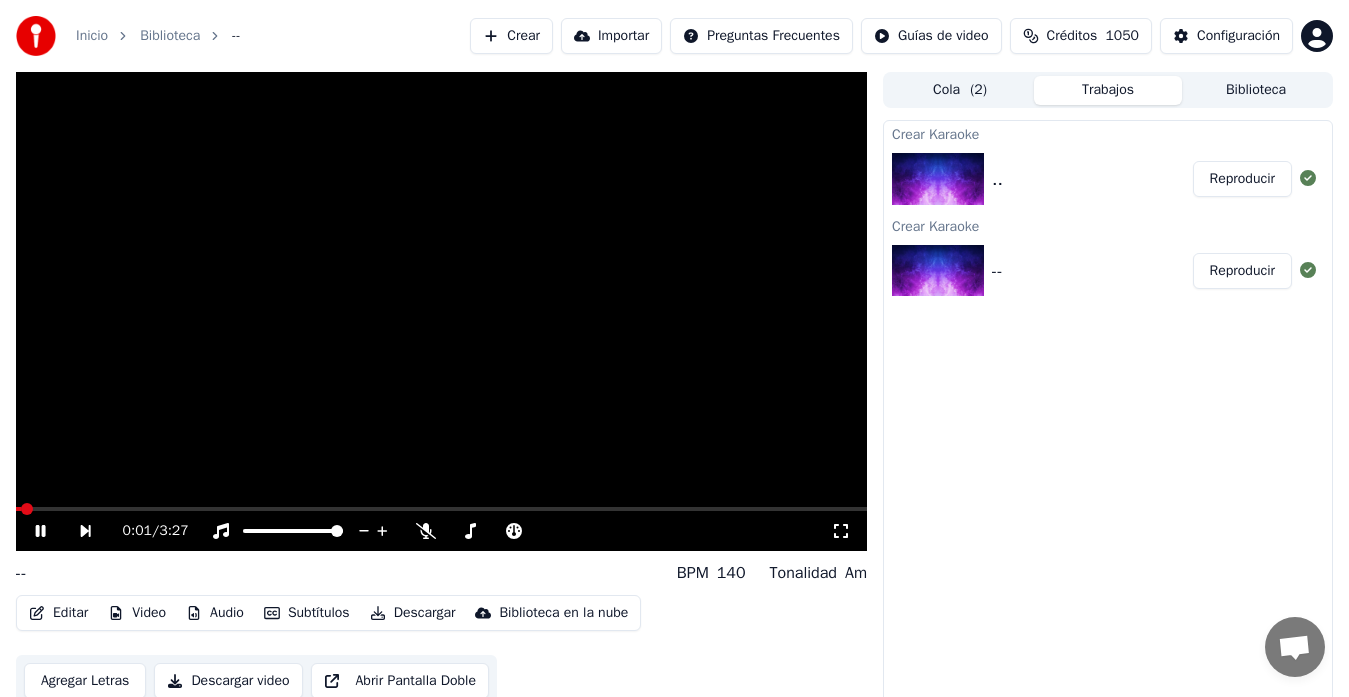 click on "Editar" at bounding box center [58, 613] 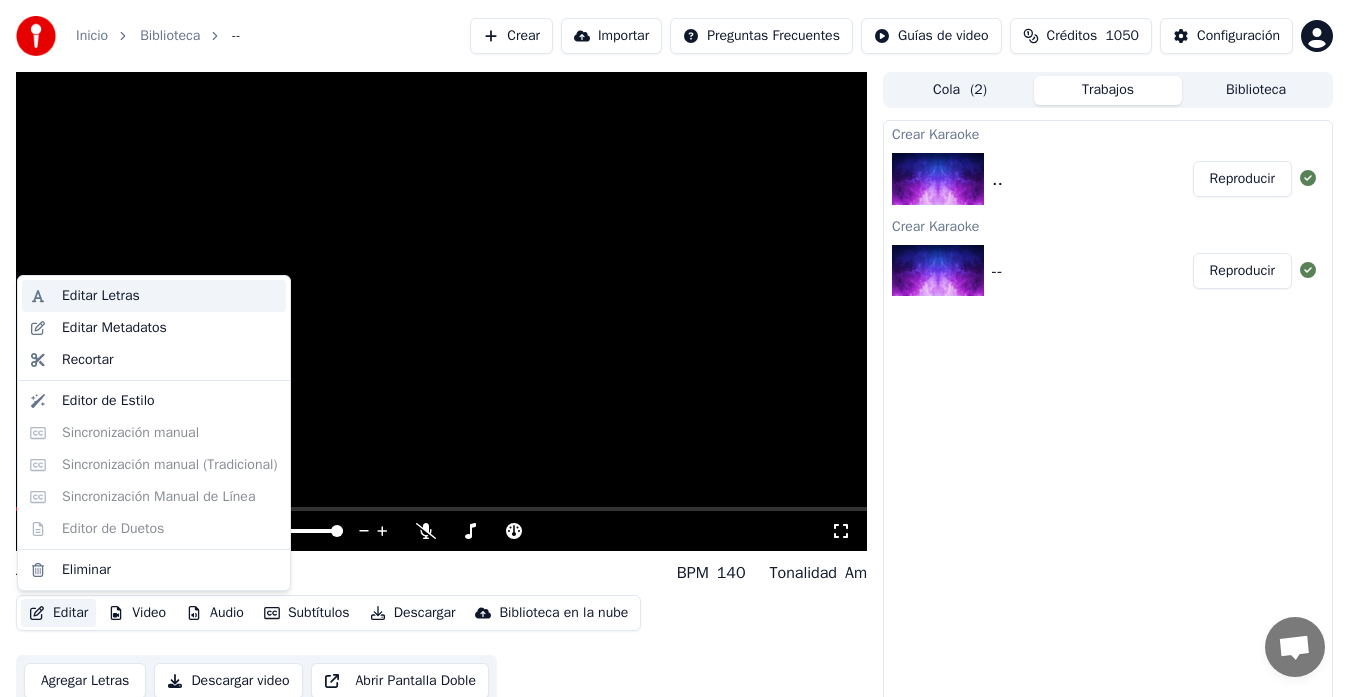 click on "Editar Letras" at bounding box center (170, 296) 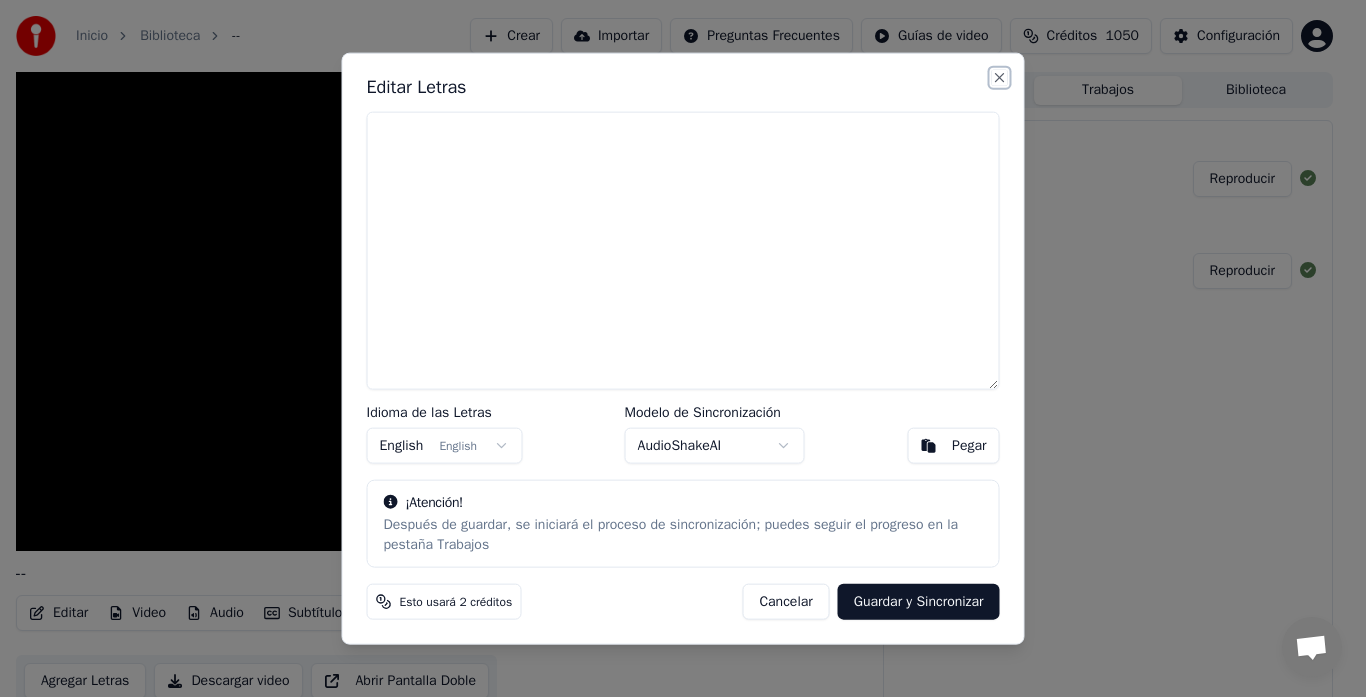 click on "Close" at bounding box center (1000, 77) 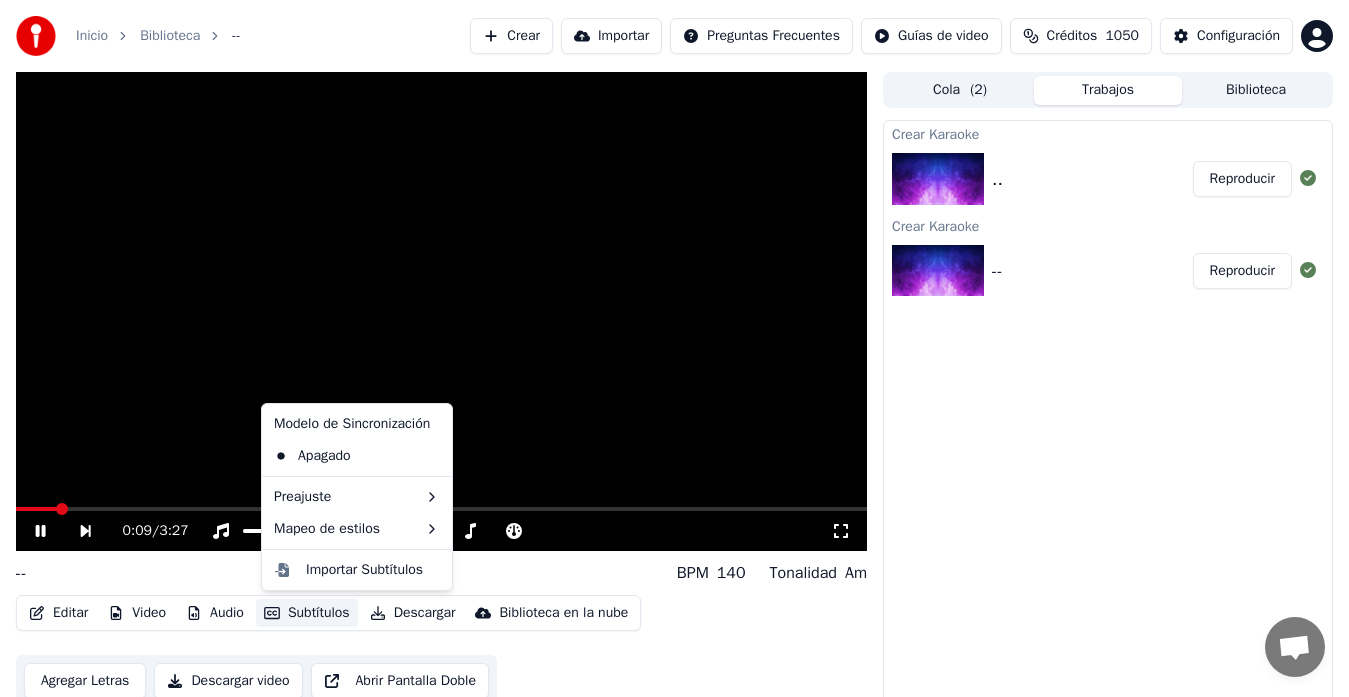 click on "Subtítulos" at bounding box center (307, 613) 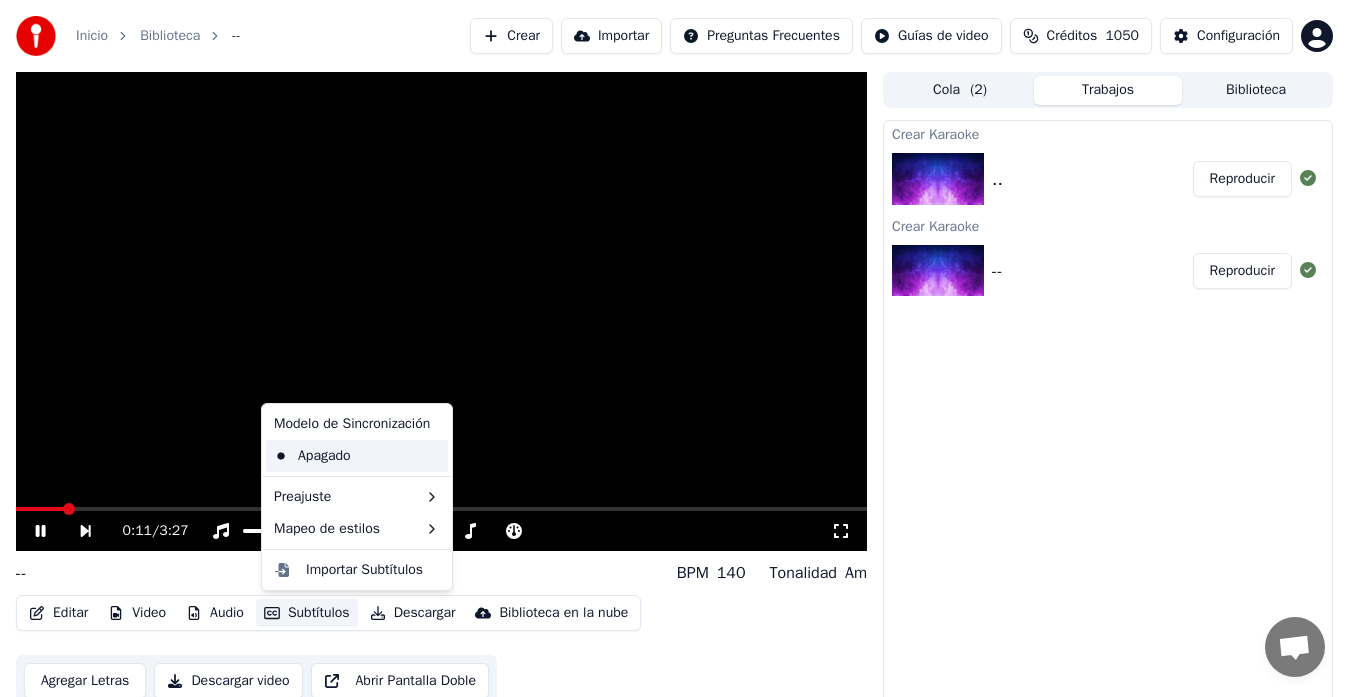 click on "Apagado" at bounding box center (357, 456) 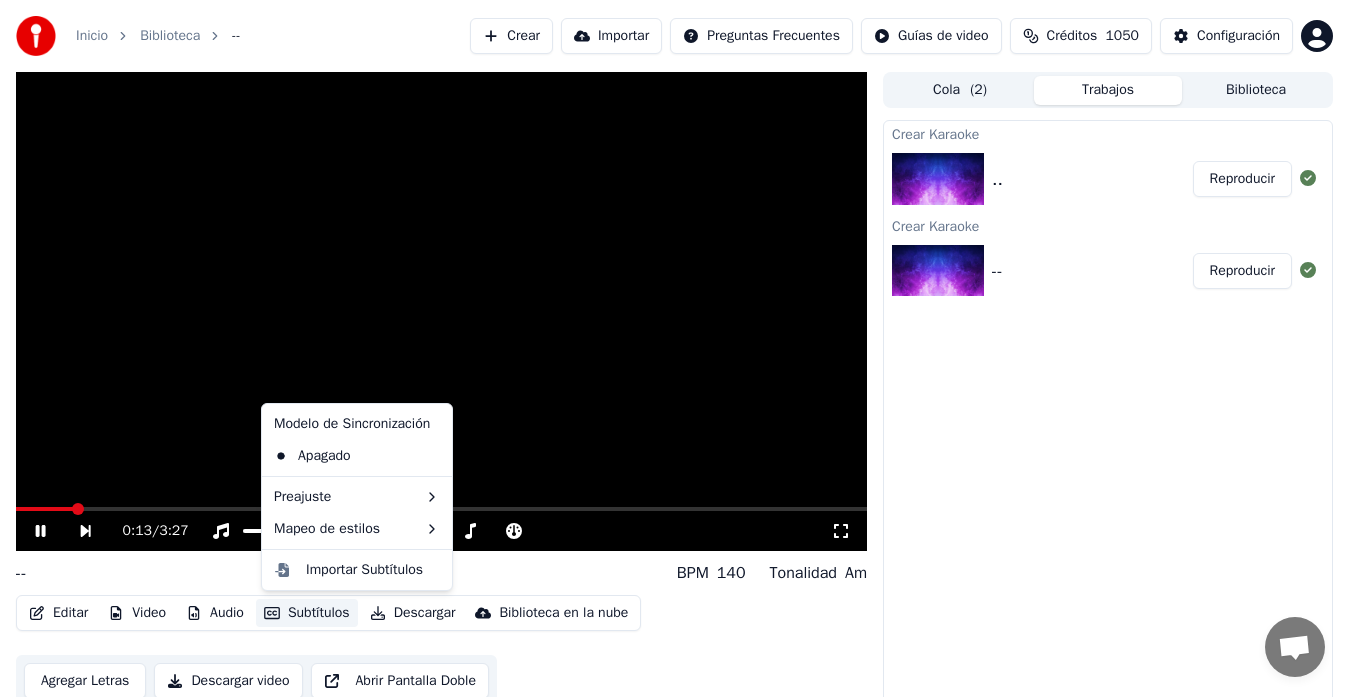 click on "Subtítulos" at bounding box center [307, 613] 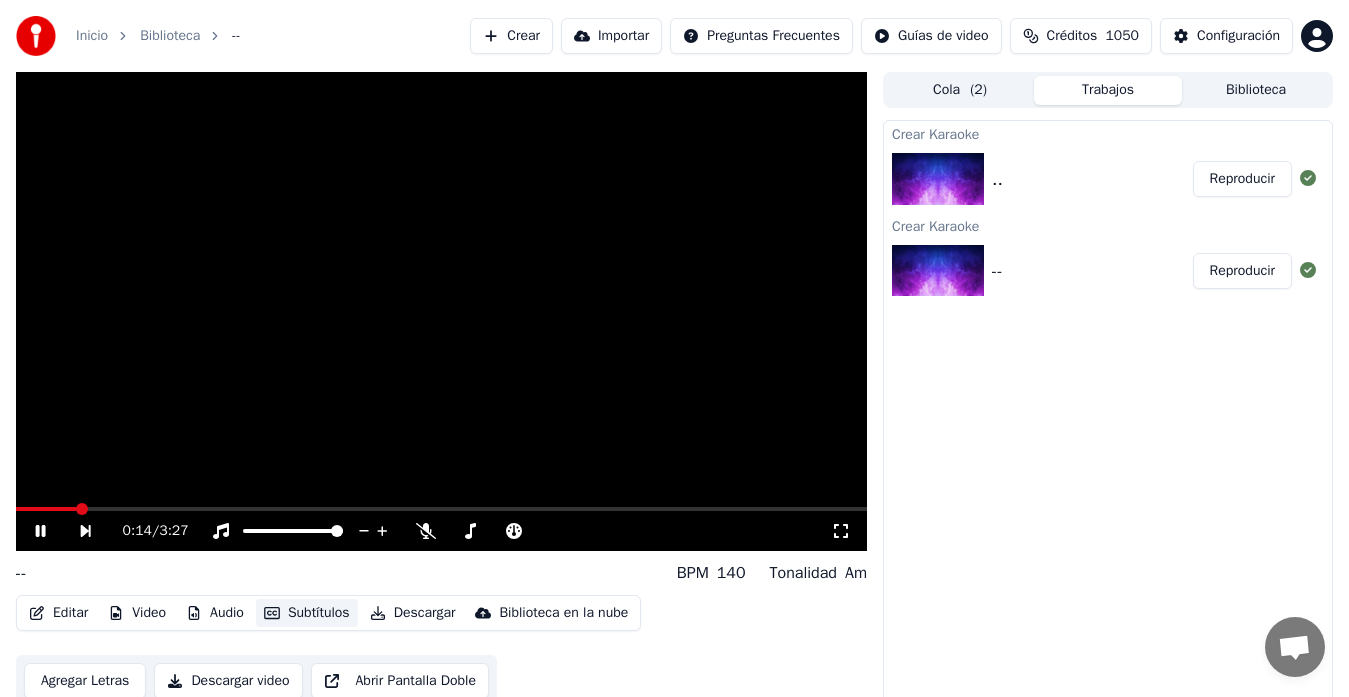 click on "Subtítulos" at bounding box center [307, 613] 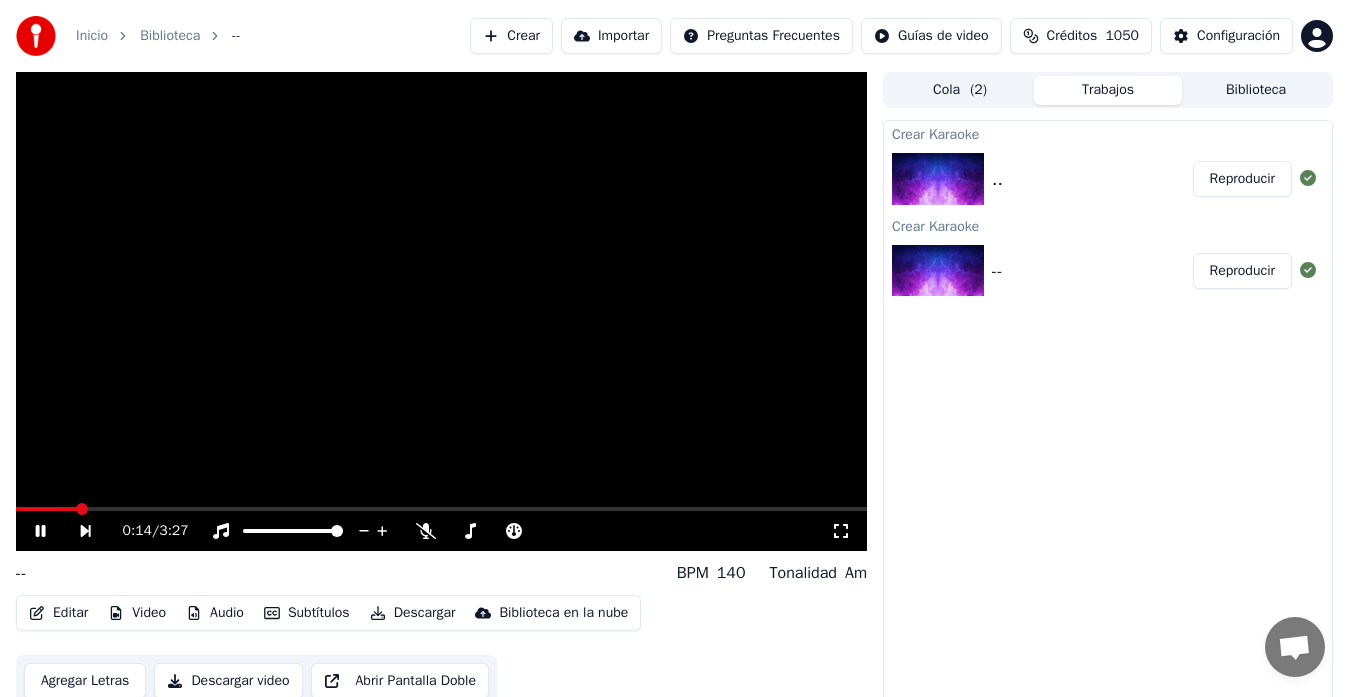 click on "Subtítulos" at bounding box center [307, 613] 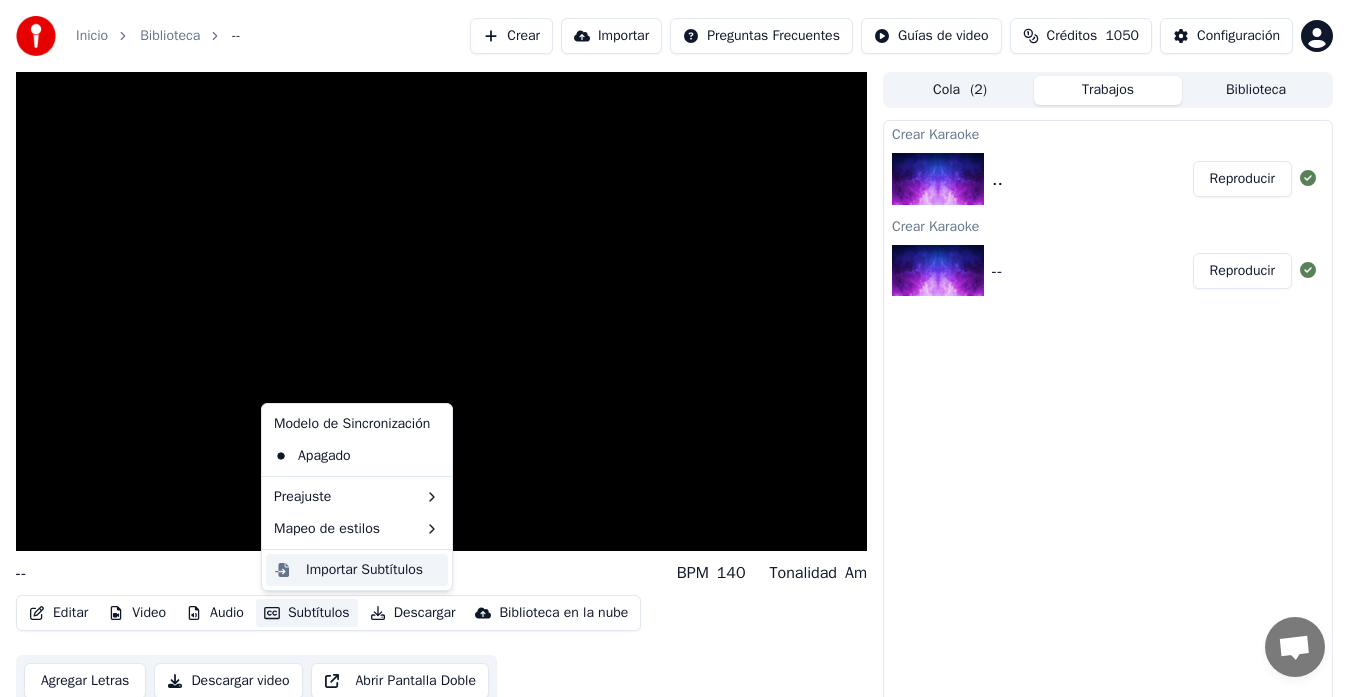 click on "Importar Subtítulos" at bounding box center [364, 570] 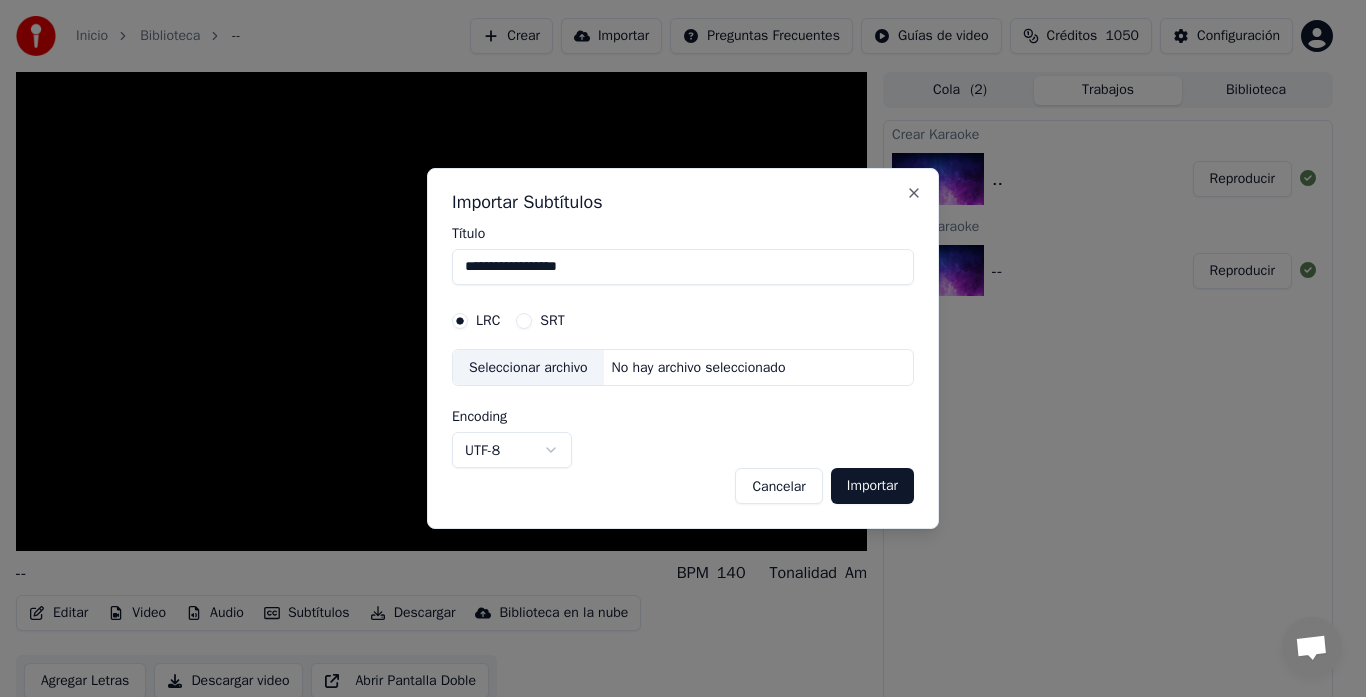 click on "Seleccionar archivo" at bounding box center (528, 368) 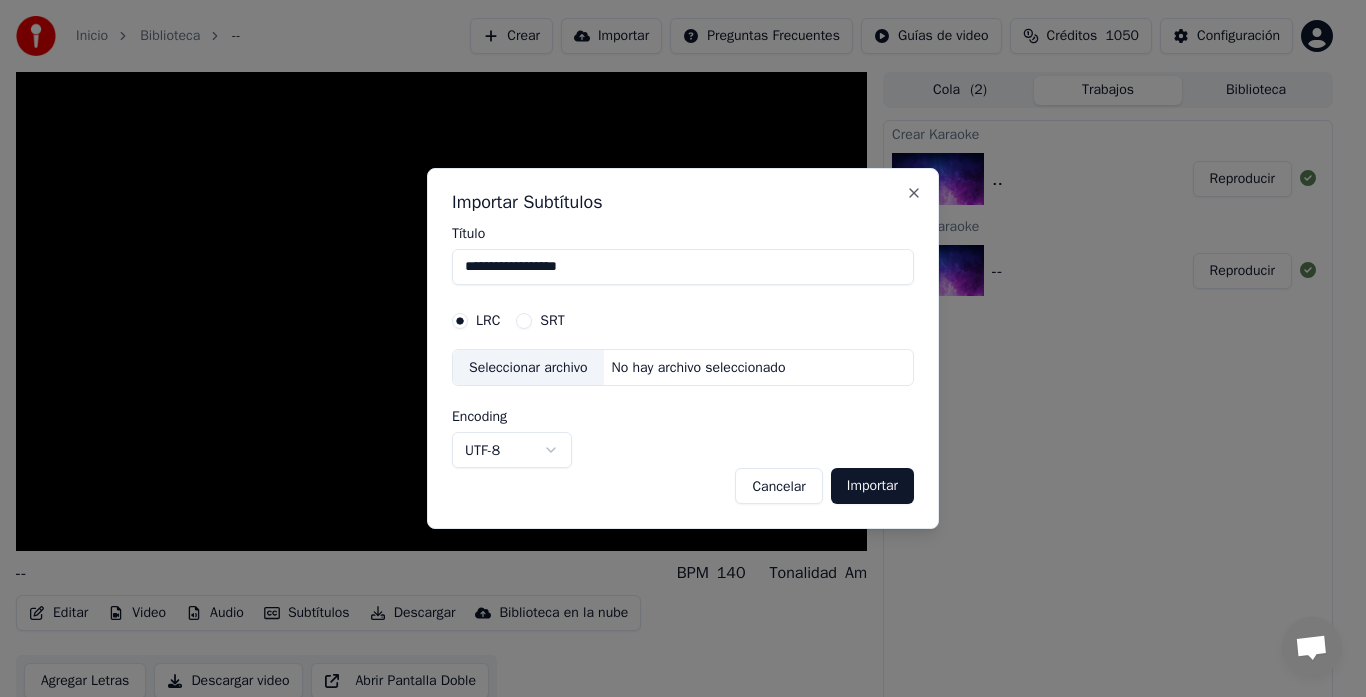 click on "No hay archivo seleccionado" at bounding box center (699, 368) 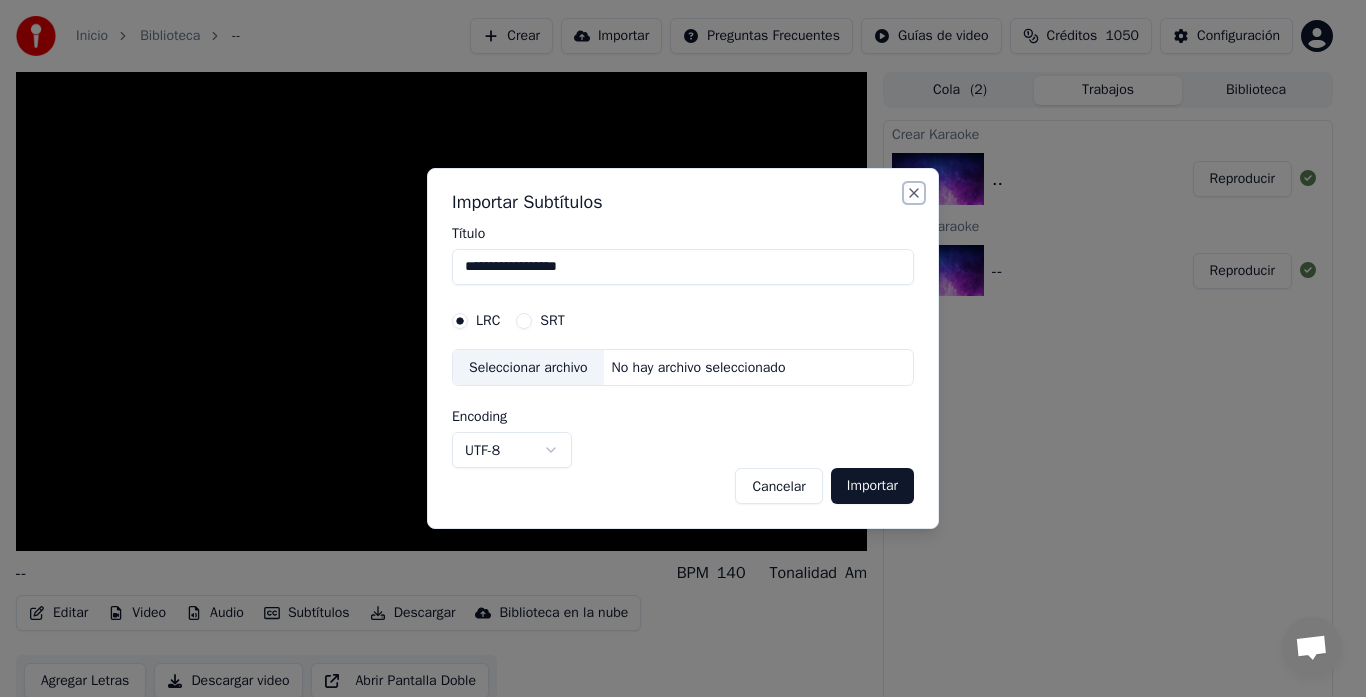 click on "Close" at bounding box center (914, 193) 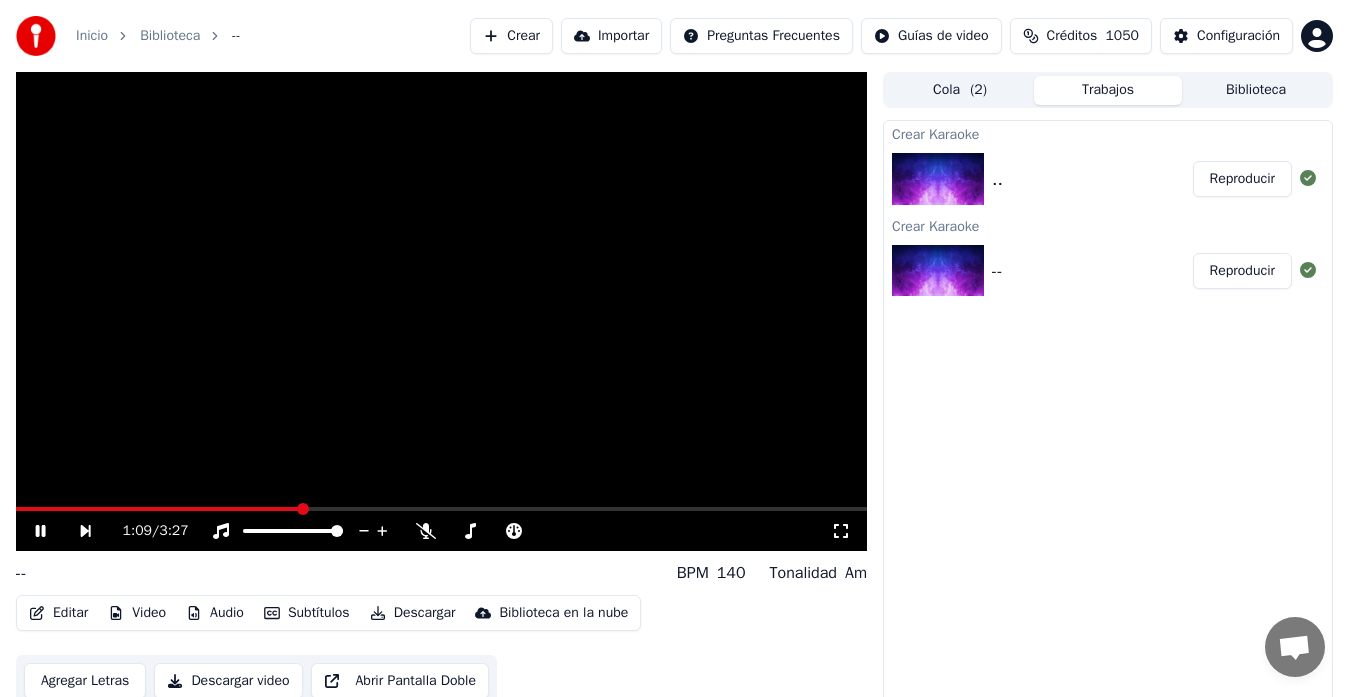 click on "Subtítulos" at bounding box center (307, 613) 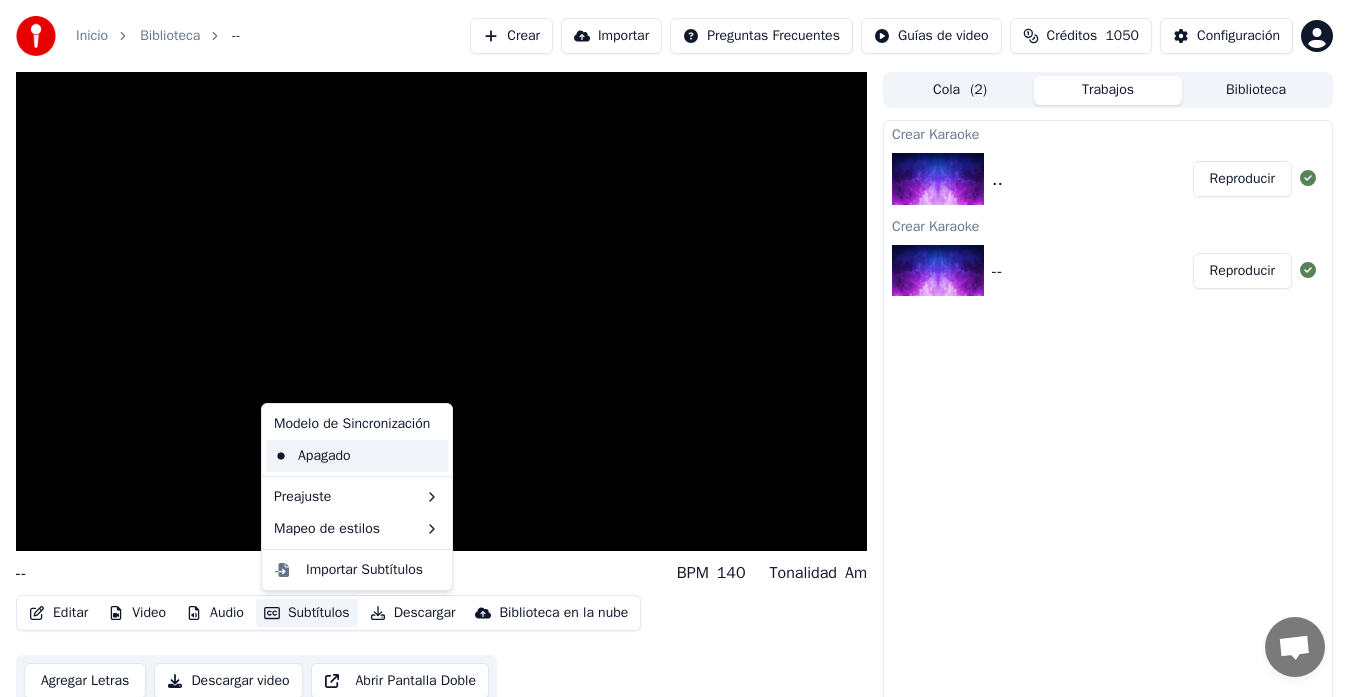click on "Apagado" at bounding box center (357, 456) 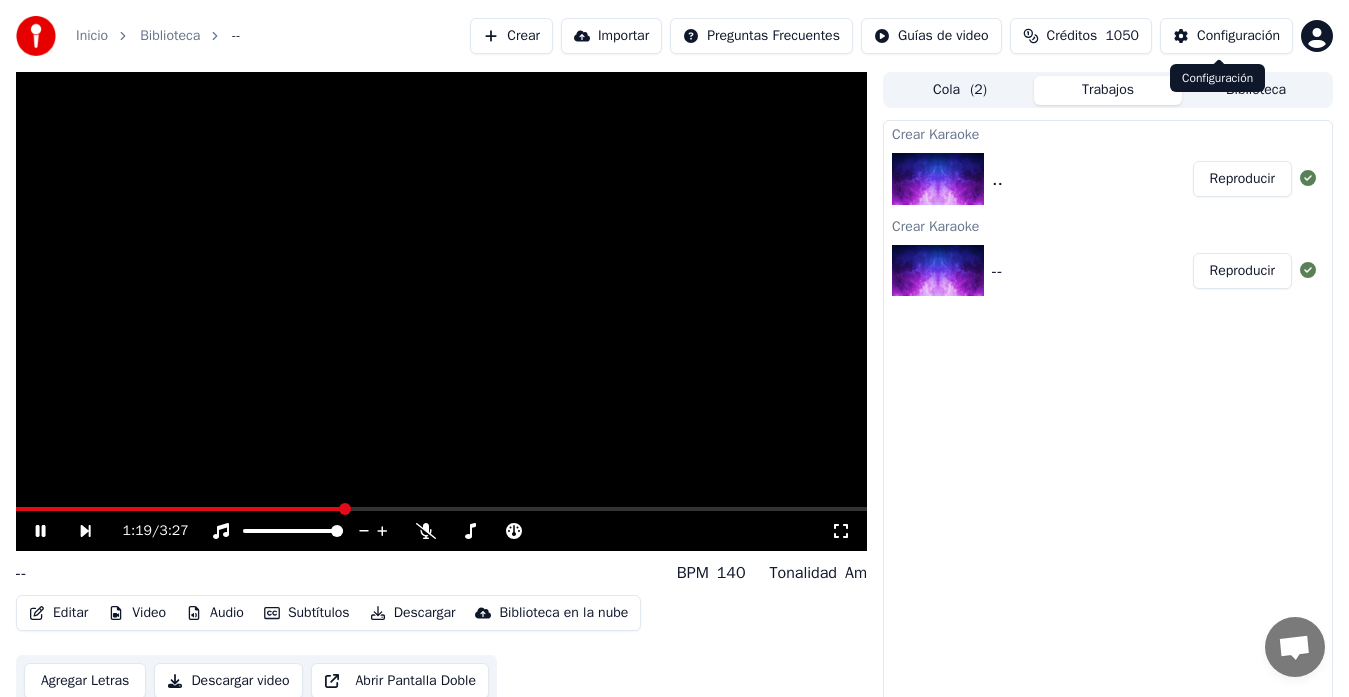 click on "Configuración" at bounding box center [1238, 36] 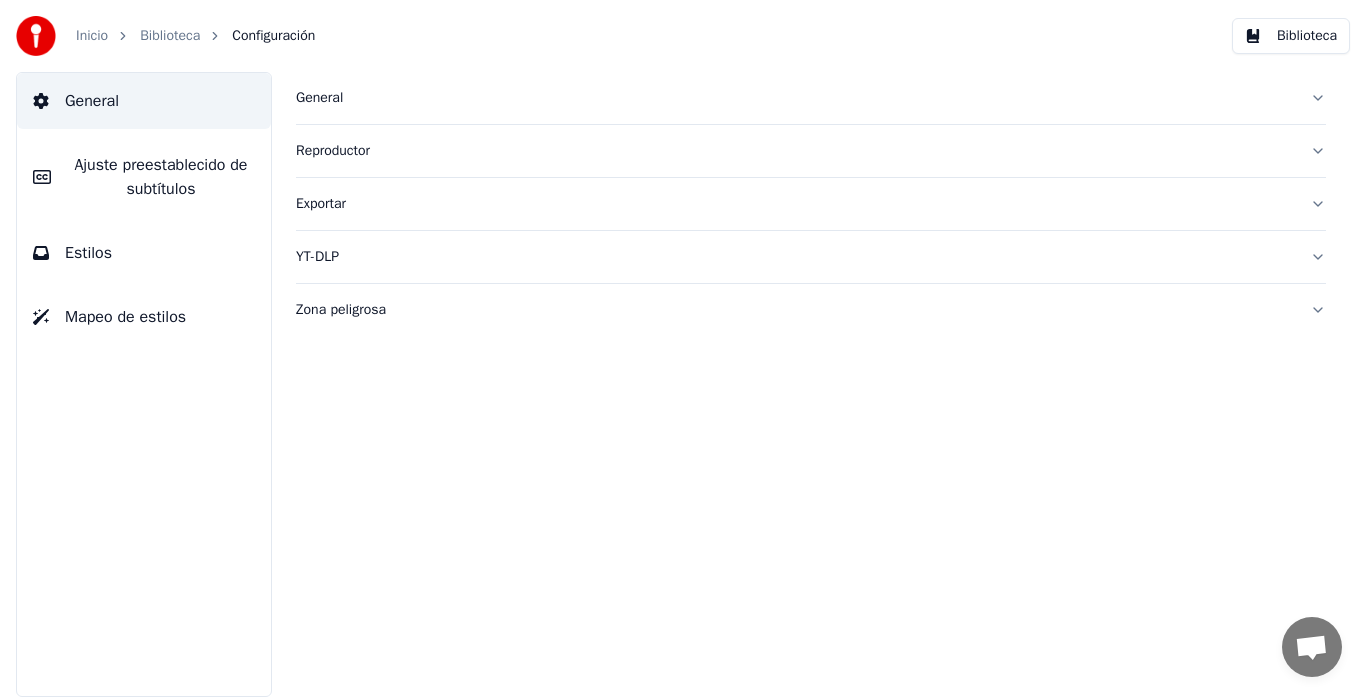 click on "Ajuste preestablecido de subtítulos" at bounding box center [161, 177] 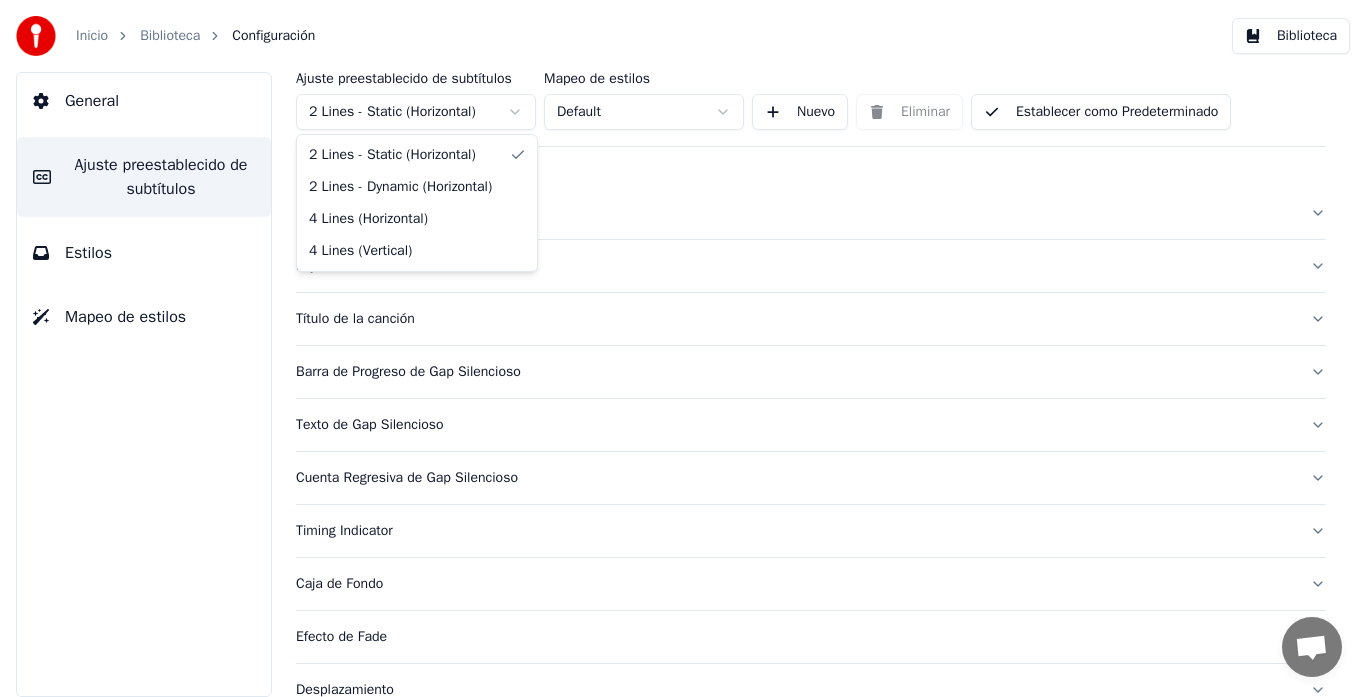 click on "Inicio Biblioteca Configuración Biblioteca General Ajuste preestablecido de subtítulos Estilos Mapeo de estilos Ajuste preestablecido de subtítulos 2 Lines - Static (Horizontal) Mapeo de estilos Default Nuevo Eliminar Establecer como Predeterminado General Layout Título de la canción Barra de Progreso de Gap Silencioso Texto de Gap Silencioso Cuenta Regresiva de Gap Silencioso Timing Indicator Caja de Fondo Efecto de Fade Desplazamiento Máximo de caracteres por línea Dividir Línea Automáticamente Advanced Settings Conversación [PERSON_NAME] de Youka Desktop Más canales Continuar en Correo electrónico Red fuera de línea. Reconectando... Por ahora no se pueden recibir ni enviar mensajes. Youka Desktop ¡Hola! ¿En qué te puedo ayudar?  [PERSON_NAME][DATE][PERSON_NAME],al tratar de hacer un karaoke agrego el archivo en mp3, pongo letra automatica ,acepto y queda la pantalla en negro y girando como si lo estuviese cargando, los creditos los descuenta 10 por cada vez que he tratado de hacer el tema, [DATE] [PERSON_NAME]" at bounding box center (683, 348) 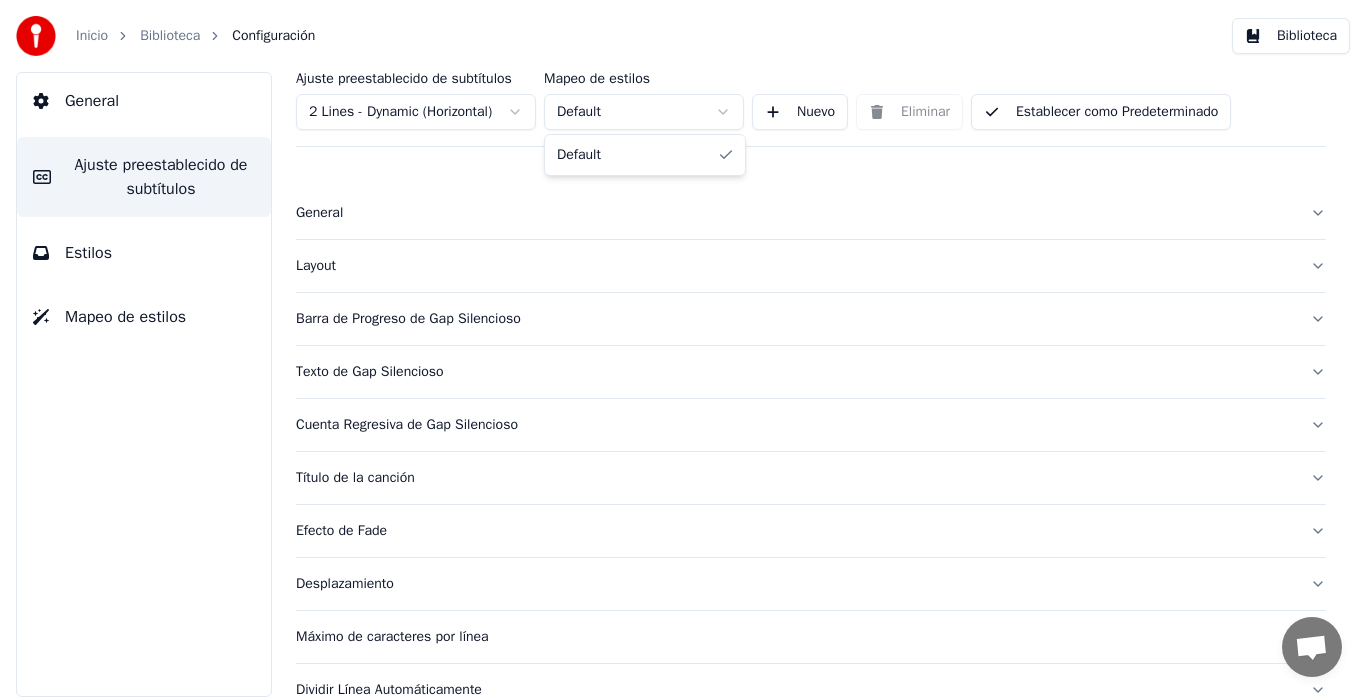 click on "Inicio Biblioteca Configuración Biblioteca General Ajuste preestablecido de subtítulos Estilos Mapeo de estilos Ajuste preestablecido de subtítulos 2 Lines - Dynamic (Horizontal) Mapeo de estilos Default Nuevo Eliminar Establecer como Predeterminado General Layout Barra de Progreso de Gap Silencioso Texto de Gap Silencioso Cuenta Regresiva de Gap Silencioso Título de la canción Efecto de Fade Desplazamiento Máximo de caracteres por línea Dividir Línea Automáticamente Conversación Adam de Youka Desktop Más canales Continuar en Correo electrónico Red fuera de línea. Reconectando... Por ahora no se pueden recibir ni enviar mensajes. Youka Desktop ¡Hola! ¿En qué te puedo ayudar?  Domingo, 22 Junio hola,al tratar de hacer un karaoke agrego el archivo en mp3, pongo letra automatica ,acepto y queda la pantalla en negro y girando como si lo estuviese cargando, los creditos los descuenta 10 por cada vez que he tratado de hacer el tema, 22/6/2025 Adam 22/6/2025 22/6/2025 22/6/2025 22/6/2025 Adam Crisp" at bounding box center [683, 348] 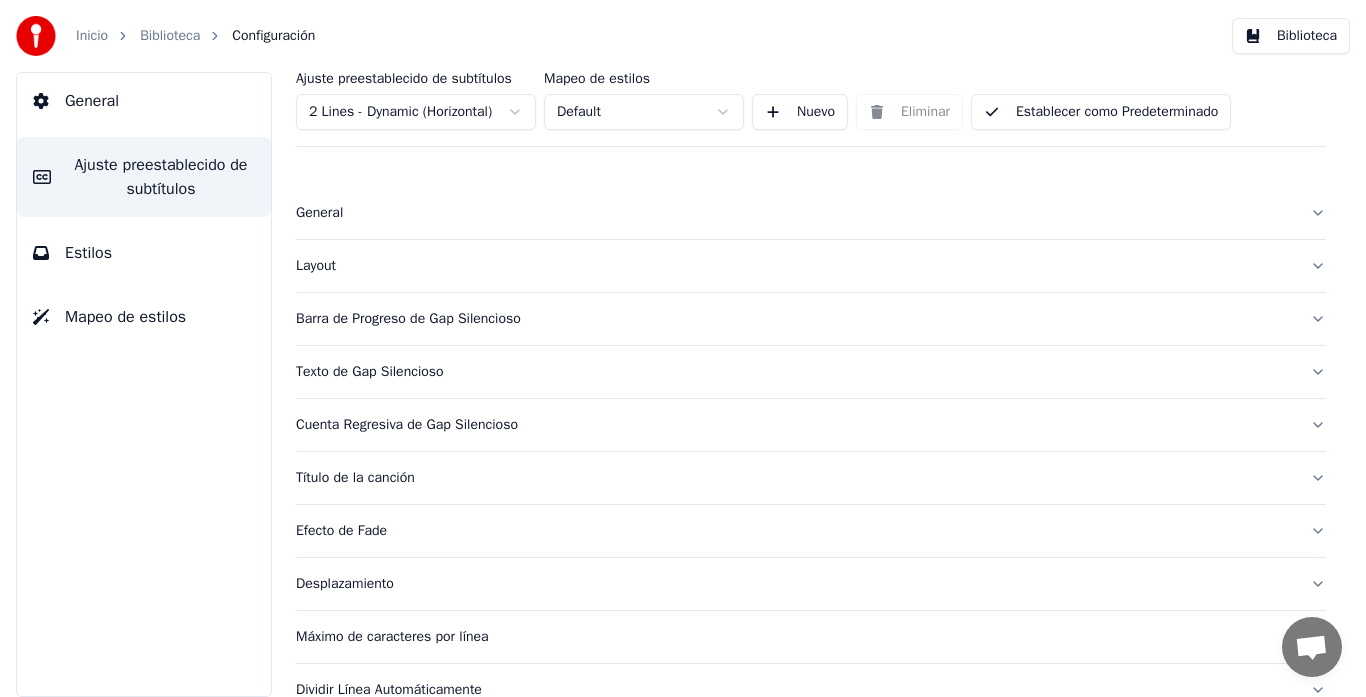 click on "Inicio Biblioteca Configuración Biblioteca General Ajuste preestablecido de subtítulos Estilos Mapeo de estilos Ajuste preestablecido de subtítulos 2 Lines - Dynamic (Horizontal) Mapeo de estilos Default Nuevo Eliminar Establecer como Predeterminado General Layout Barra de Progreso de Gap Silencioso Texto de Gap Silencioso Cuenta Regresiva de Gap Silencioso Título de la canción Efecto de Fade Desplazamiento Máximo de caracteres por línea Dividir Línea Automáticamente Conversación Adam de Youka Desktop Más canales Continuar en Correo electrónico Red fuera de línea. Reconectando... Por ahora no se pueden recibir ni enviar mensajes. Youka Desktop ¡Hola! ¿En qué te puedo ayudar?  Domingo, 22 Junio hola,al tratar de hacer un karaoke agrego el archivo en mp3, pongo letra automatica ,acepto y queda la pantalla en negro y girando como si lo estuviese cargando, los creditos los descuenta 10 por cada vez que he tratado de hacer el tema, 22/6/2025 Adam 22/6/2025 22/6/2025 22/6/2025 22/6/2025 Adam Crisp" at bounding box center (683, 348) 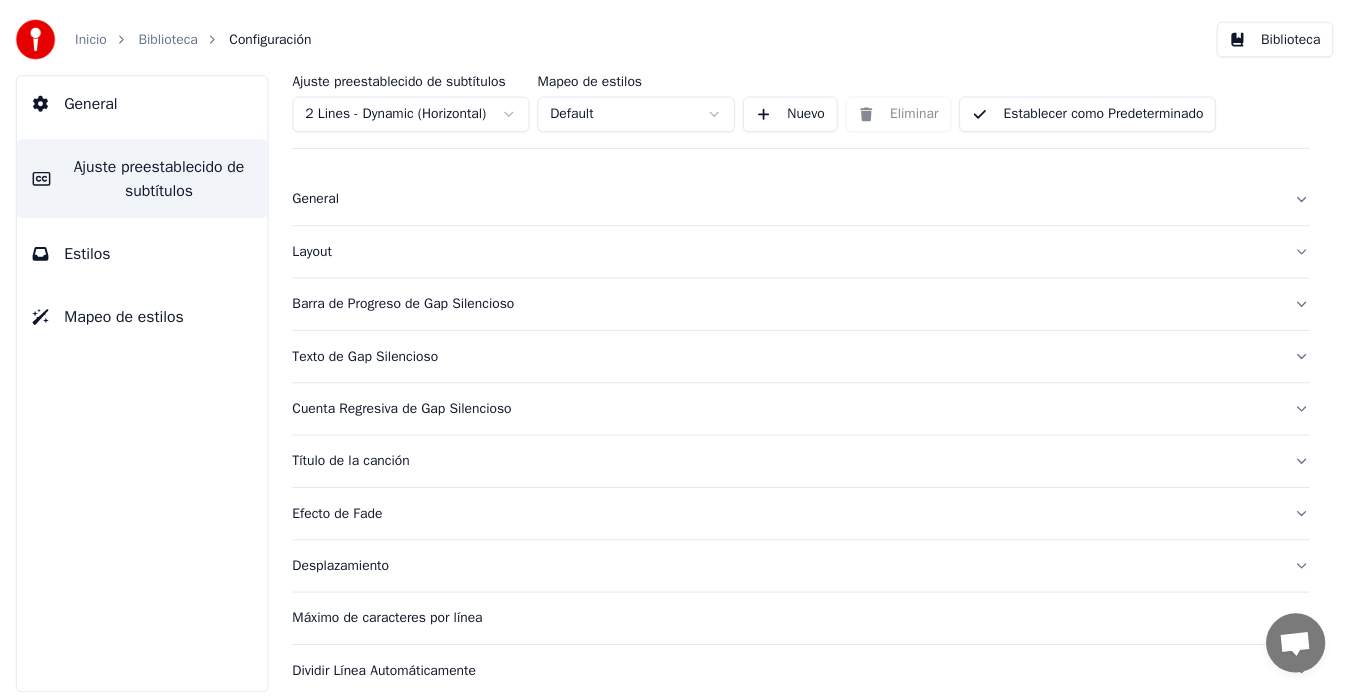 scroll, scrollTop: 0, scrollLeft: 0, axis: both 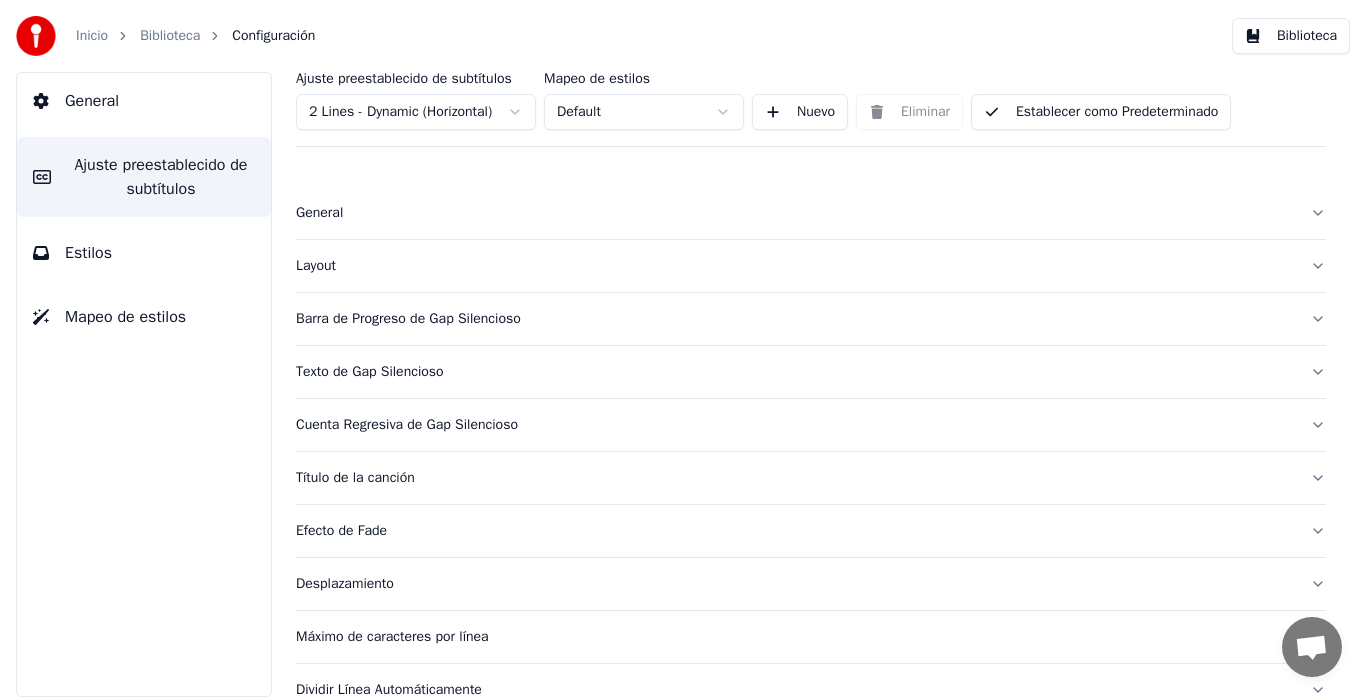 click on "General" at bounding box center [92, 101] 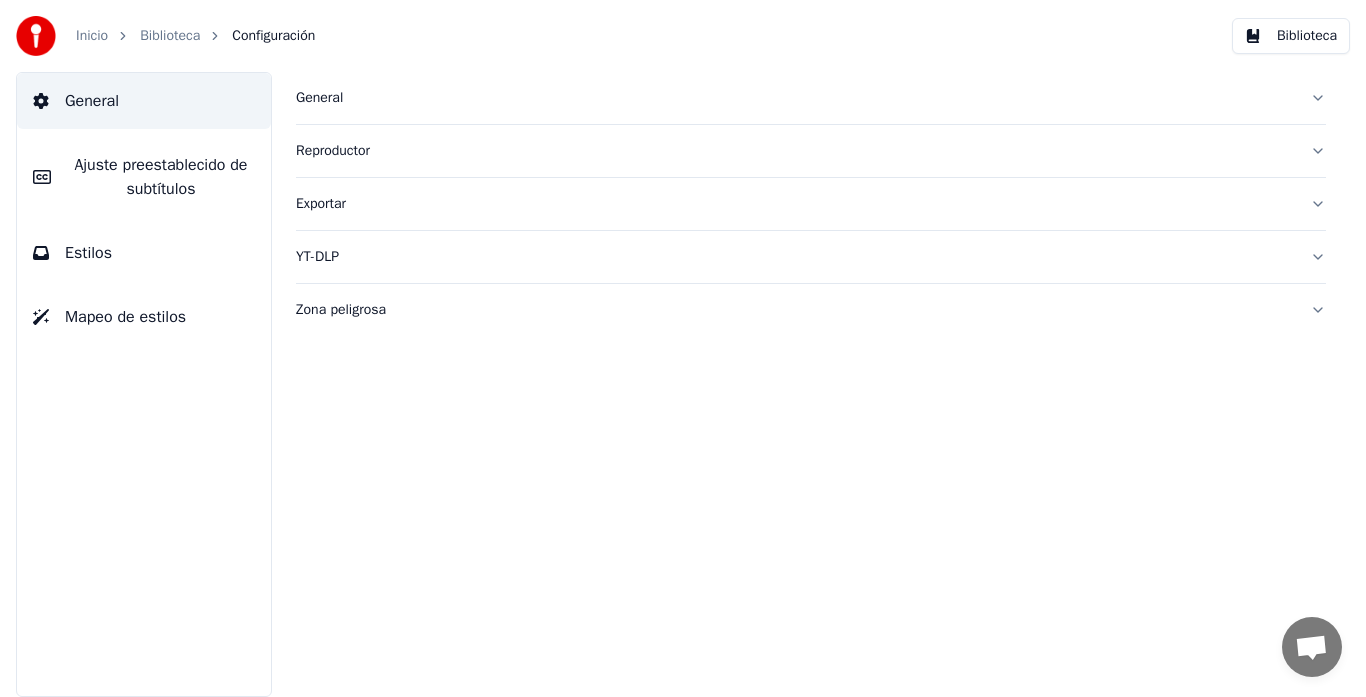 click on "Biblioteca" at bounding box center (170, 36) 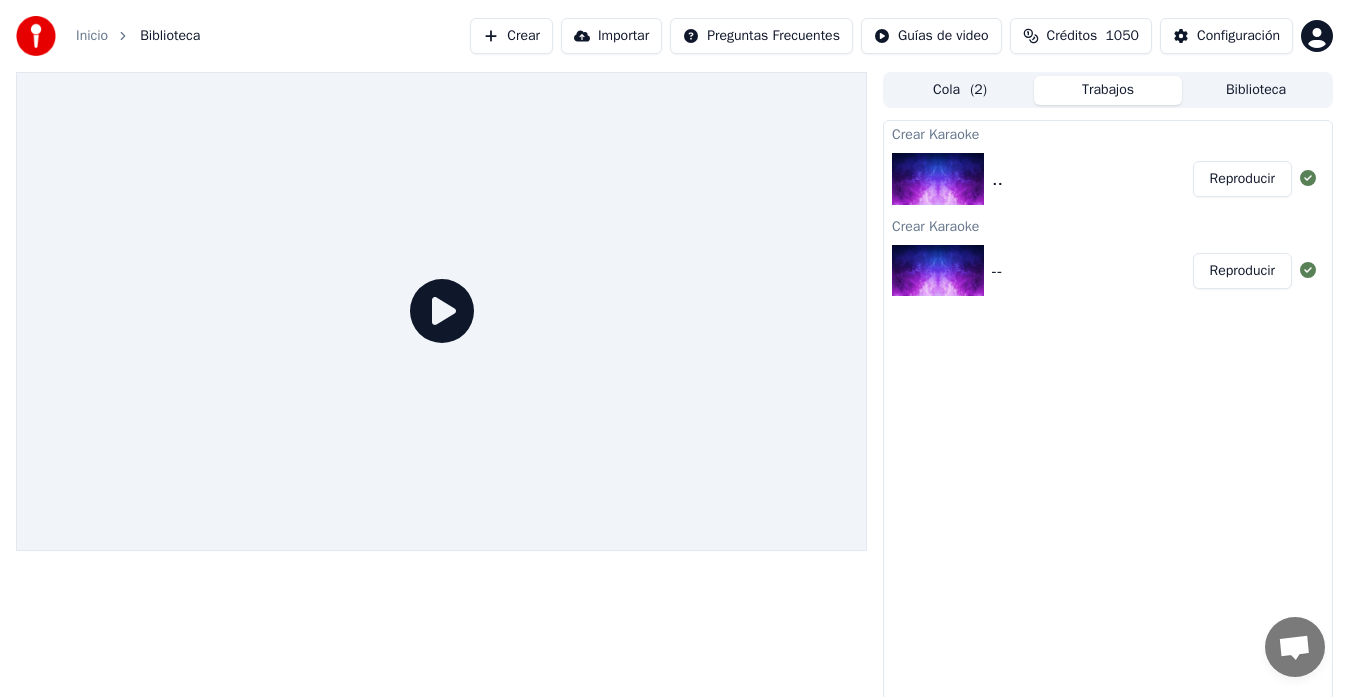 click on "Reproducir" at bounding box center [1242, 179] 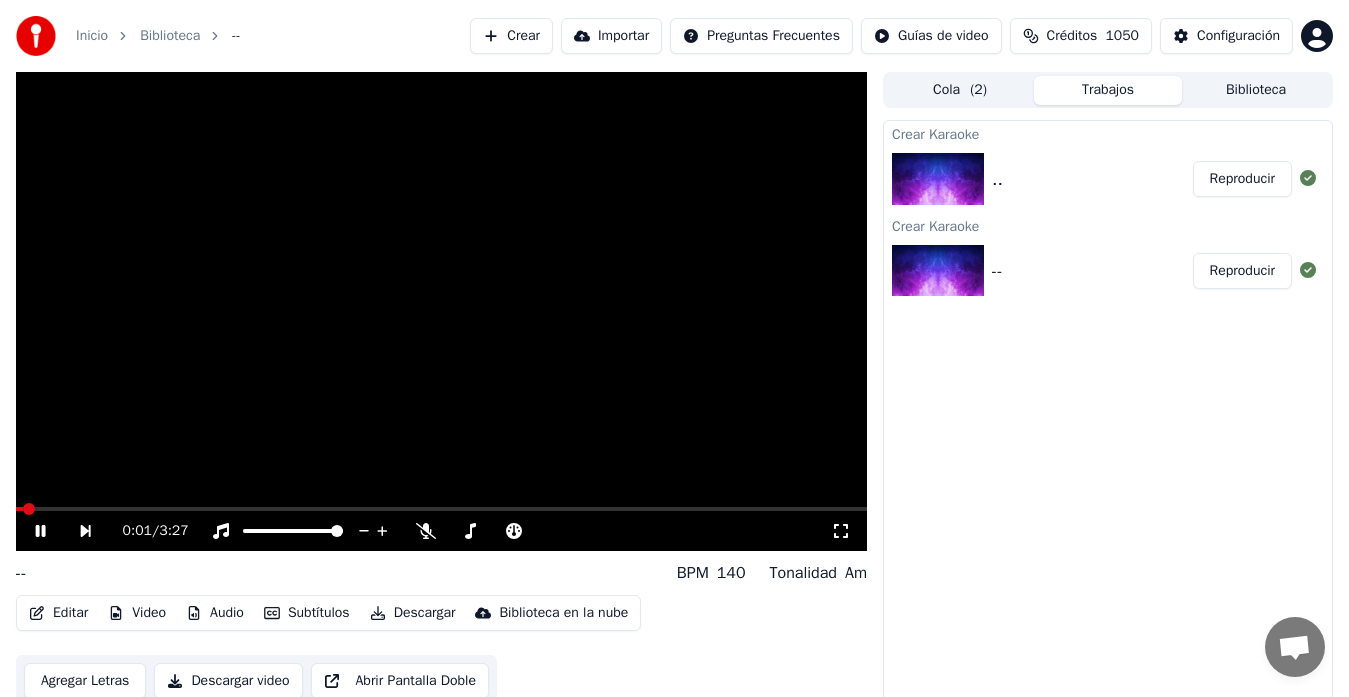 click on "Subtítulos" at bounding box center (307, 613) 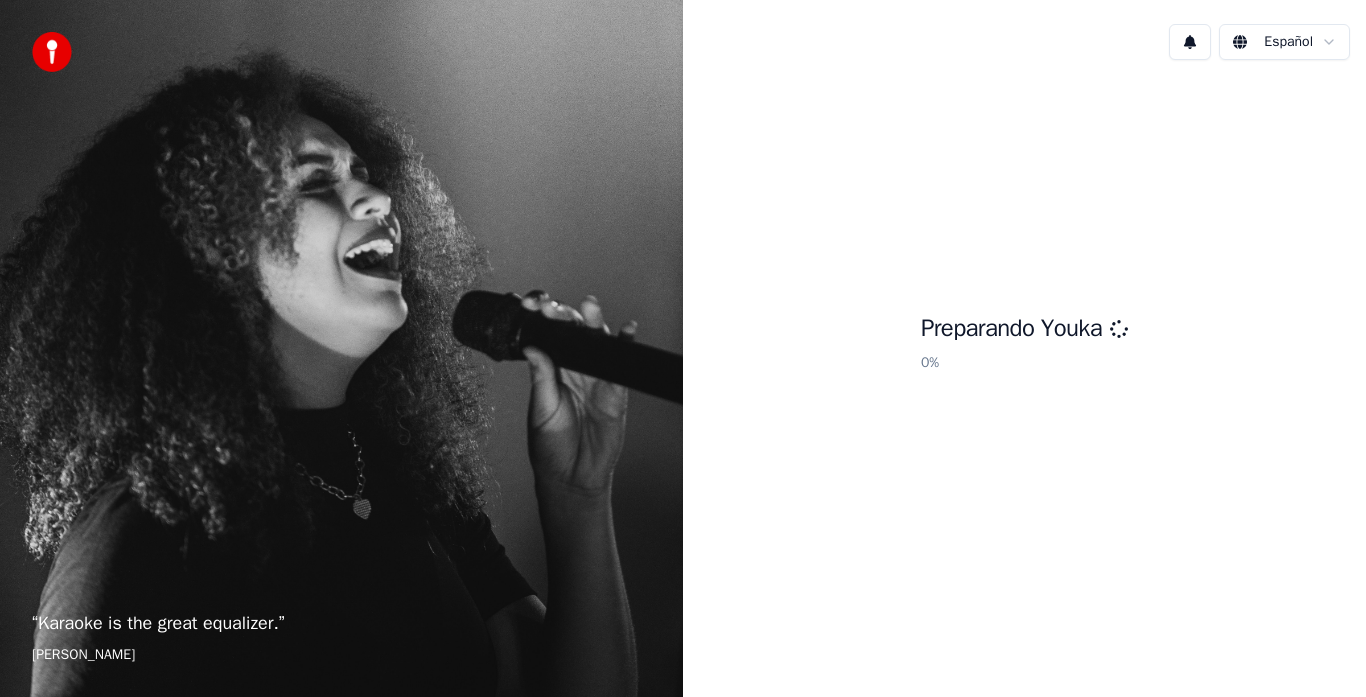 scroll, scrollTop: 0, scrollLeft: 0, axis: both 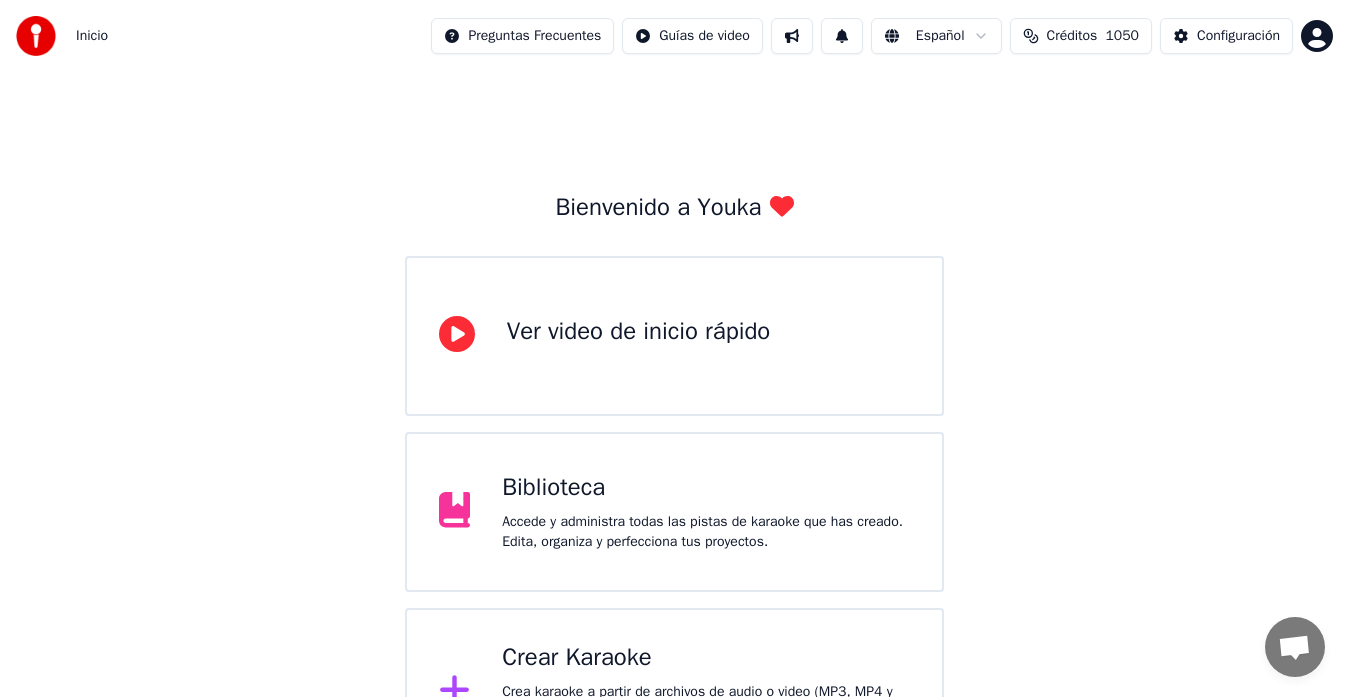 click on "Biblioteca" at bounding box center (706, 488) 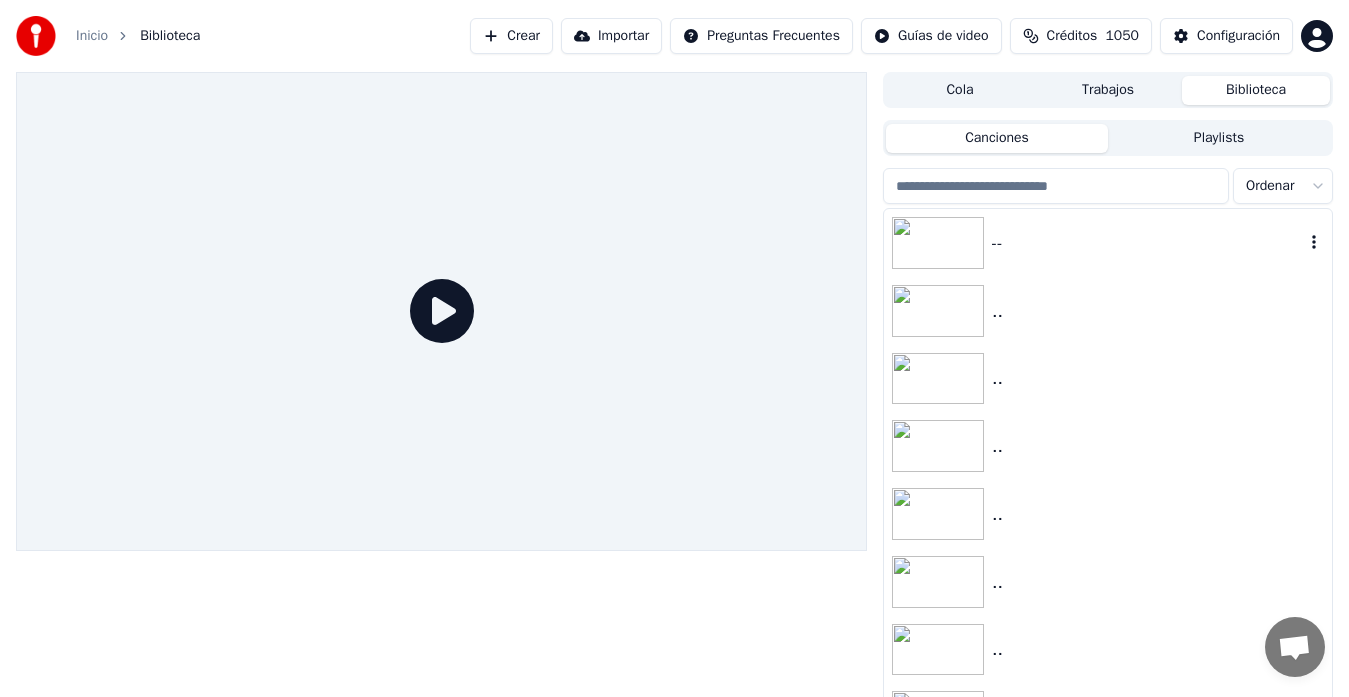 click at bounding box center [938, 243] 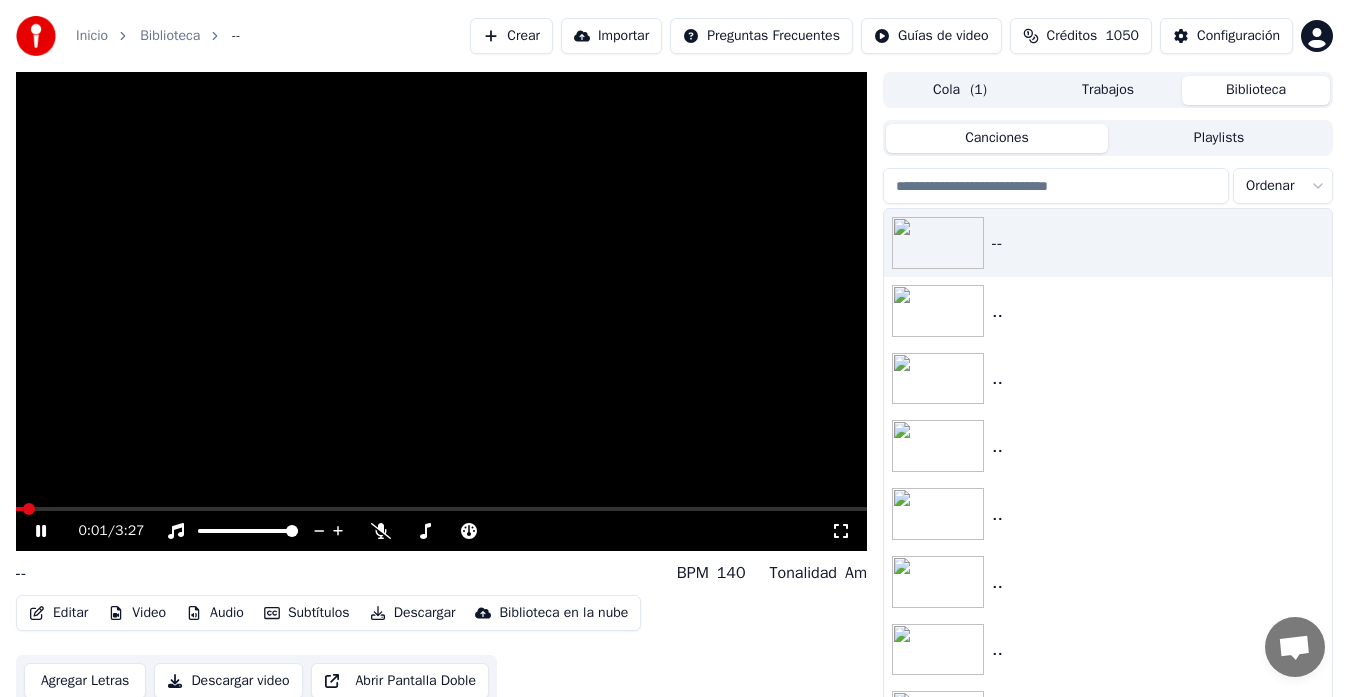 click at bounding box center (441, 311) 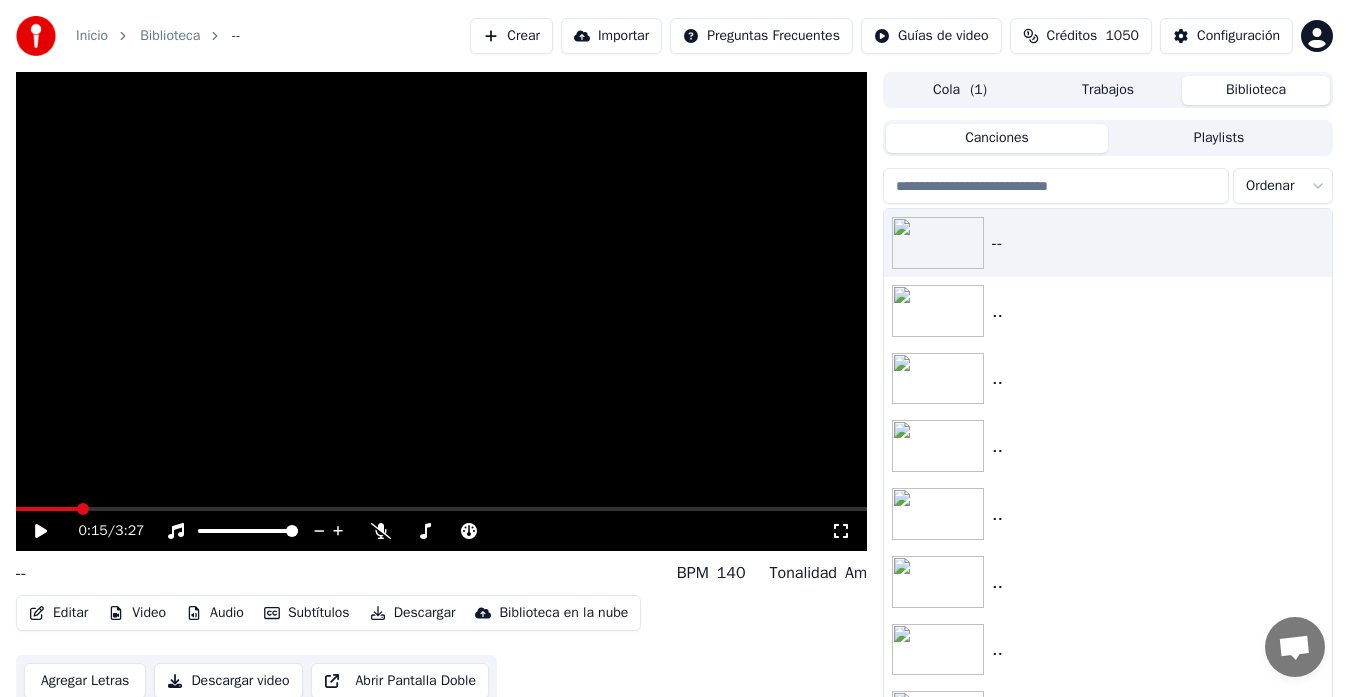 click at bounding box center [441, 509] 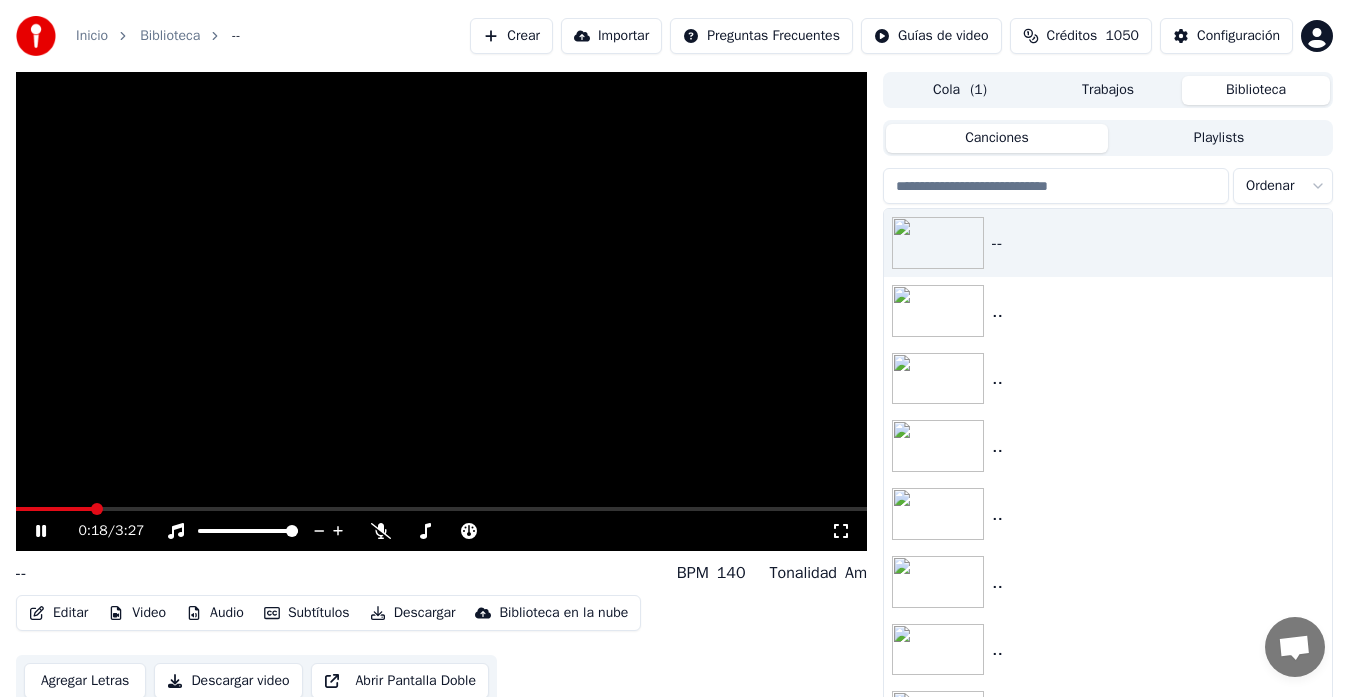 click on "Am" at bounding box center (856, 573) 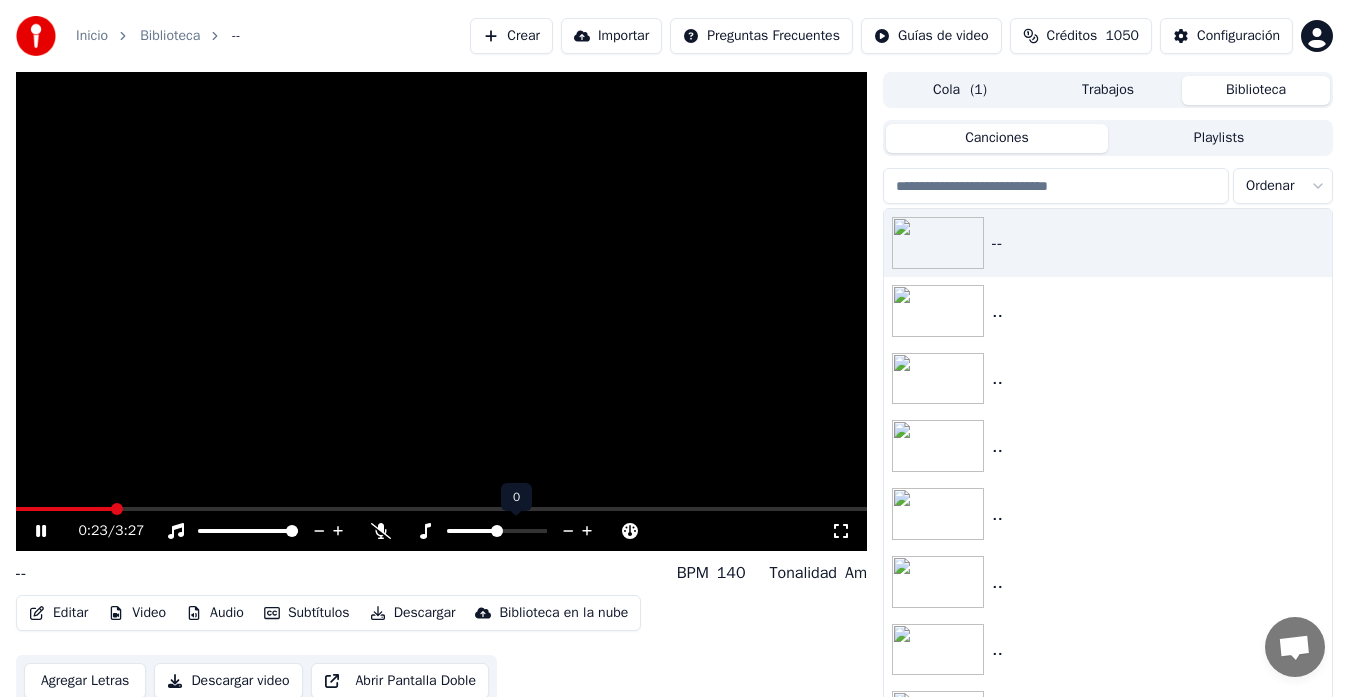 click at bounding box center [472, 531] 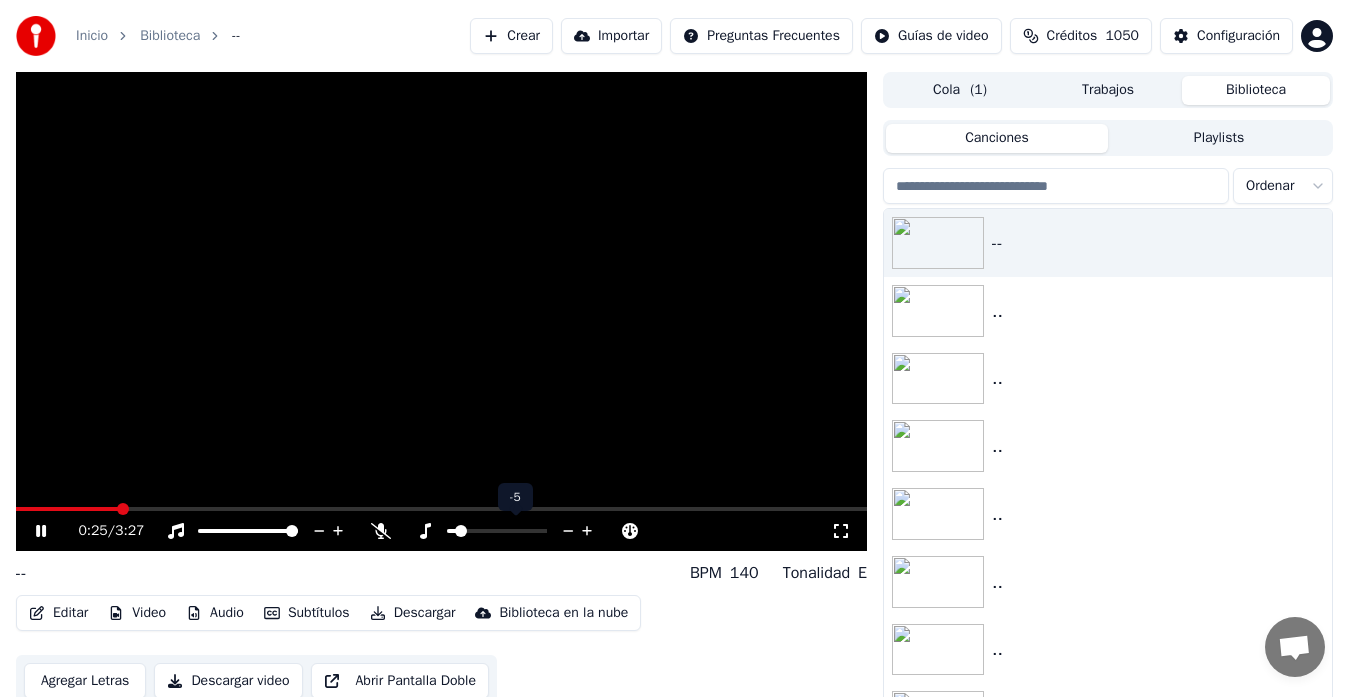 click at bounding box center [497, 531] 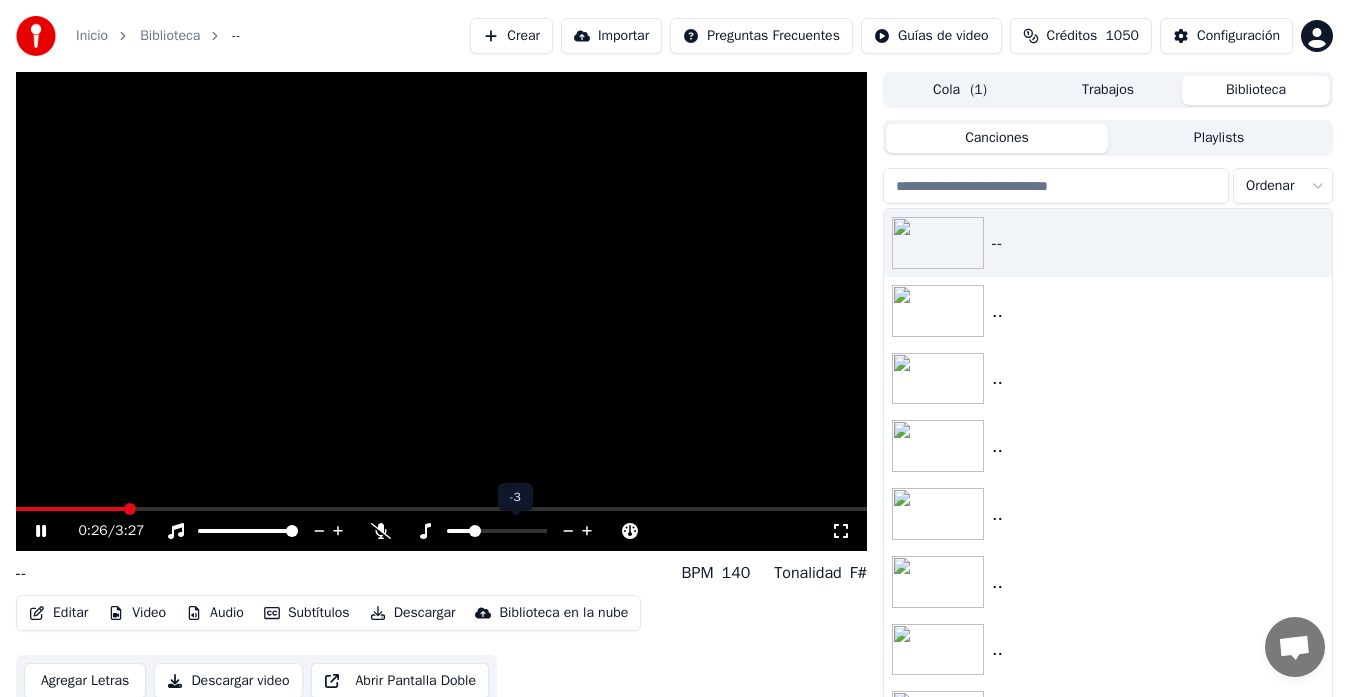 click at bounding box center [497, 531] 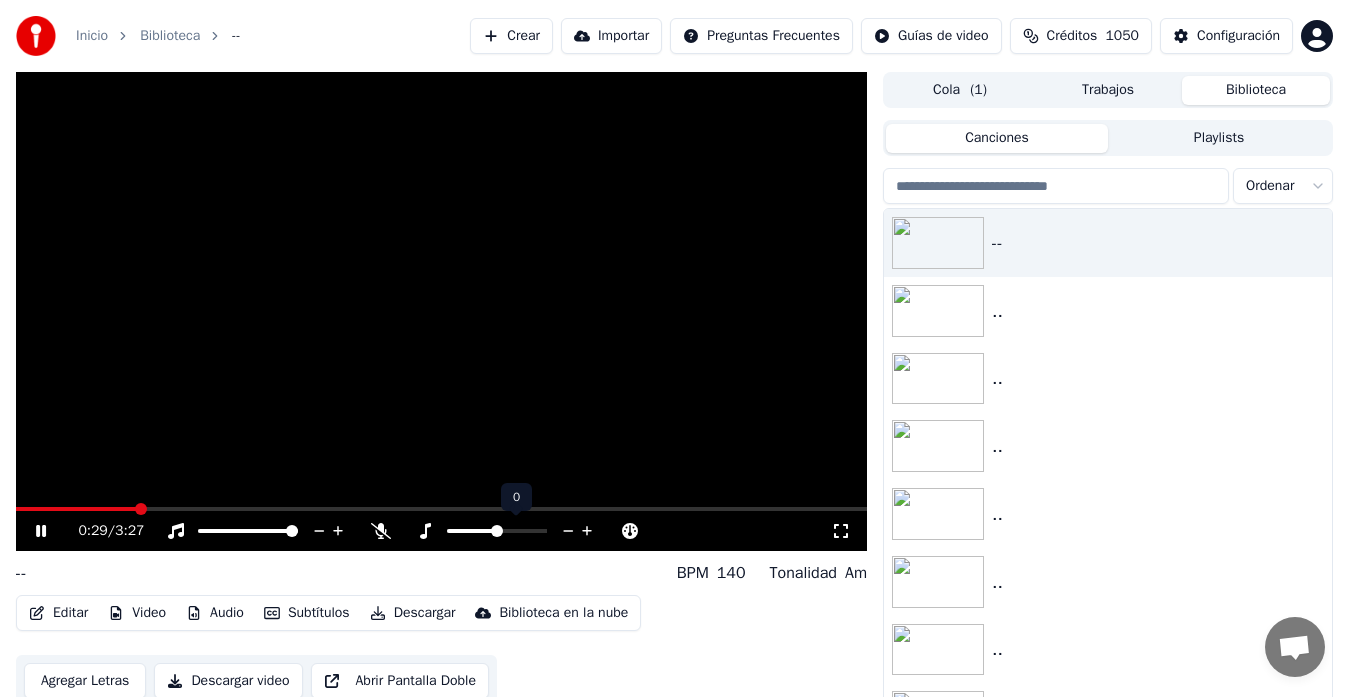 click at bounding box center [497, 531] 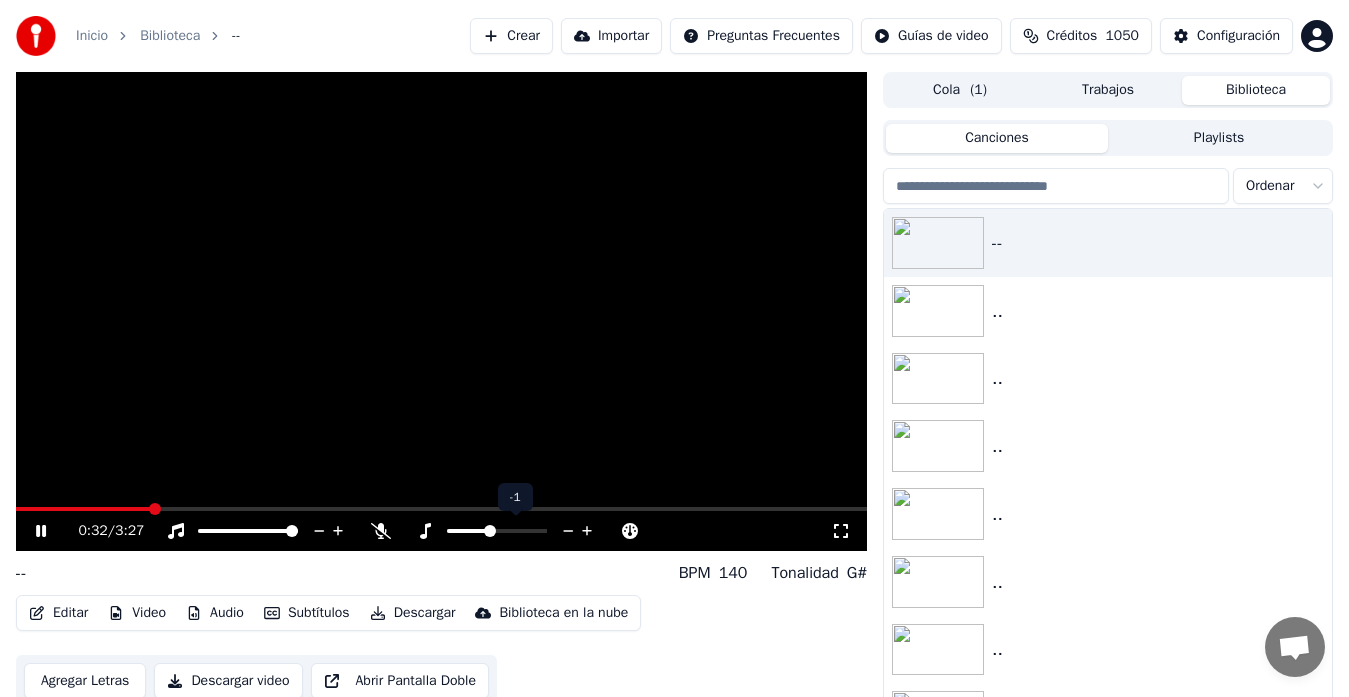 click at bounding box center (490, 531) 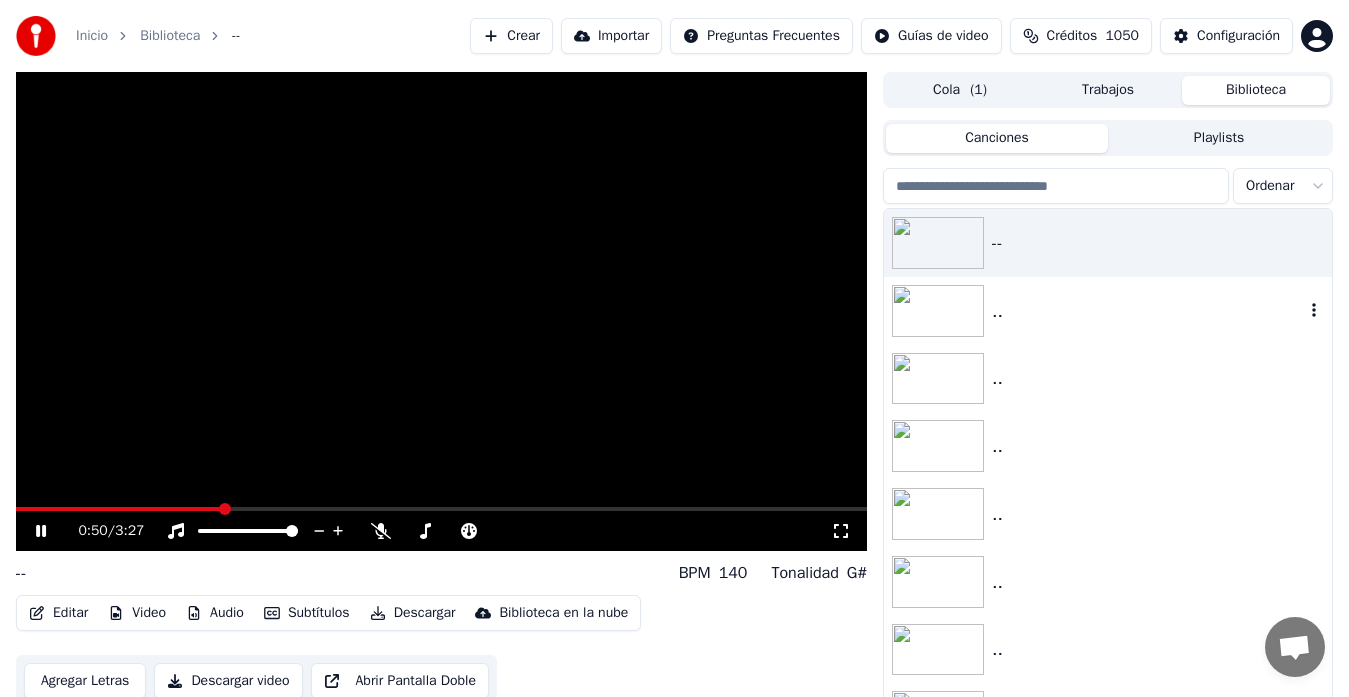 click at bounding box center (938, 311) 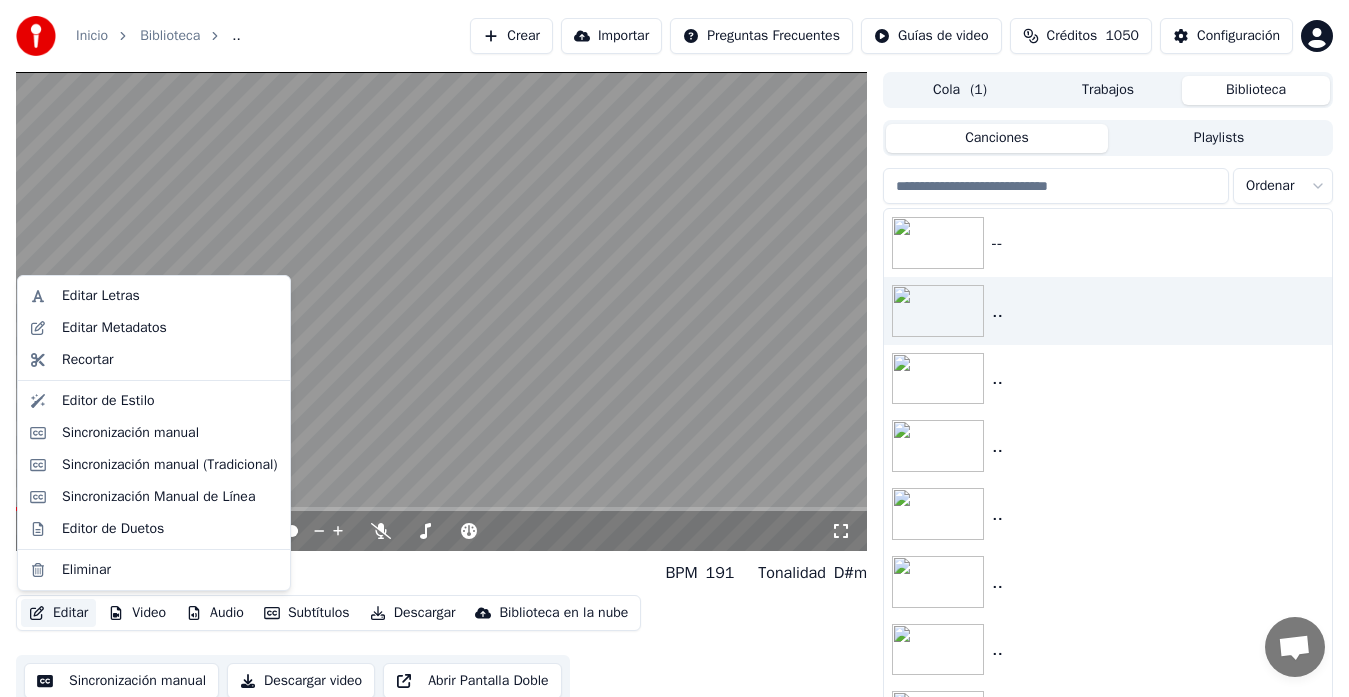 click on "Editar" at bounding box center [58, 613] 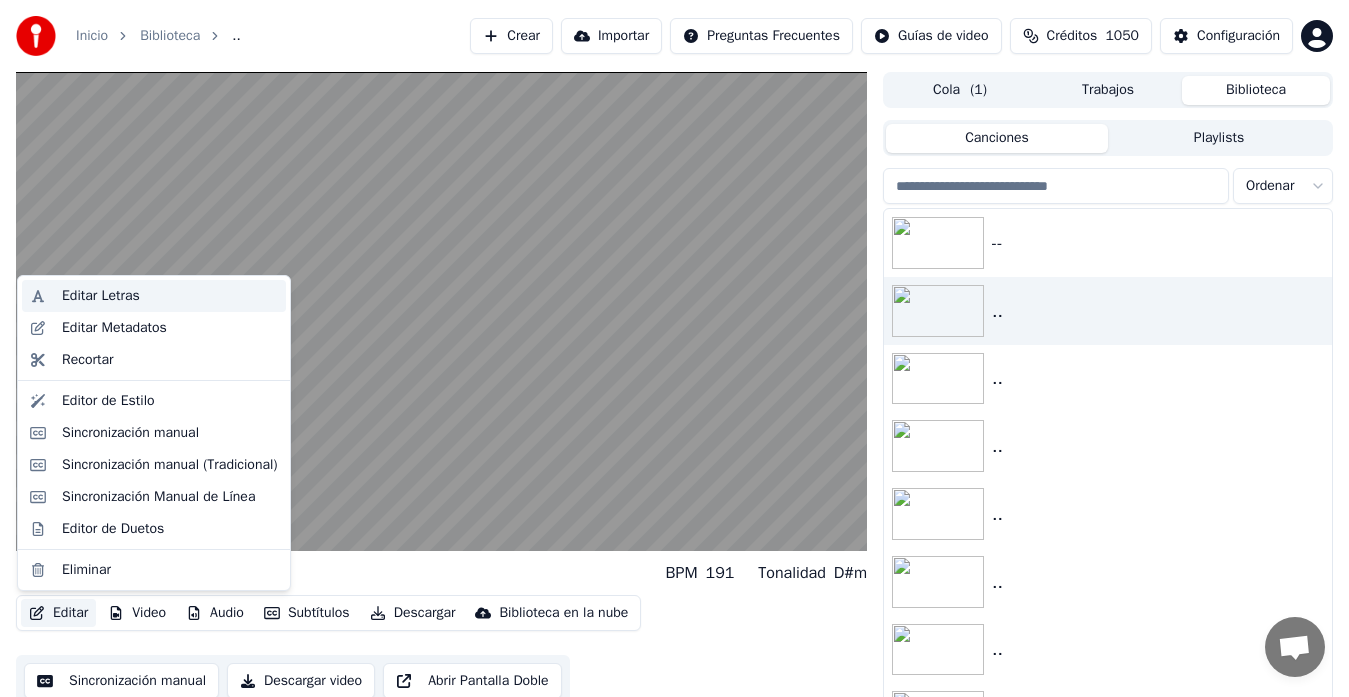 click on "Editar Letras" at bounding box center [101, 296] 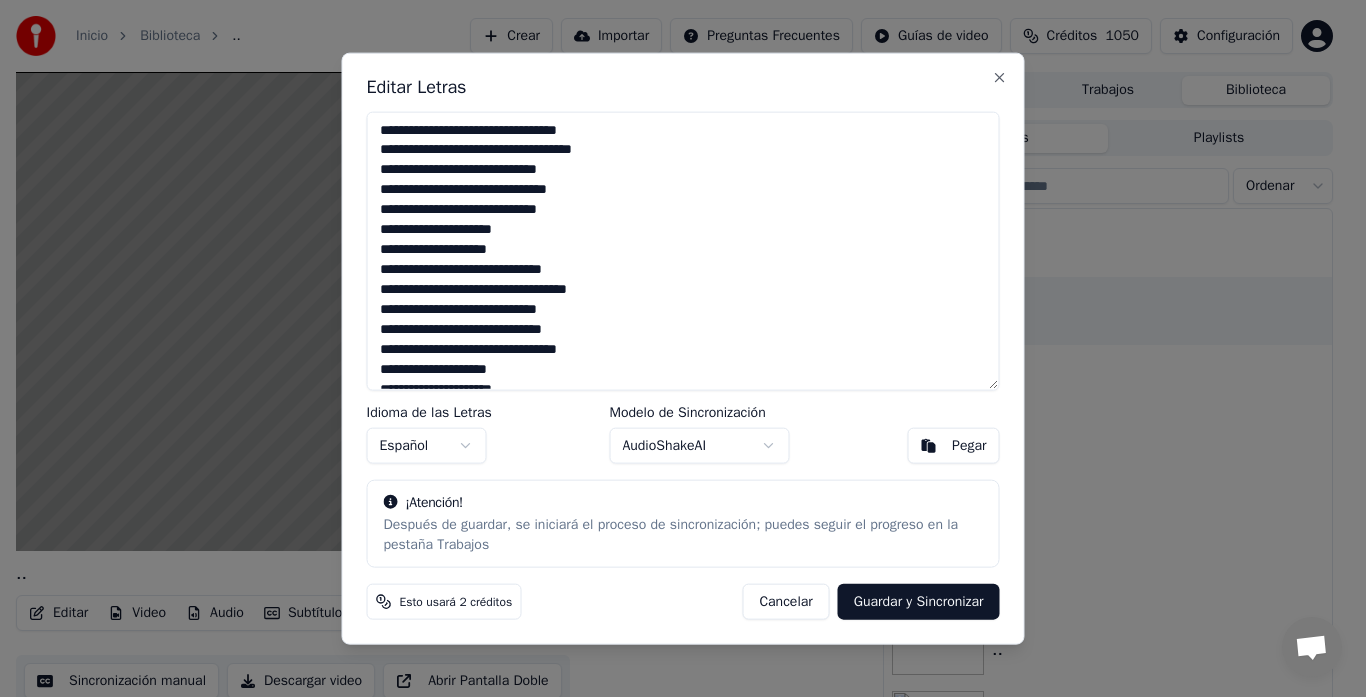 click on "Cancelar" at bounding box center (785, 602) 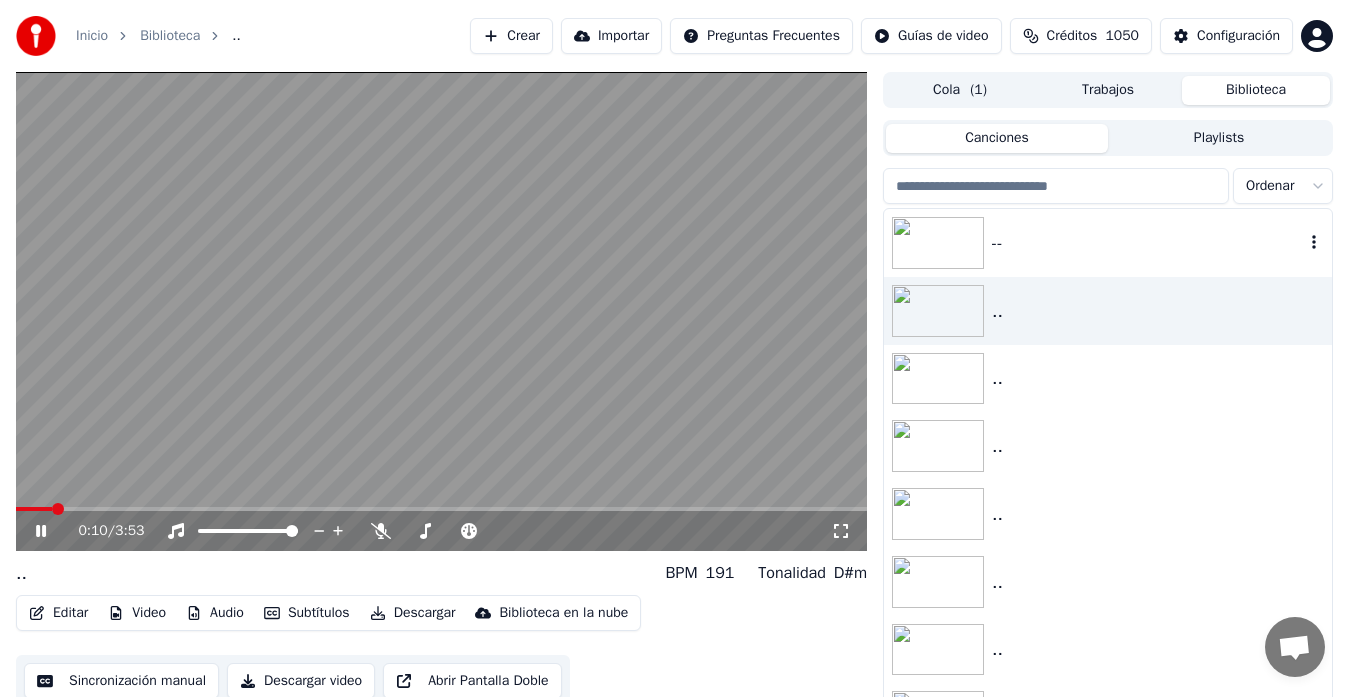 click at bounding box center (938, 243) 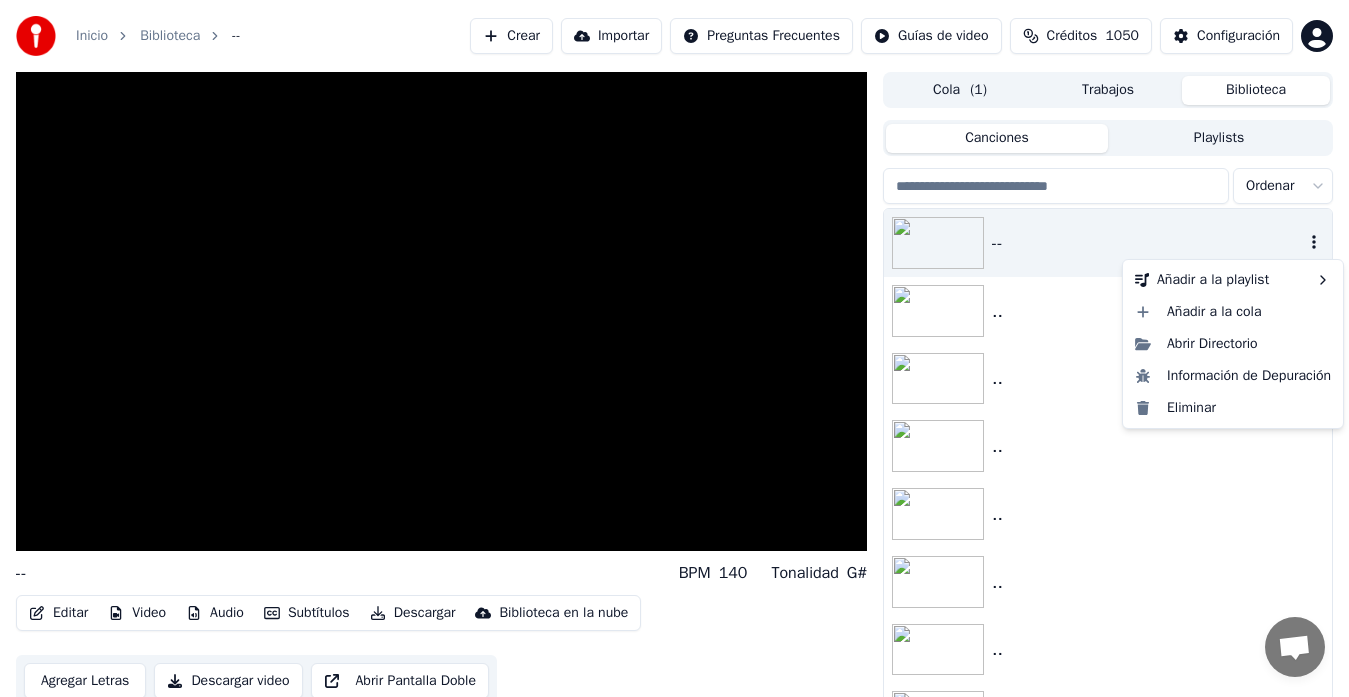 click 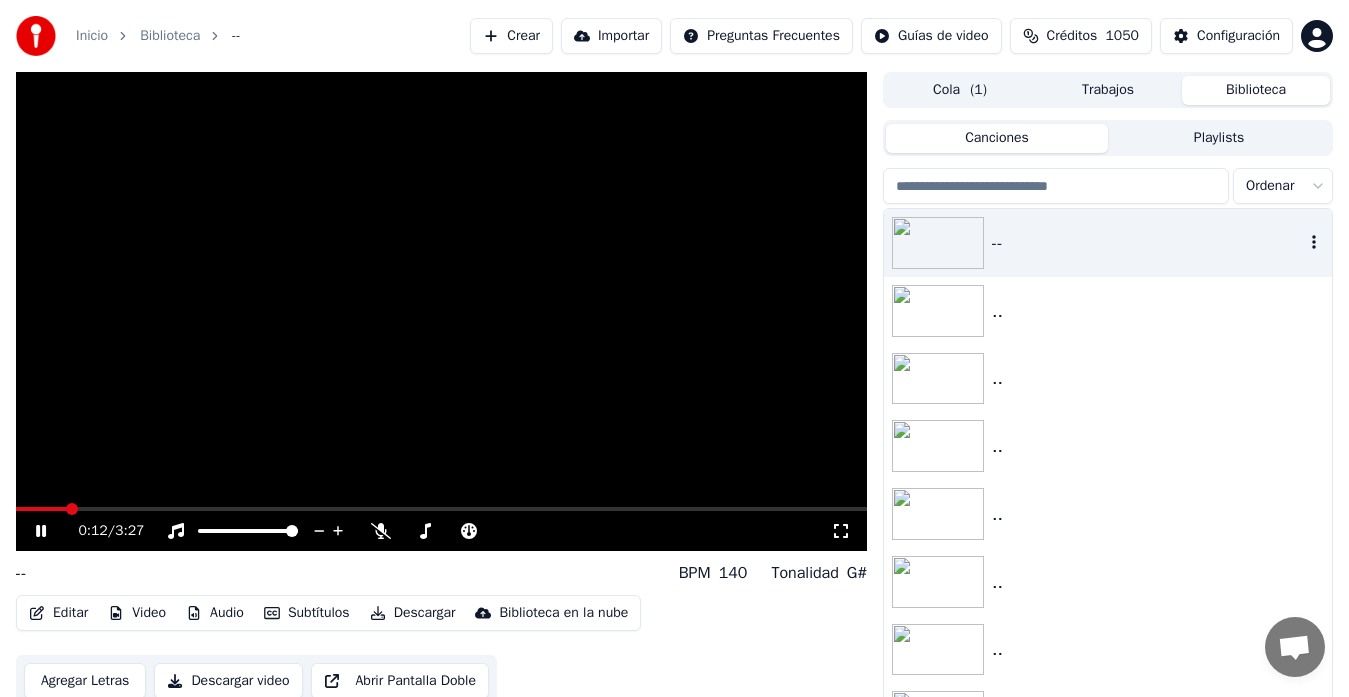 click at bounding box center (938, 243) 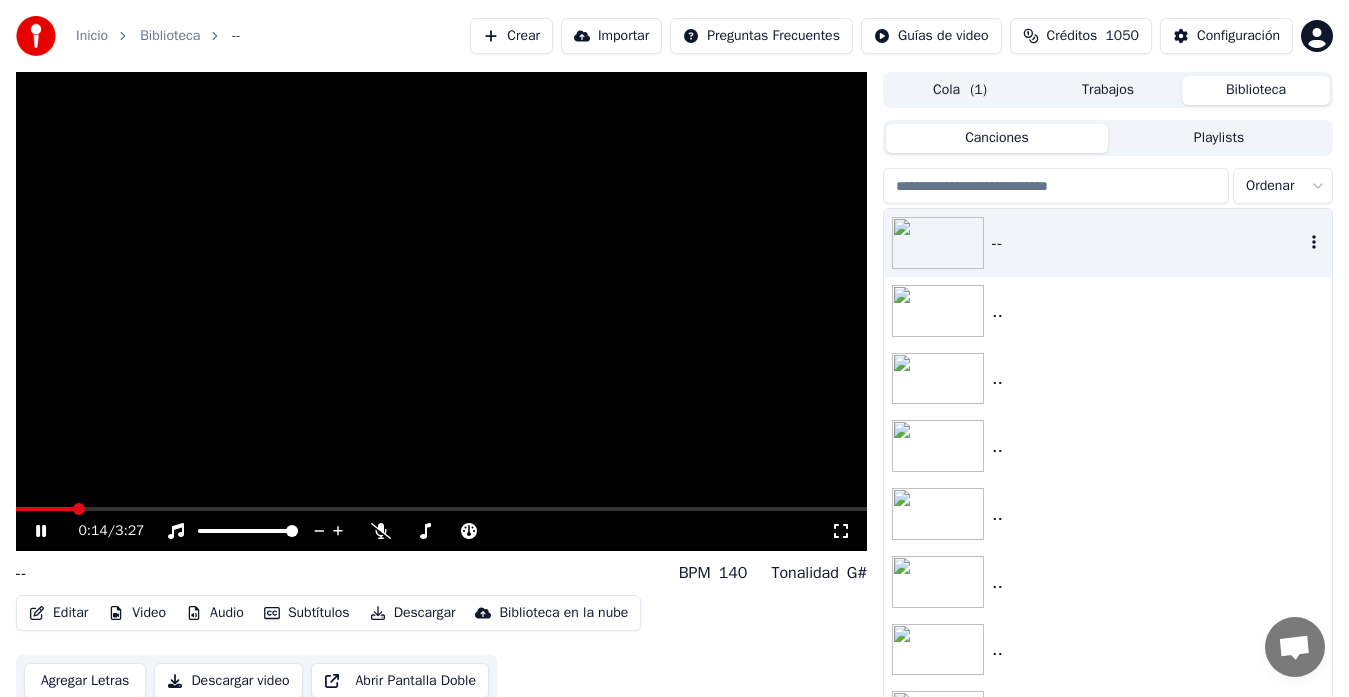 click on "--" at bounding box center (1148, 243) 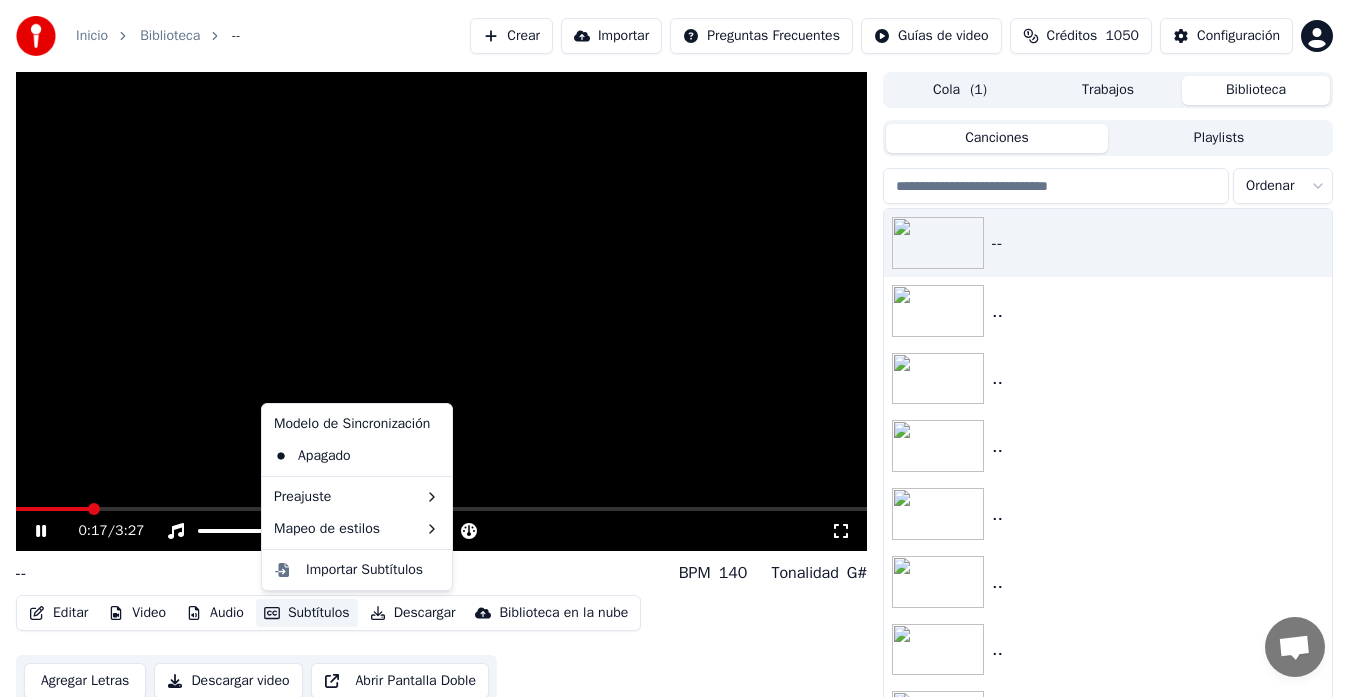 click on "Subtítulos" at bounding box center [307, 613] 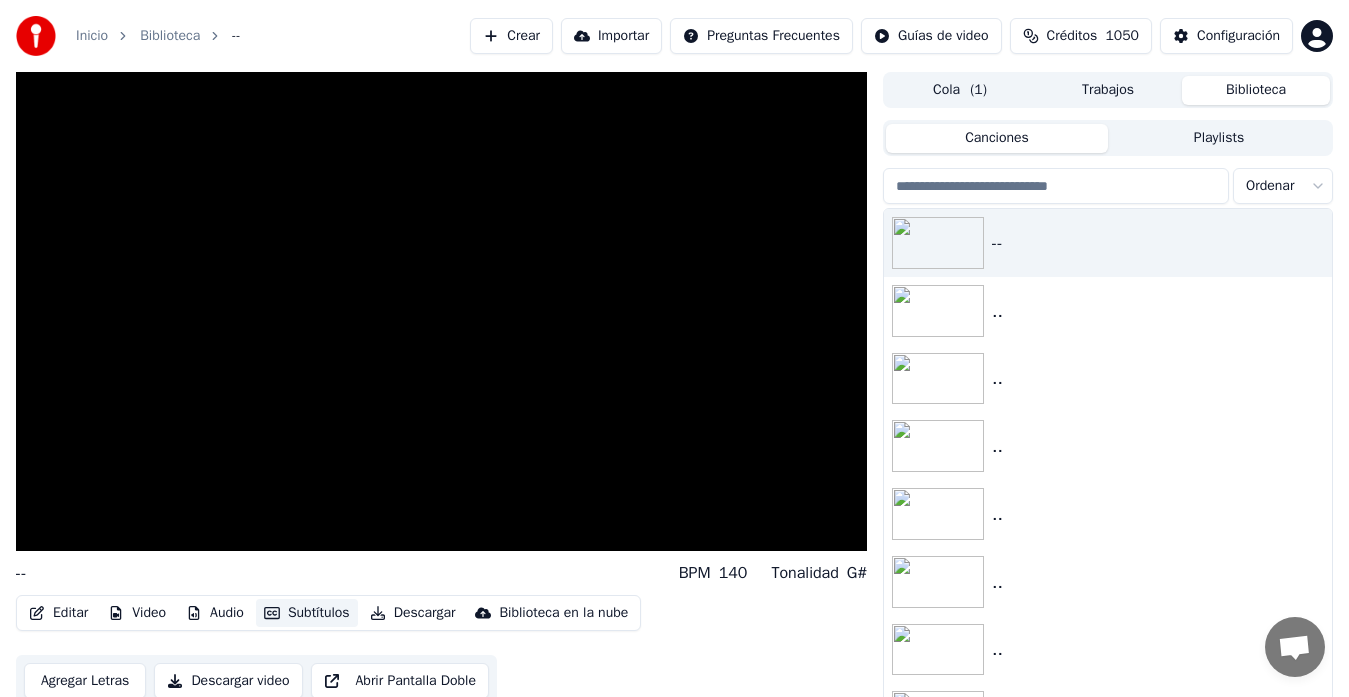 click on "Subtítulos" at bounding box center [307, 613] 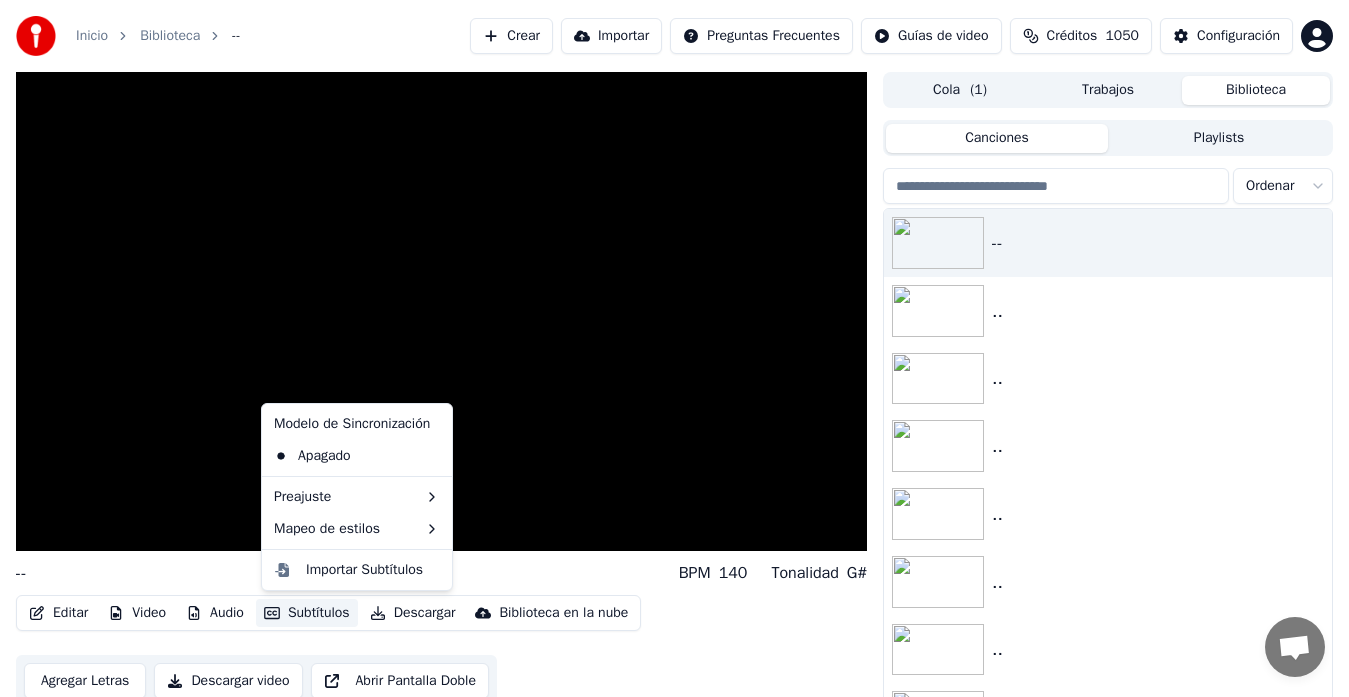 click on "Subtítulos" at bounding box center (307, 613) 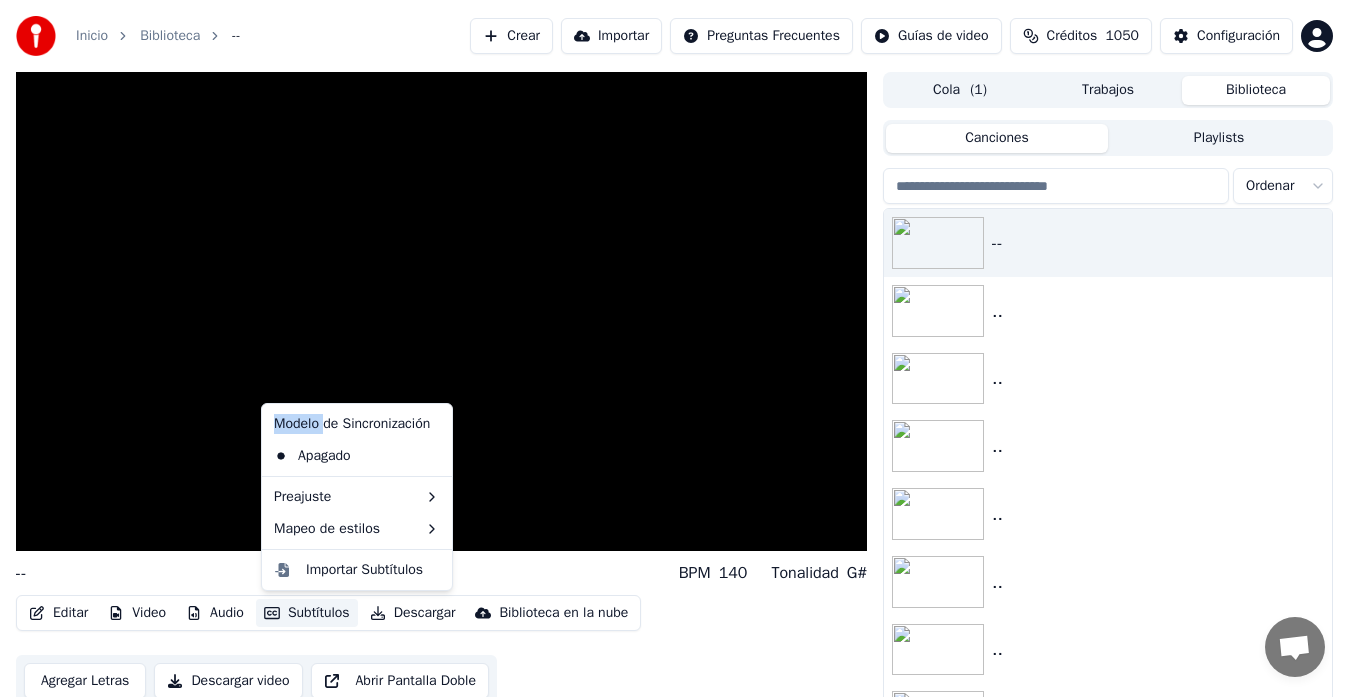 click on "Modelo de Sincronización" at bounding box center [357, 424] 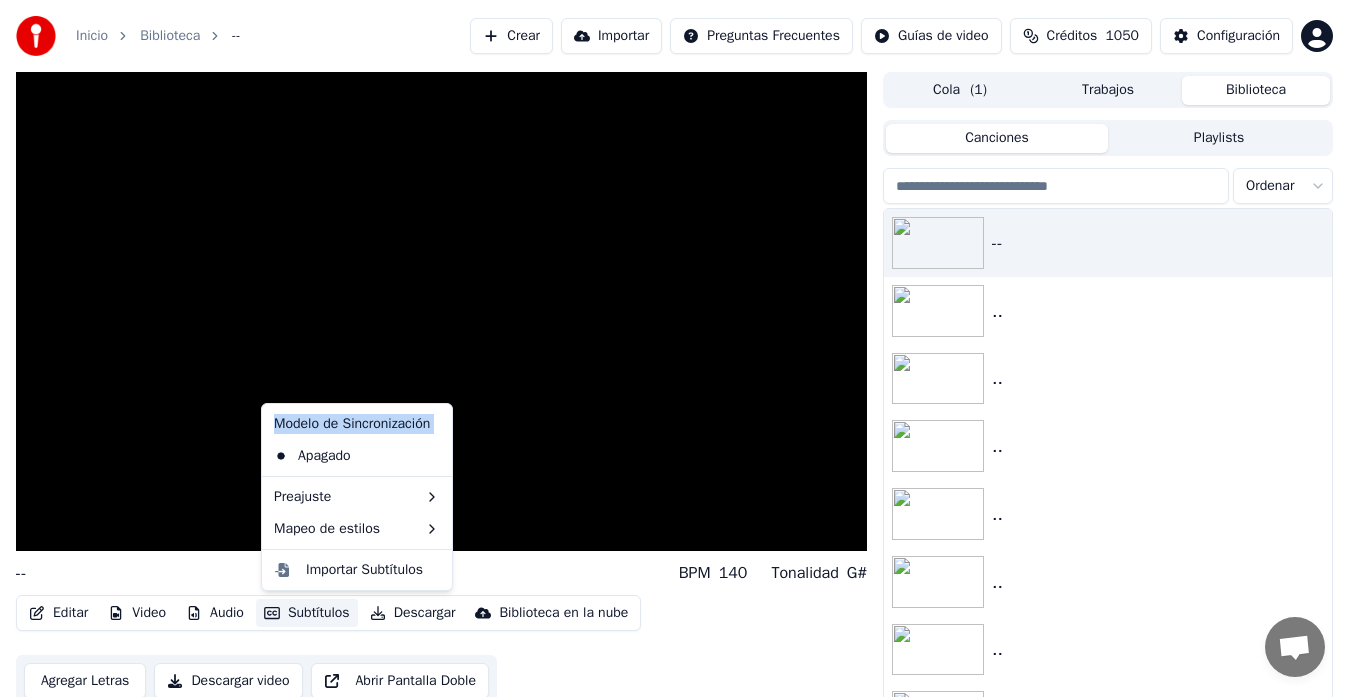 click on "Modelo de Sincronización" at bounding box center (357, 424) 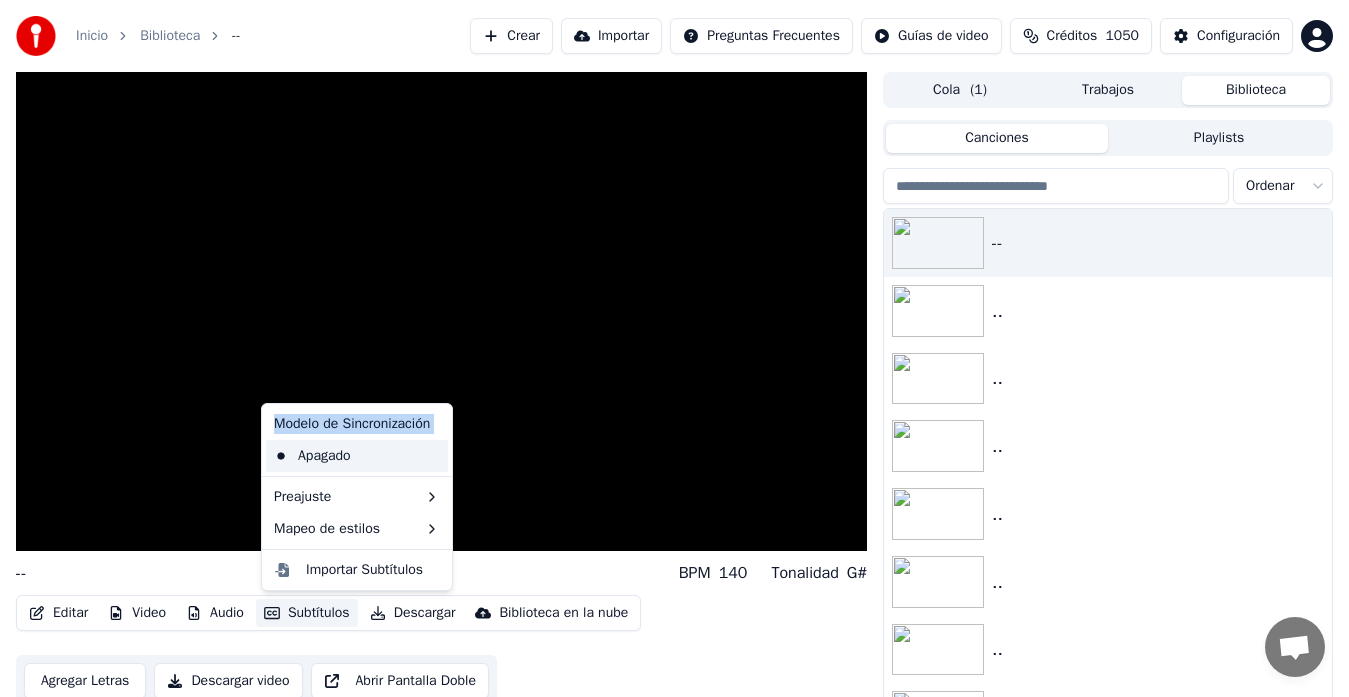 click on "Apagado" at bounding box center (357, 456) 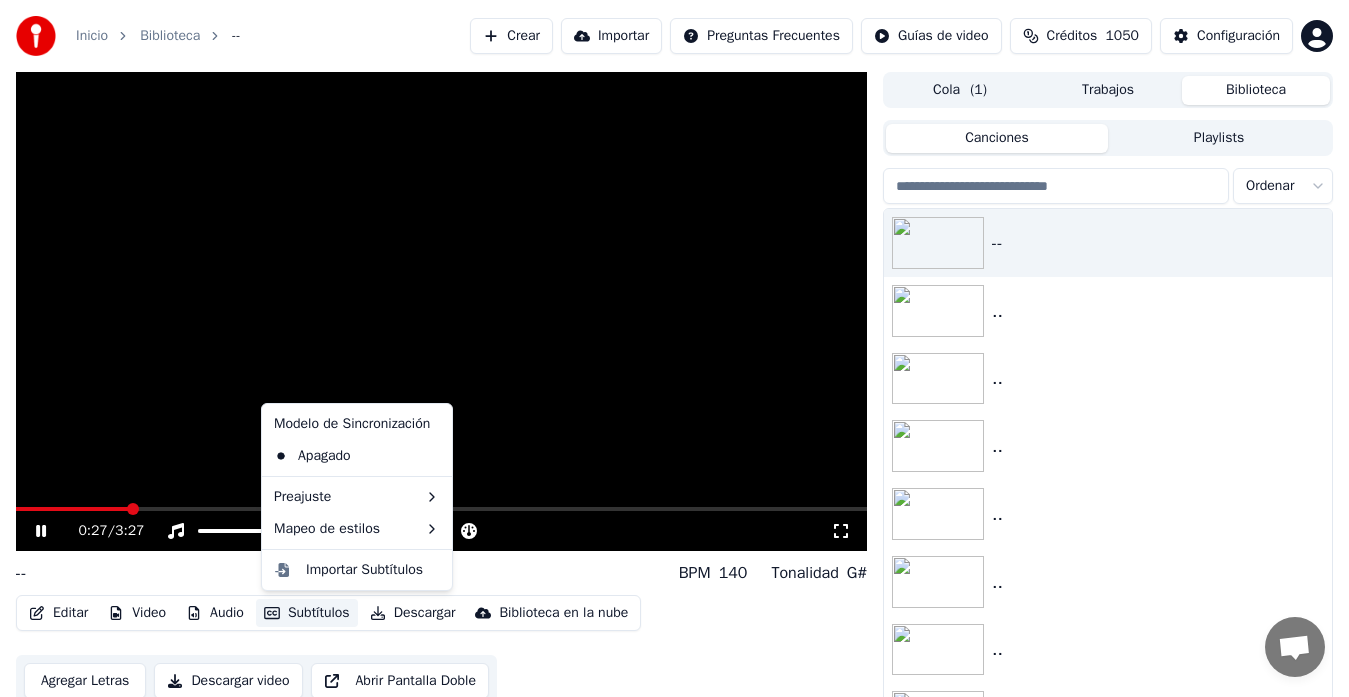 click on "Subtítulos" at bounding box center (307, 613) 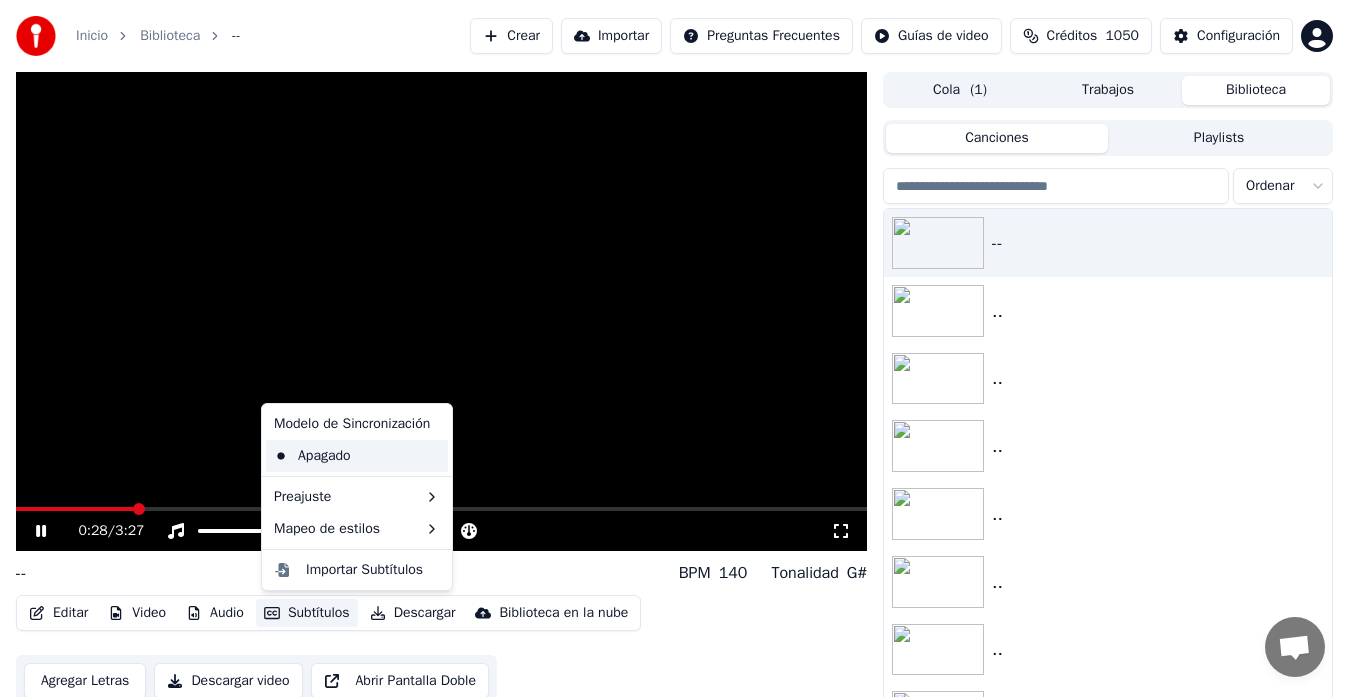 click on "Apagado" at bounding box center [357, 456] 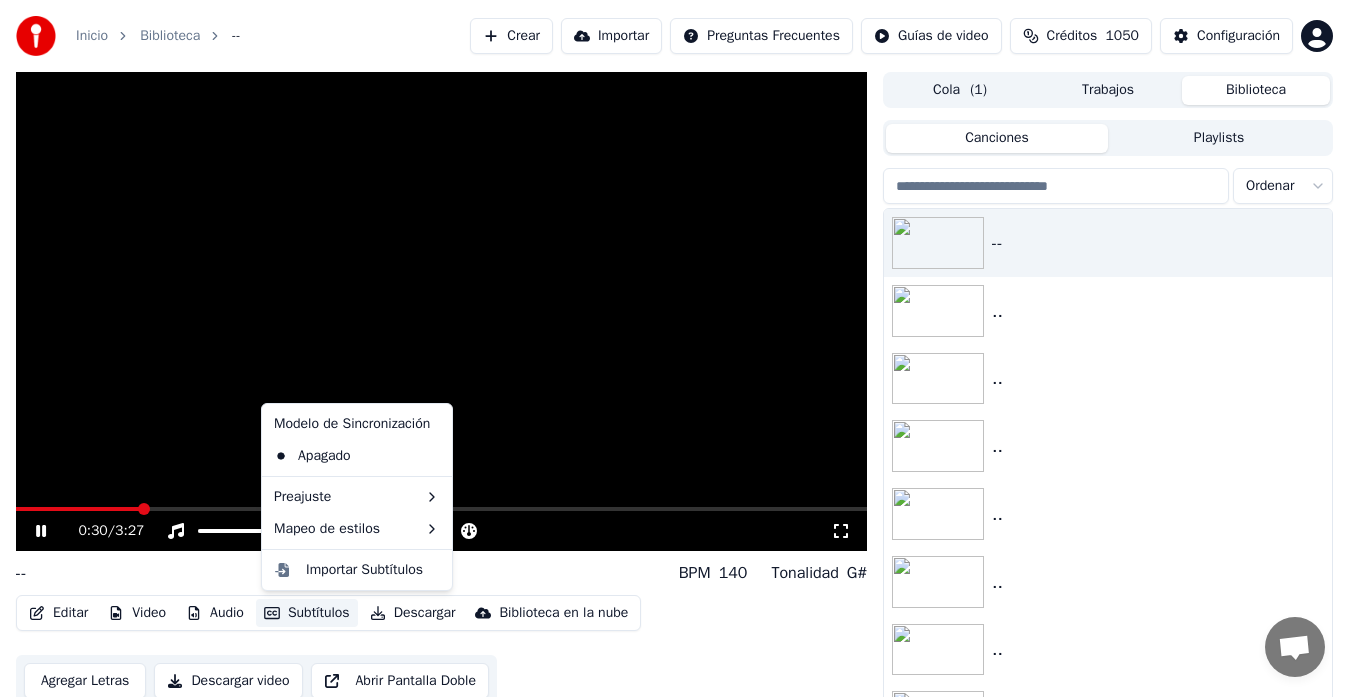click on "Subtítulos" at bounding box center [307, 613] 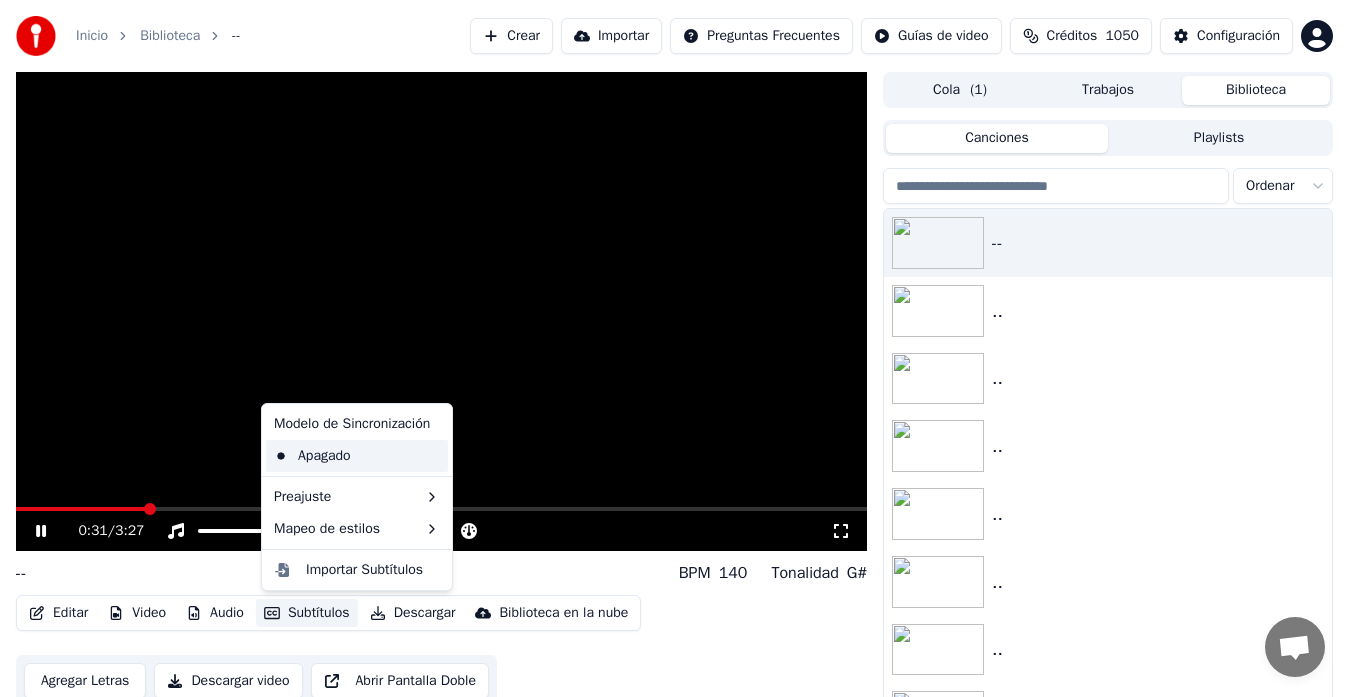 click on "Apagado" at bounding box center [357, 456] 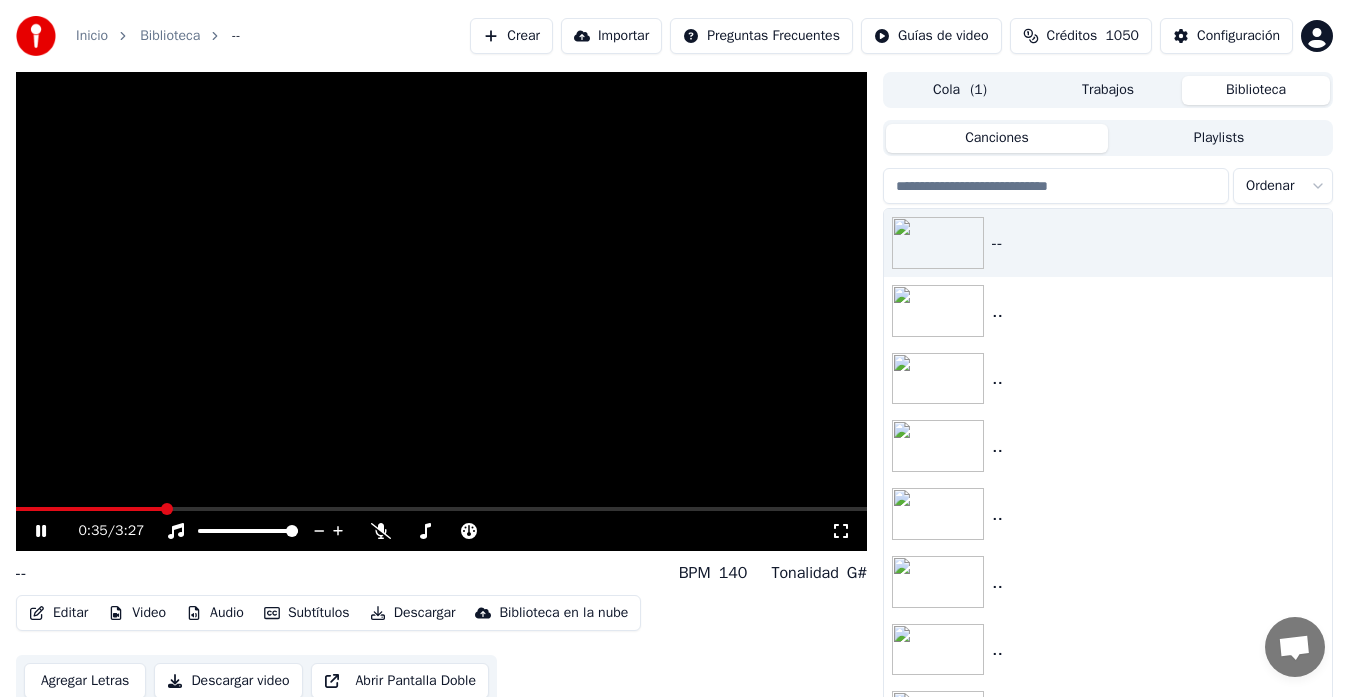 click at bounding box center [441, 311] 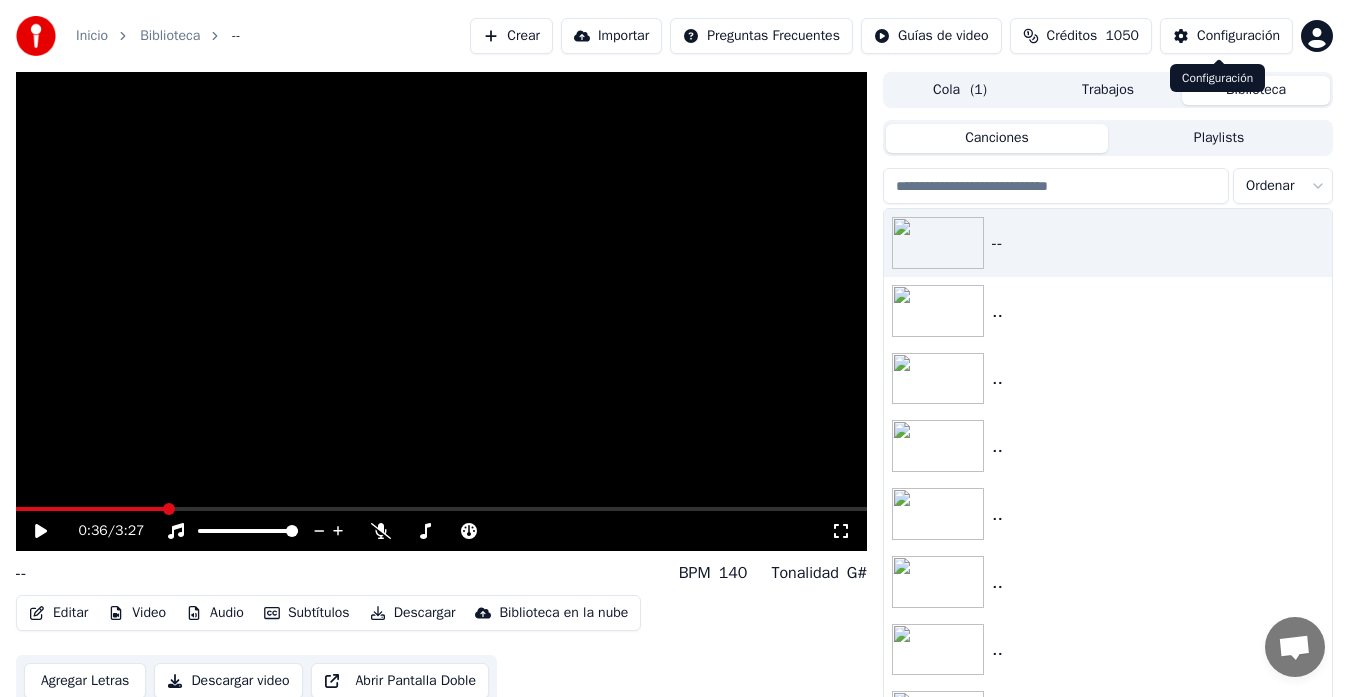 click on "Configuración" at bounding box center (1238, 36) 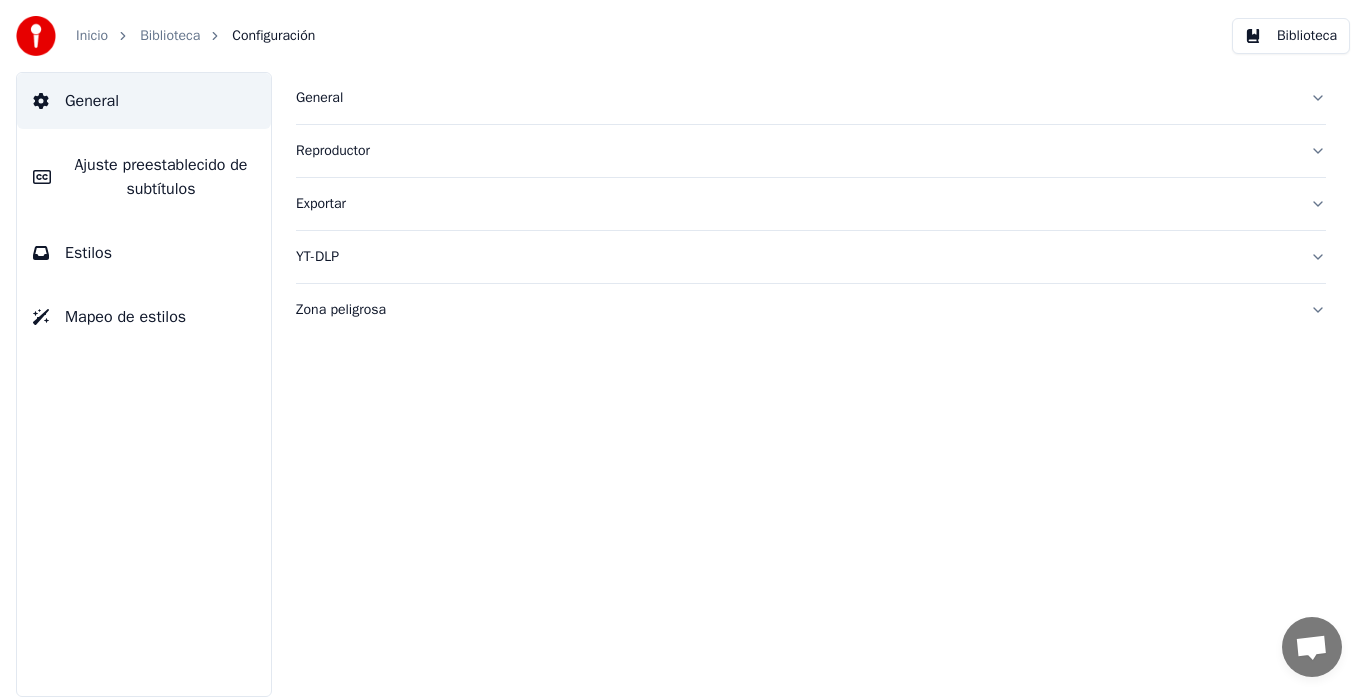 click on "General" at bounding box center [795, 98] 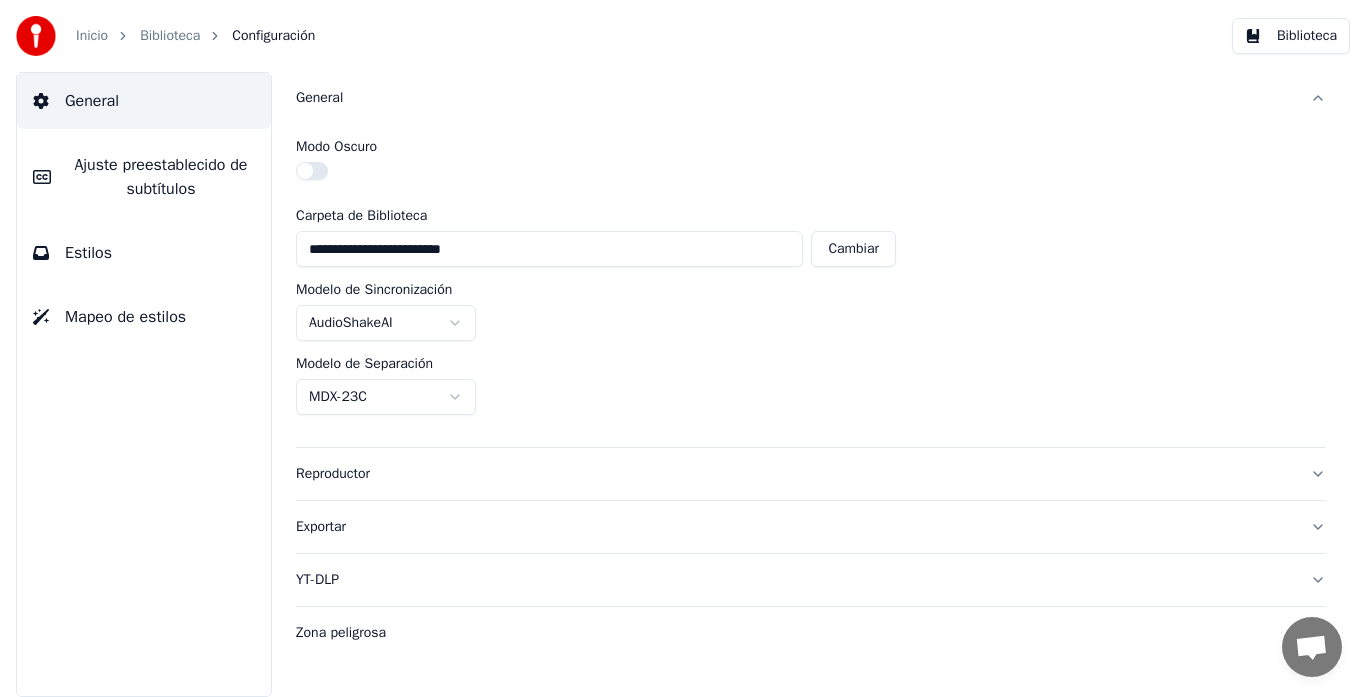 click on "Modelo de Sincronización" at bounding box center [374, 290] 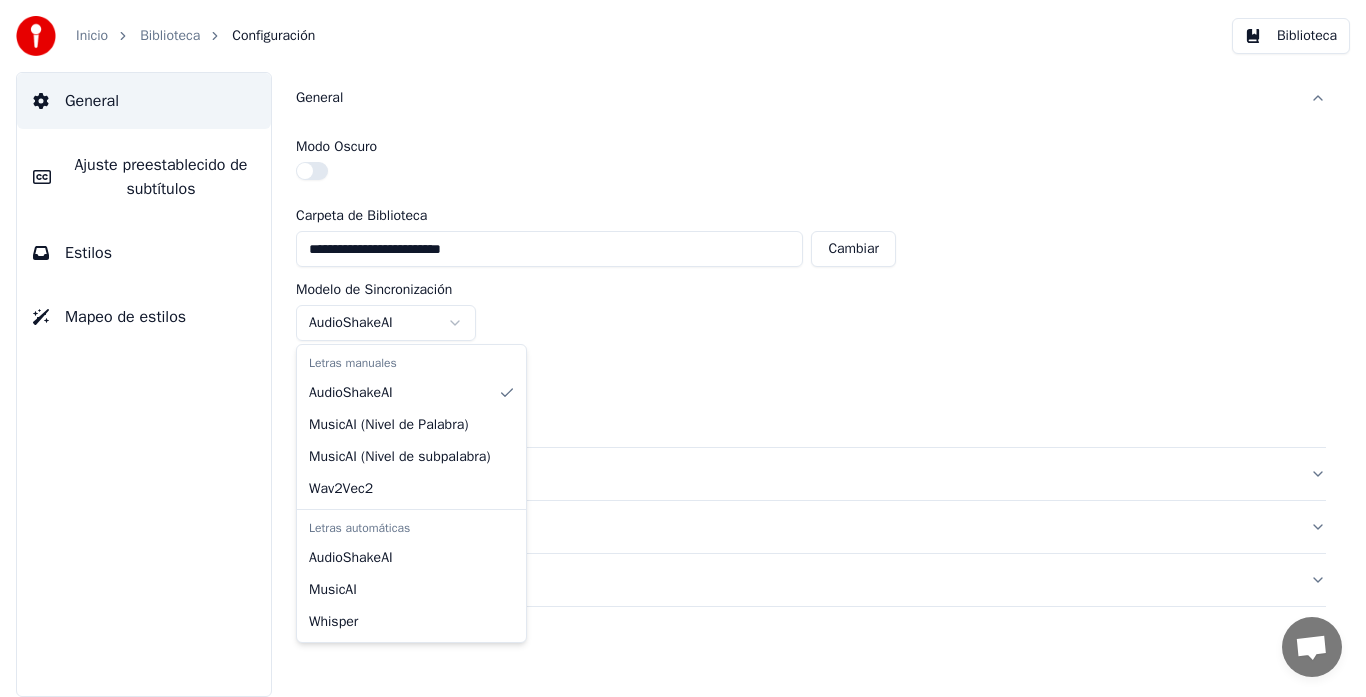 click on "**********" at bounding box center [683, 348] 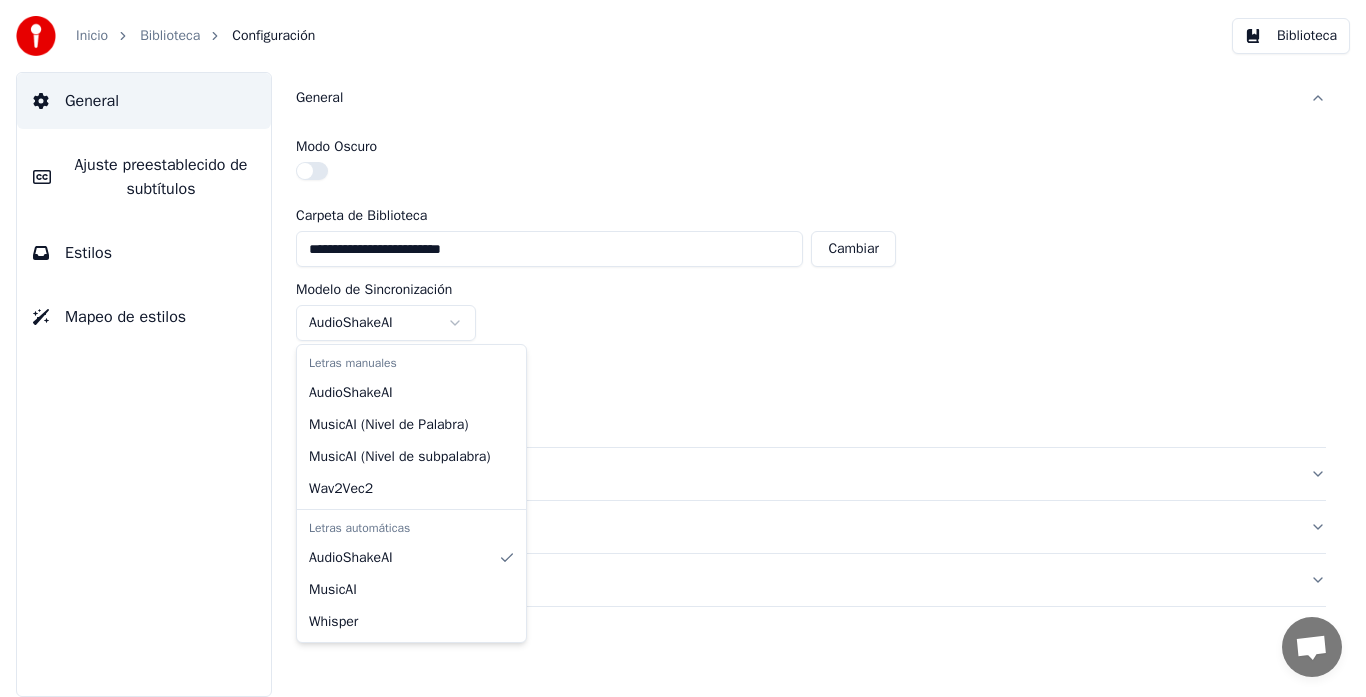 click on "**********" at bounding box center [683, 348] 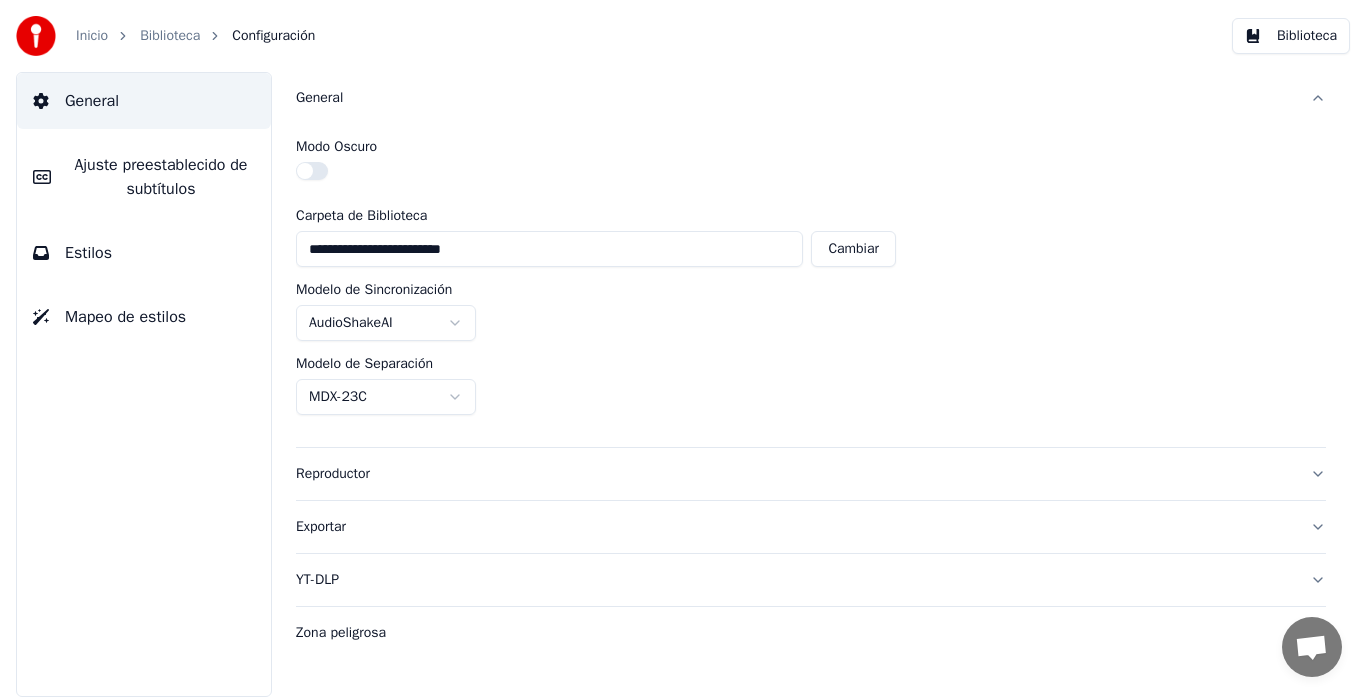 type 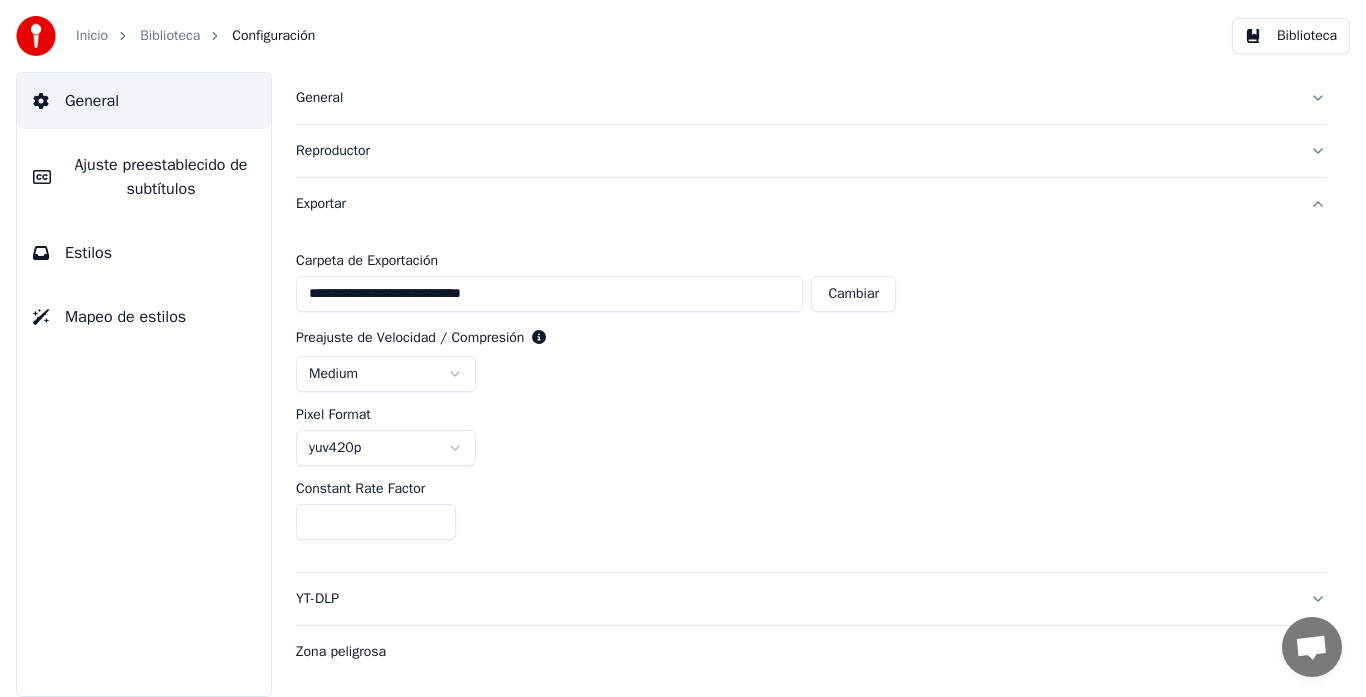 click on "YT-DLP" at bounding box center (795, 599) 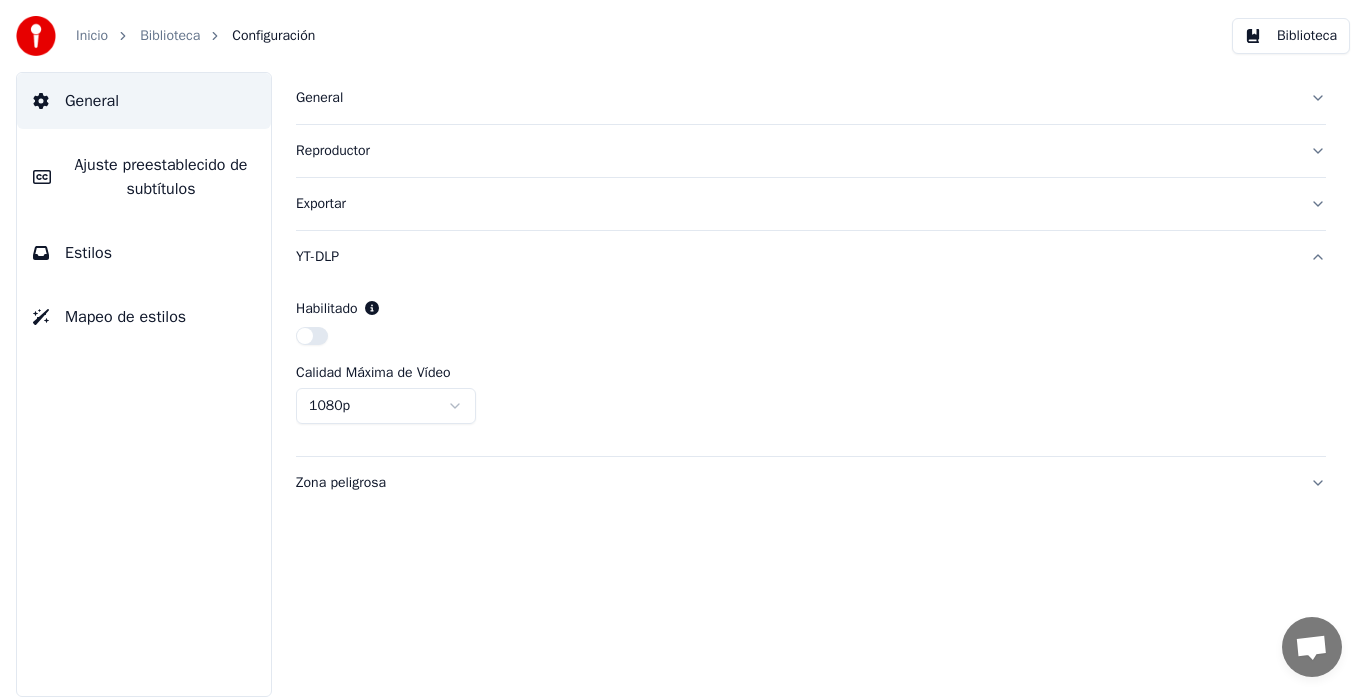 click on "Zona peligrosa" at bounding box center [795, 483] 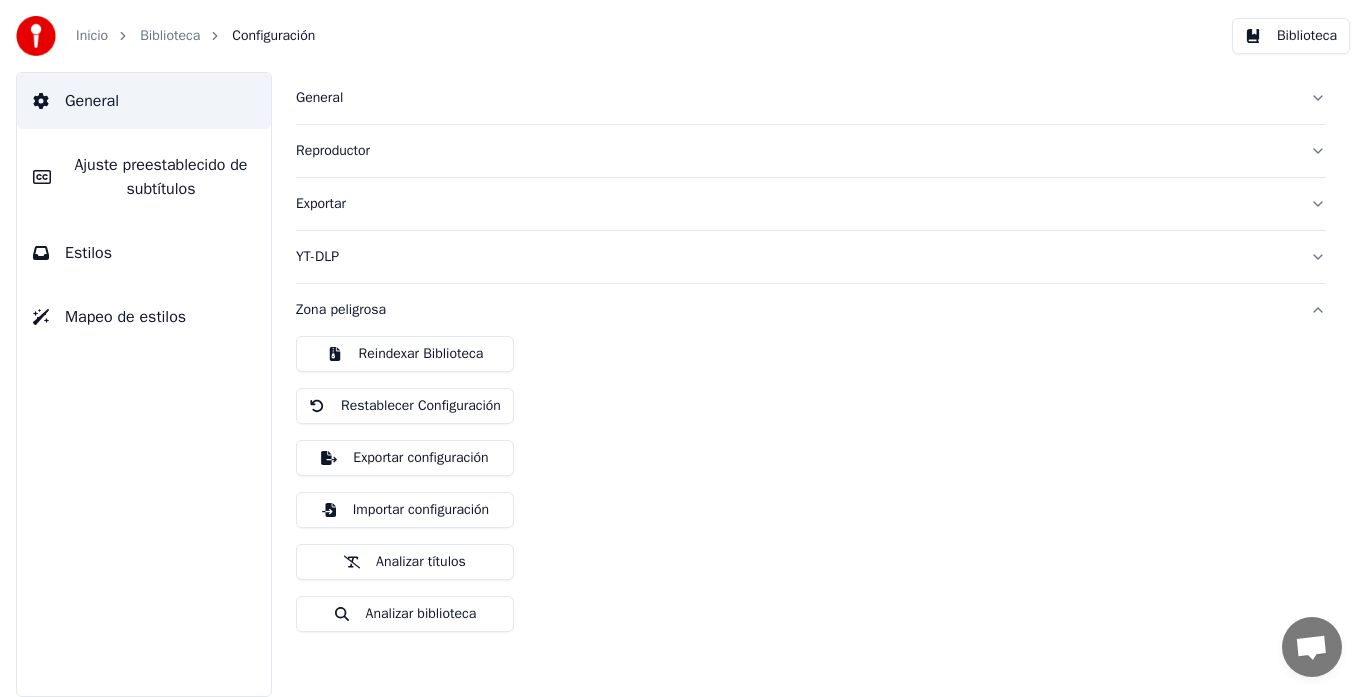click on "Ajuste preestablecido de subtítulos" at bounding box center (161, 177) 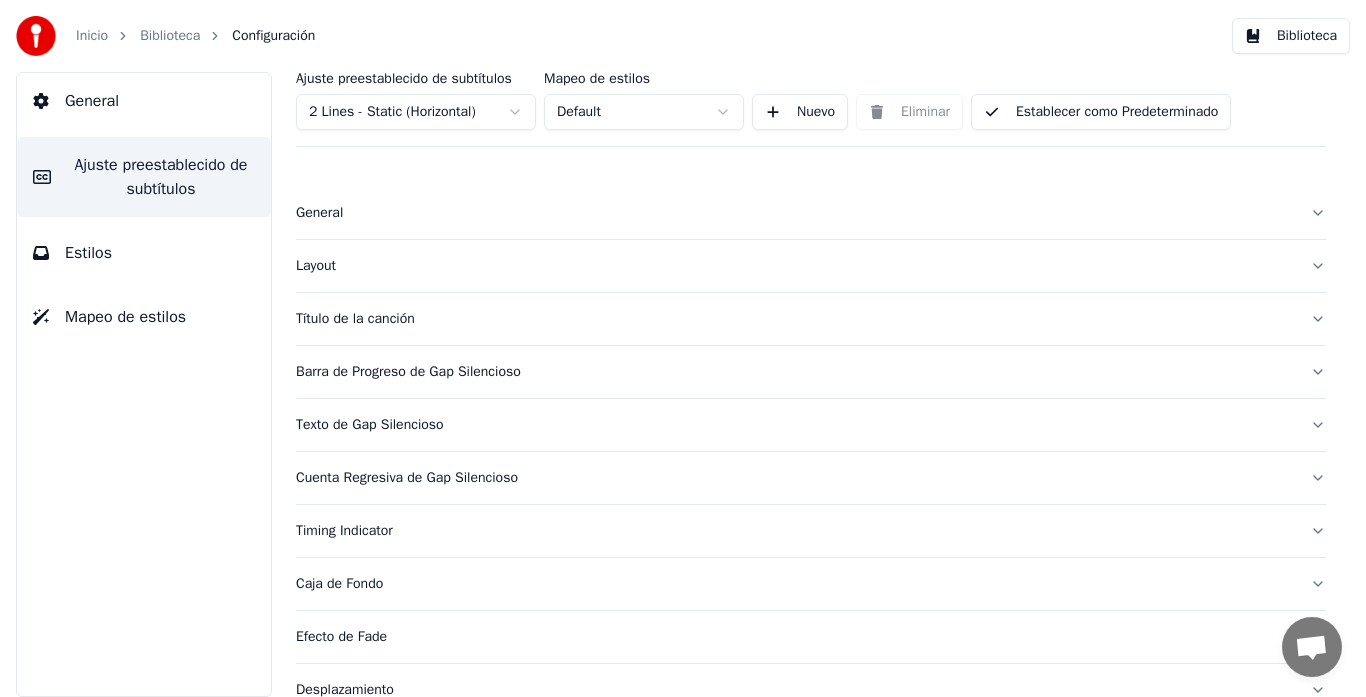 click on "Establecer como Predeterminado" at bounding box center [1101, 112] 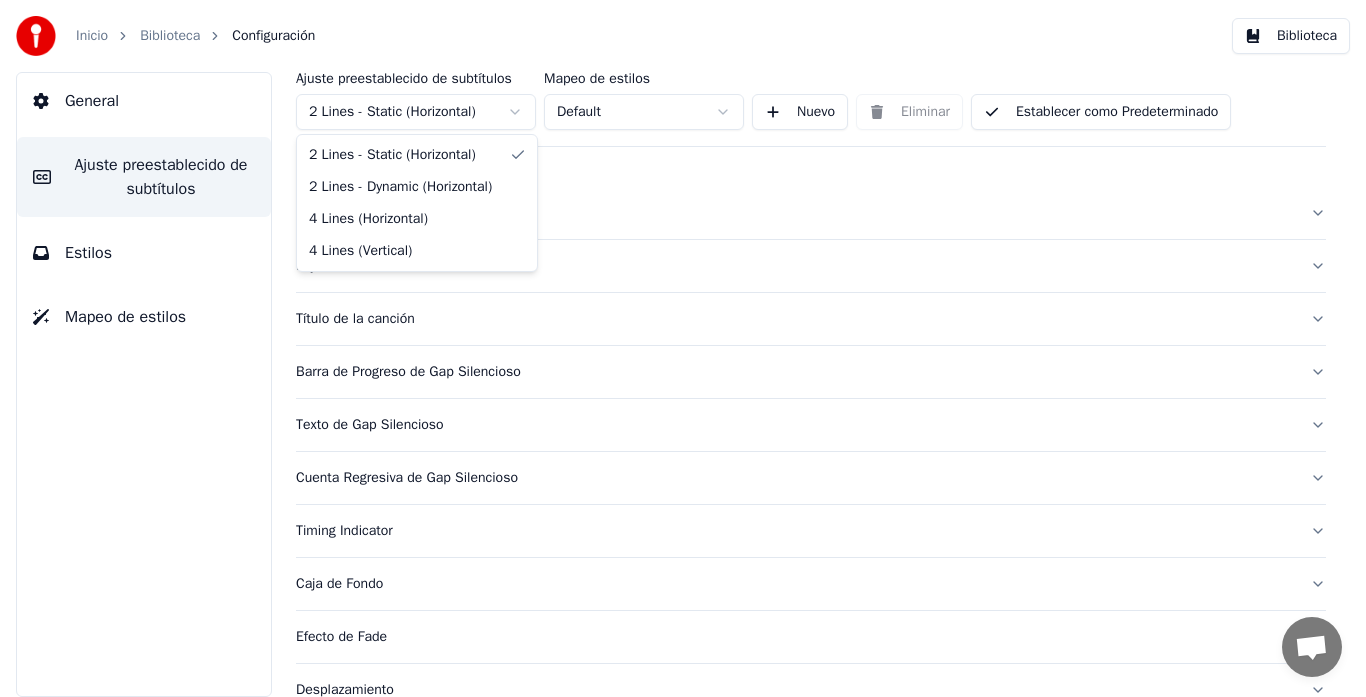 click on "Inicio Biblioteca Configuración Biblioteca General Ajuste preestablecido de subtítulos Estilos Mapeo de estilos Ajuste preestablecido de subtítulos 2 Lines - Static (Horizontal) Mapeo de estilos Default Nuevo Eliminar Establecer como Predeterminado General Layout Título de la canción Barra de Progreso de Gap Silencioso Texto de Gap Silencioso Cuenta Regresiva de Gap Silencioso Timing Indicator Caja de Fondo Efecto de Fade Desplazamiento Máximo de caracteres por línea Dividir Línea Automáticamente Advanced Settings Conversación [PERSON_NAME] de Youka Desktop Más canales Continuar en Correo electrónico Red fuera de línea. Reconectando... Por ahora no se pueden recibir ni enviar mensajes. Youka Desktop ¡Hola! ¿En qué te puedo ayudar?  [PERSON_NAME][DATE][PERSON_NAME],al tratar de hacer un karaoke agrego el archivo en mp3, pongo letra automatica ,acepto y queda la pantalla en negro y girando como si lo estuviese cargando, los creditos los descuenta 10 por cada vez que he tratado de hacer el tema, [DATE] [PERSON_NAME]" at bounding box center (683, 348) 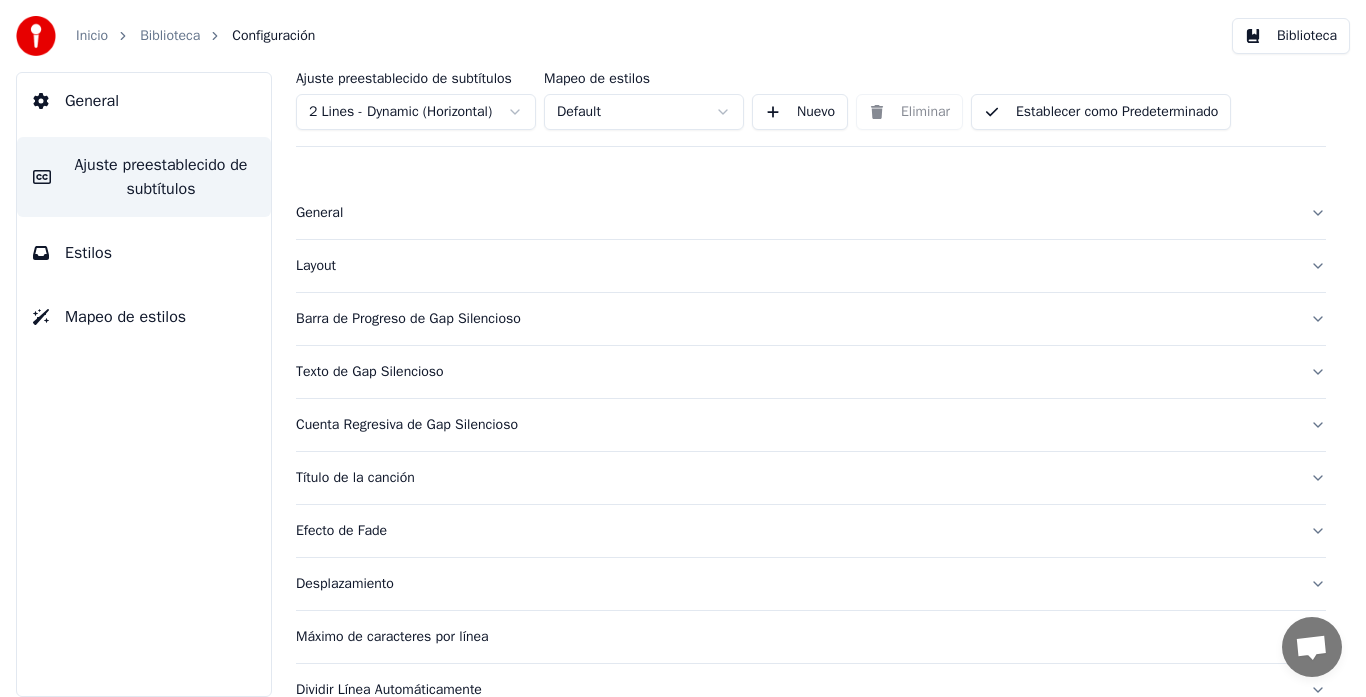 click on "Nuevo" at bounding box center [800, 112] 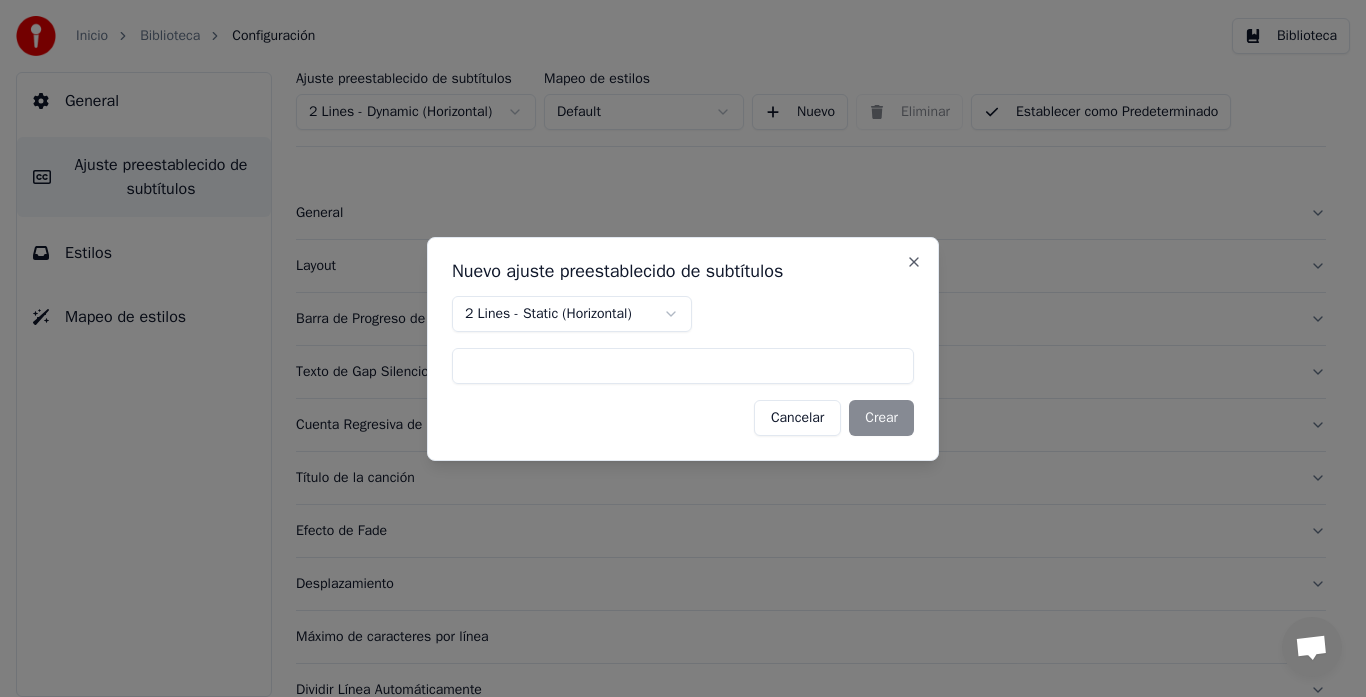 click on "Cancelar" at bounding box center (797, 418) 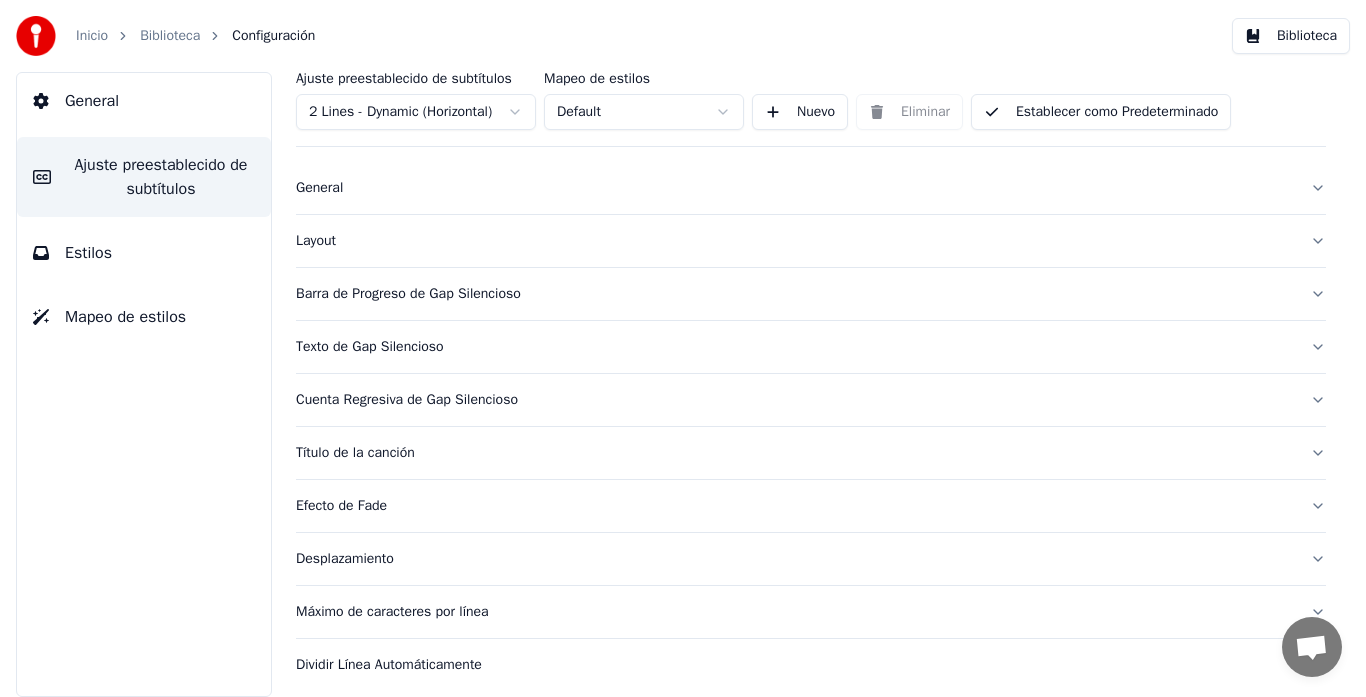 scroll, scrollTop: 35, scrollLeft: 0, axis: vertical 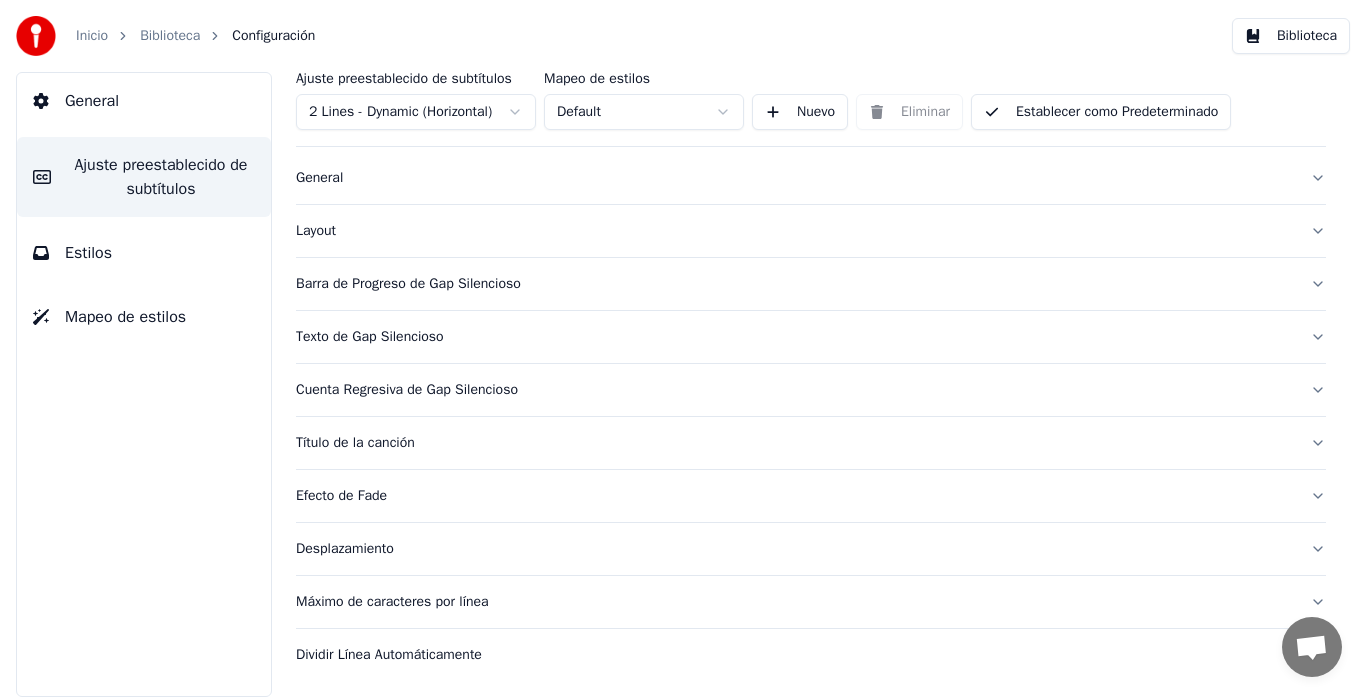 click on "Efecto de Fade" at bounding box center [795, 496] 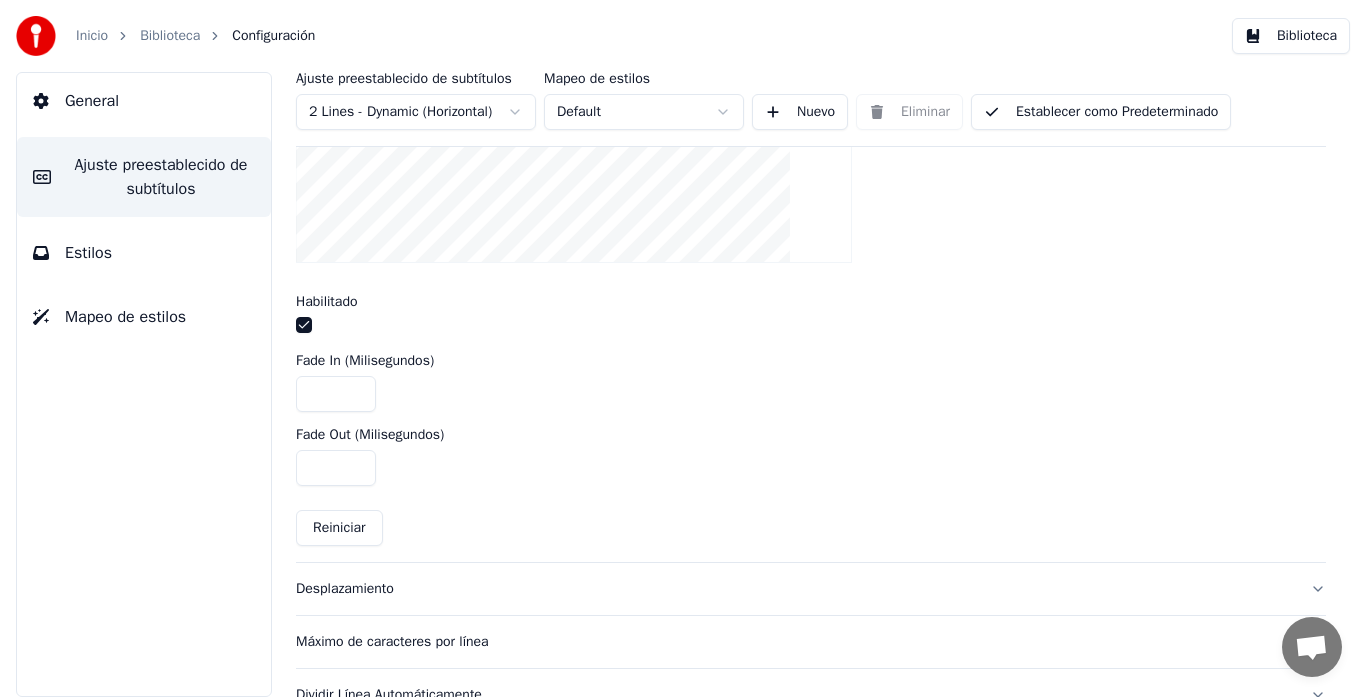 scroll, scrollTop: 656, scrollLeft: 0, axis: vertical 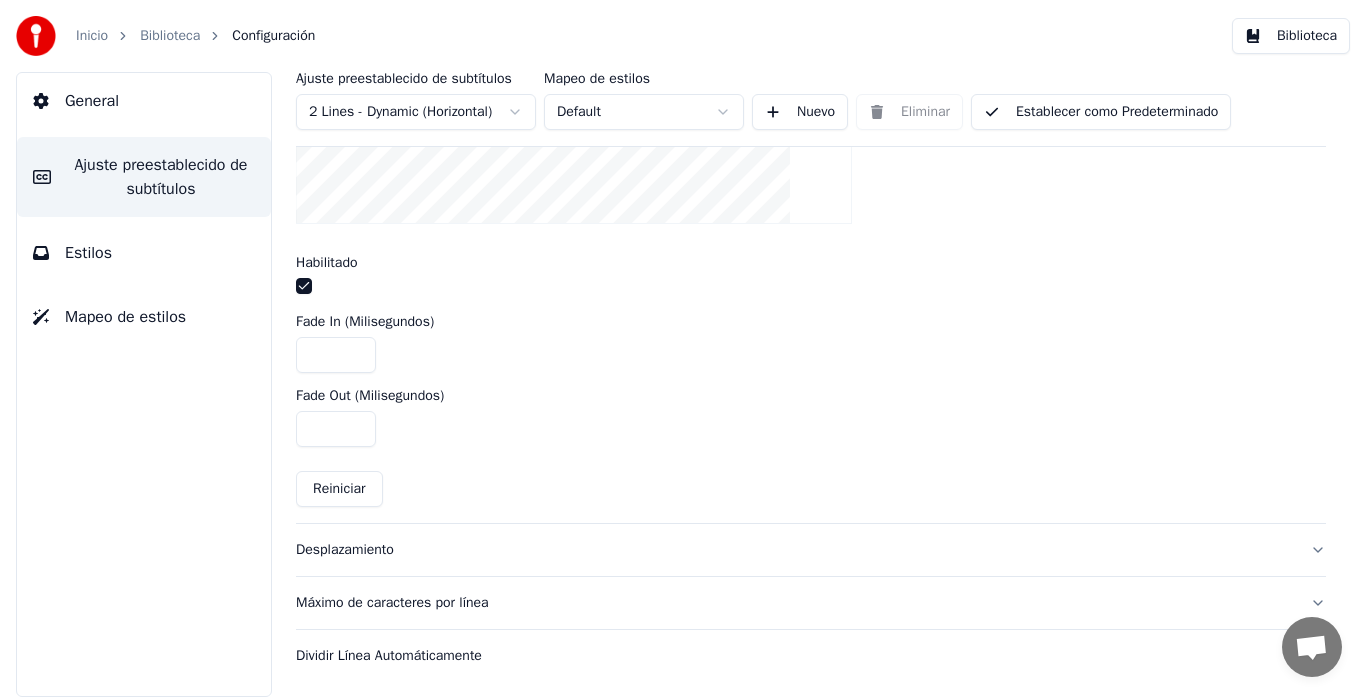 click on "Desplazamiento" at bounding box center (795, 550) 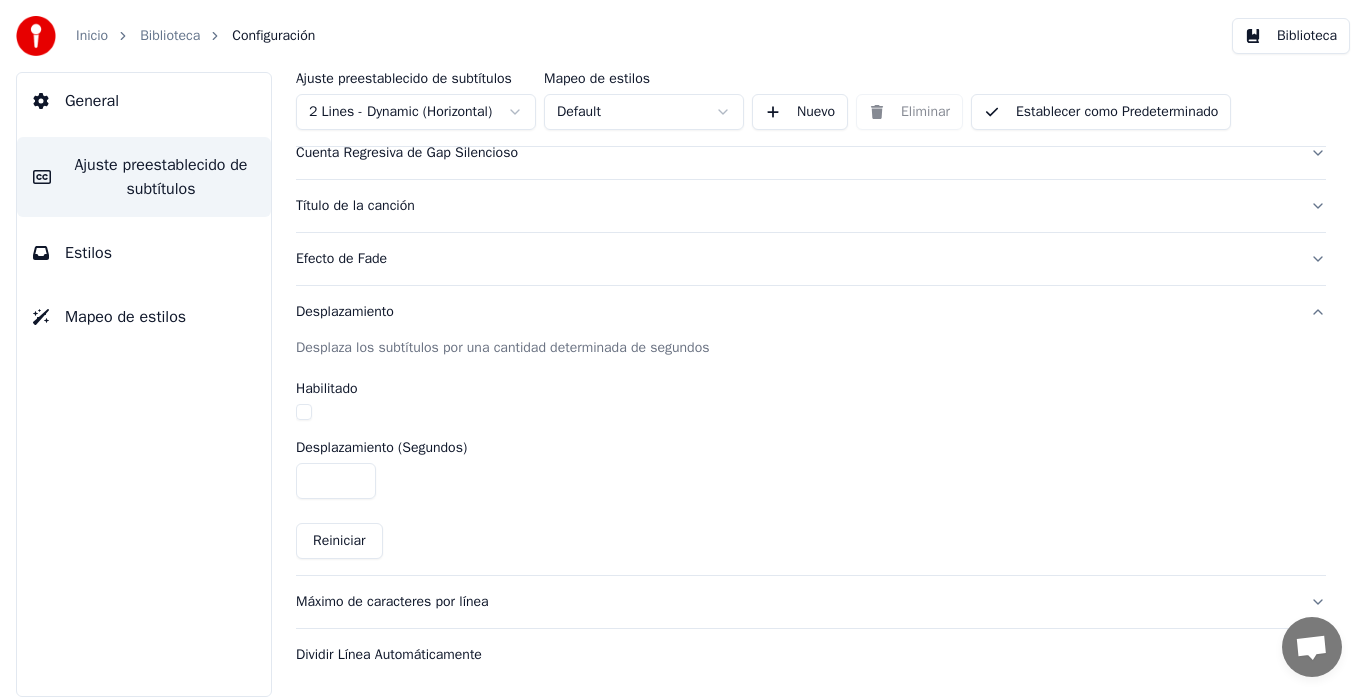 scroll, scrollTop: 271, scrollLeft: 0, axis: vertical 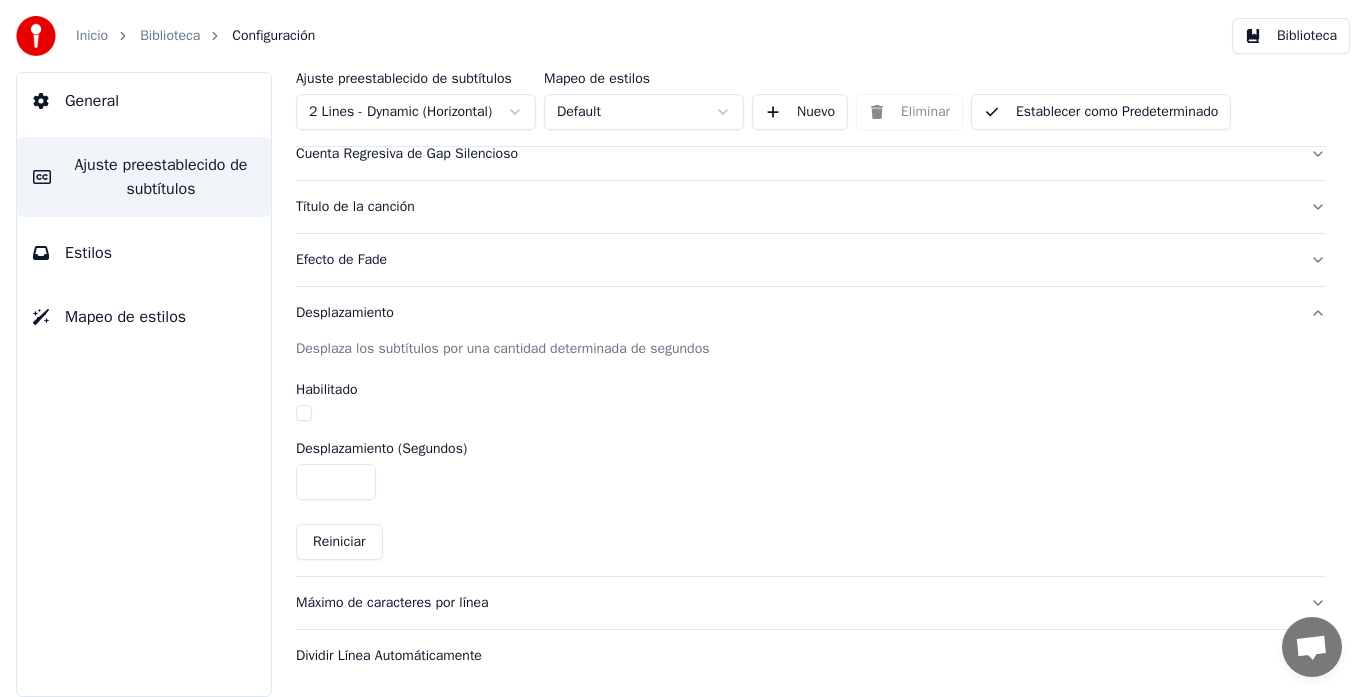 click on "General [PERSON_NAME] preestablecido de subtítulos Estilos Mapeo de estilos" at bounding box center [144, 384] 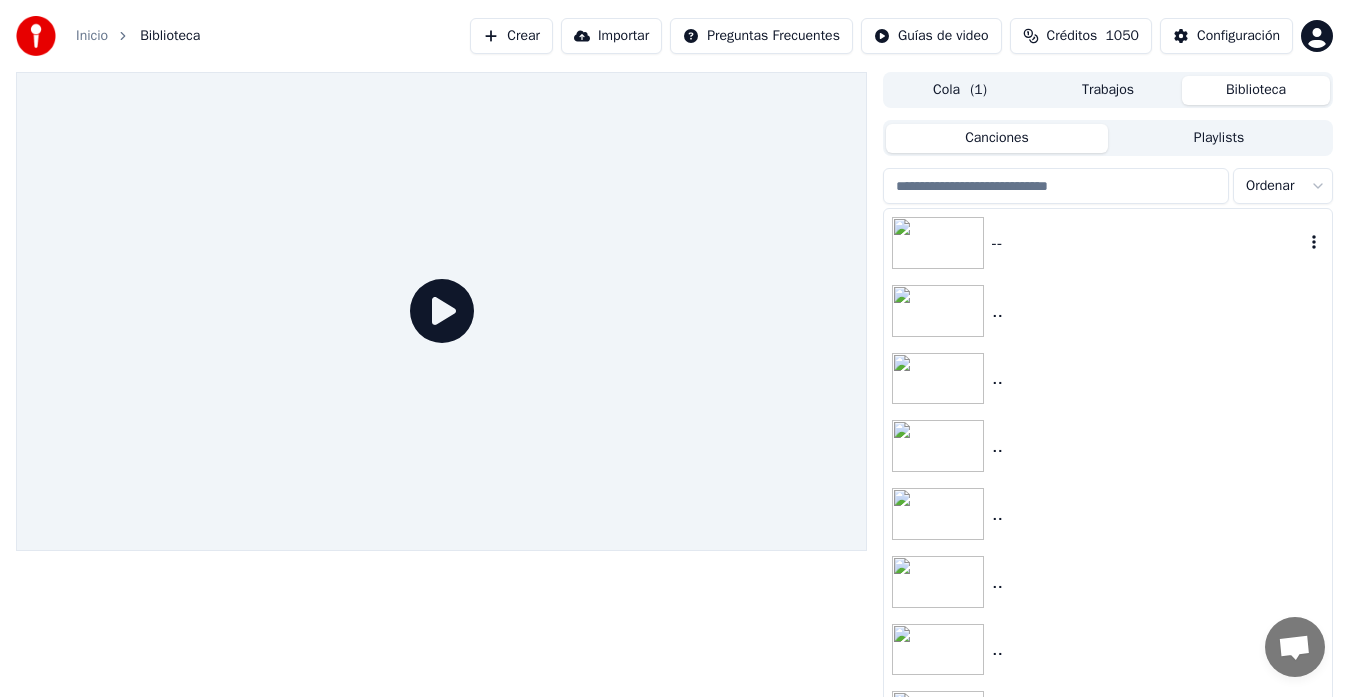click at bounding box center [938, 243] 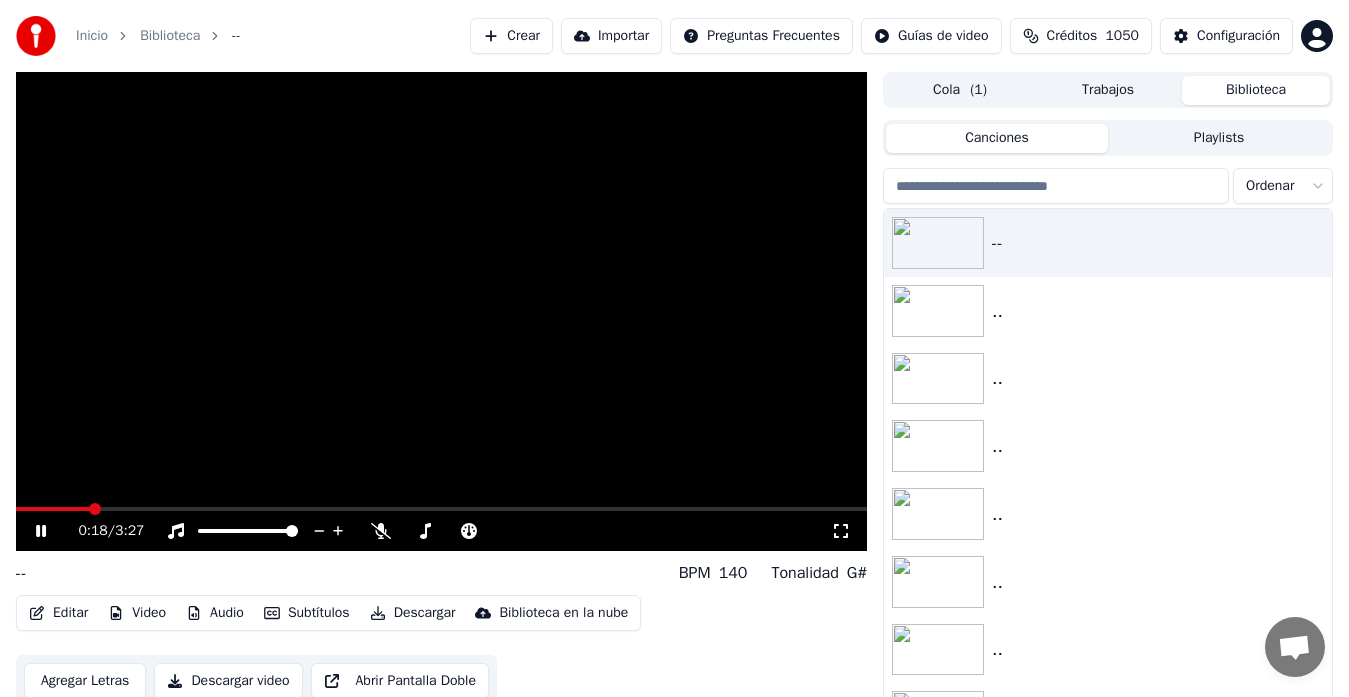 click at bounding box center (441, 509) 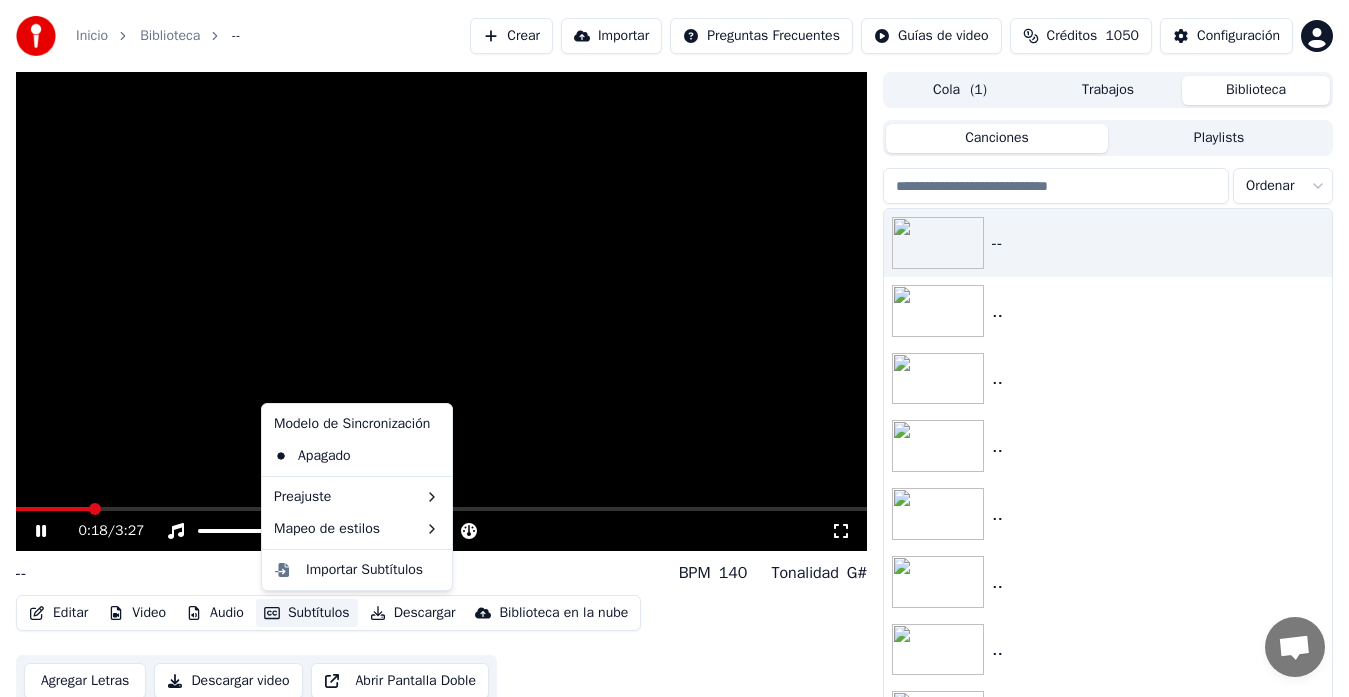 click on "Subtítulos" at bounding box center [307, 613] 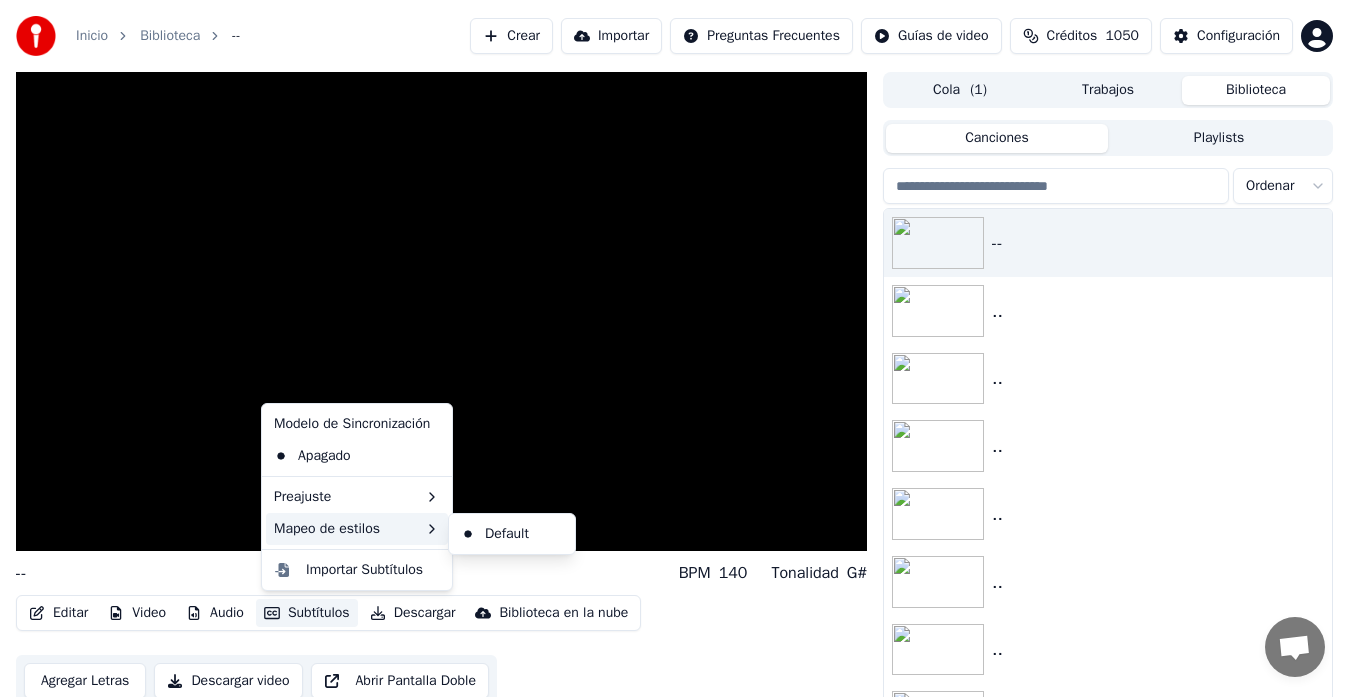 click on "Mapeo de estilos" at bounding box center (357, 529) 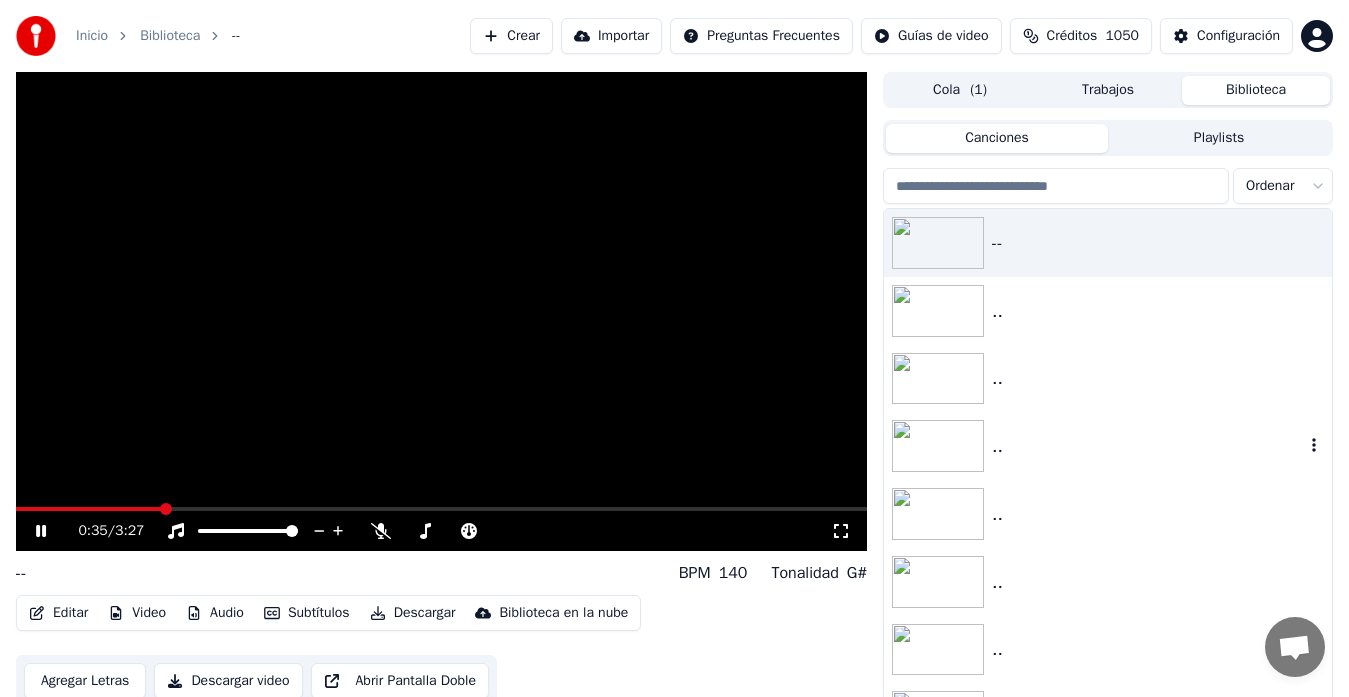 click on ".." at bounding box center [1108, 446] 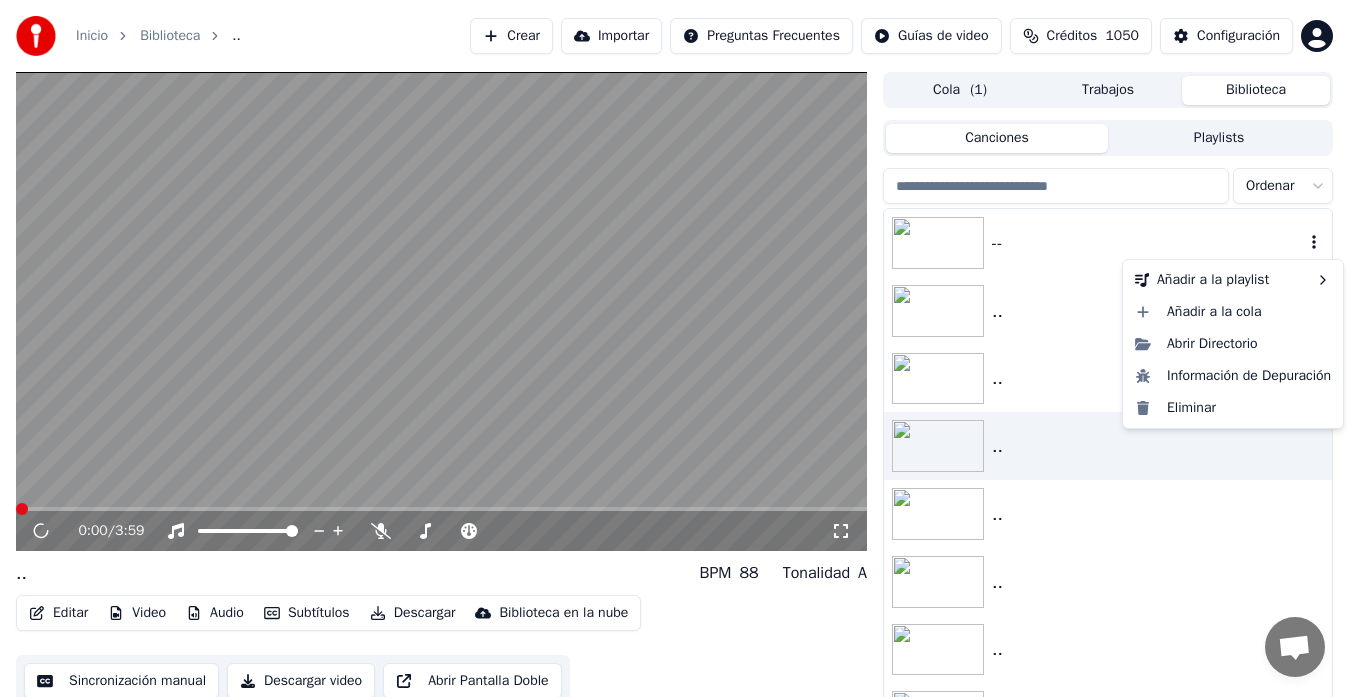 click 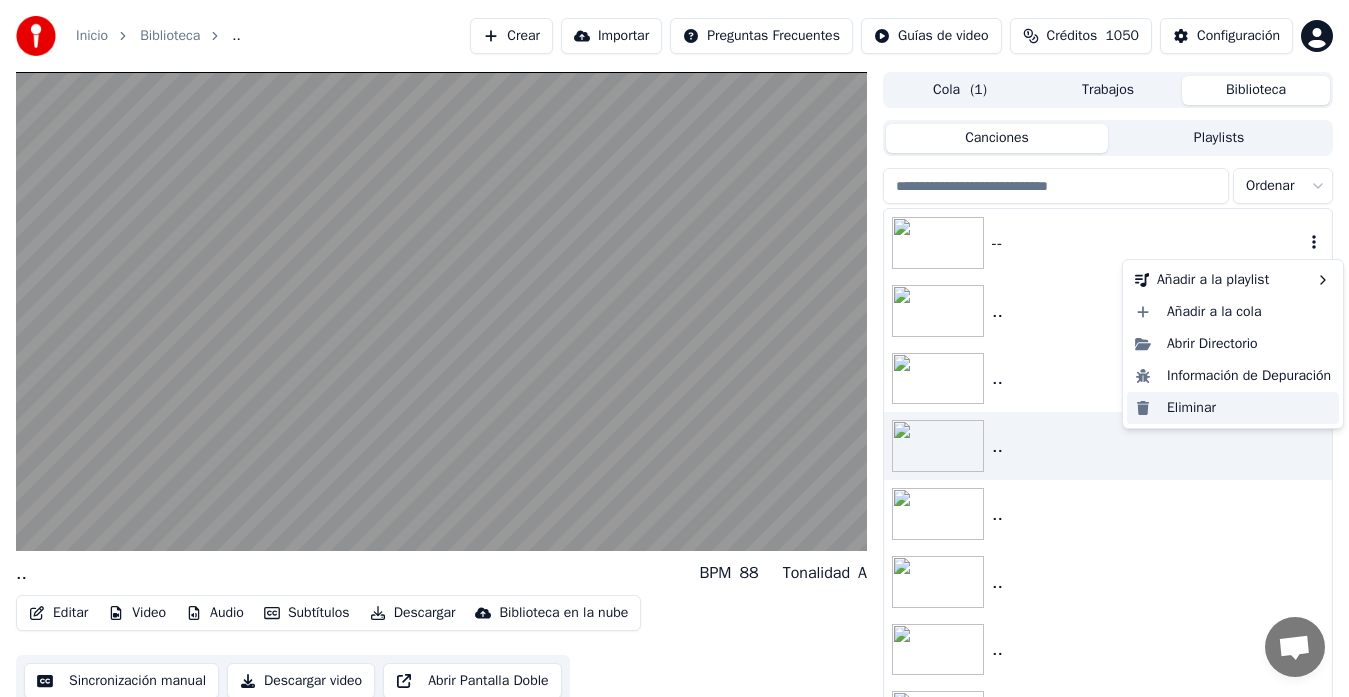 click on "Eliminar" at bounding box center (1233, 408) 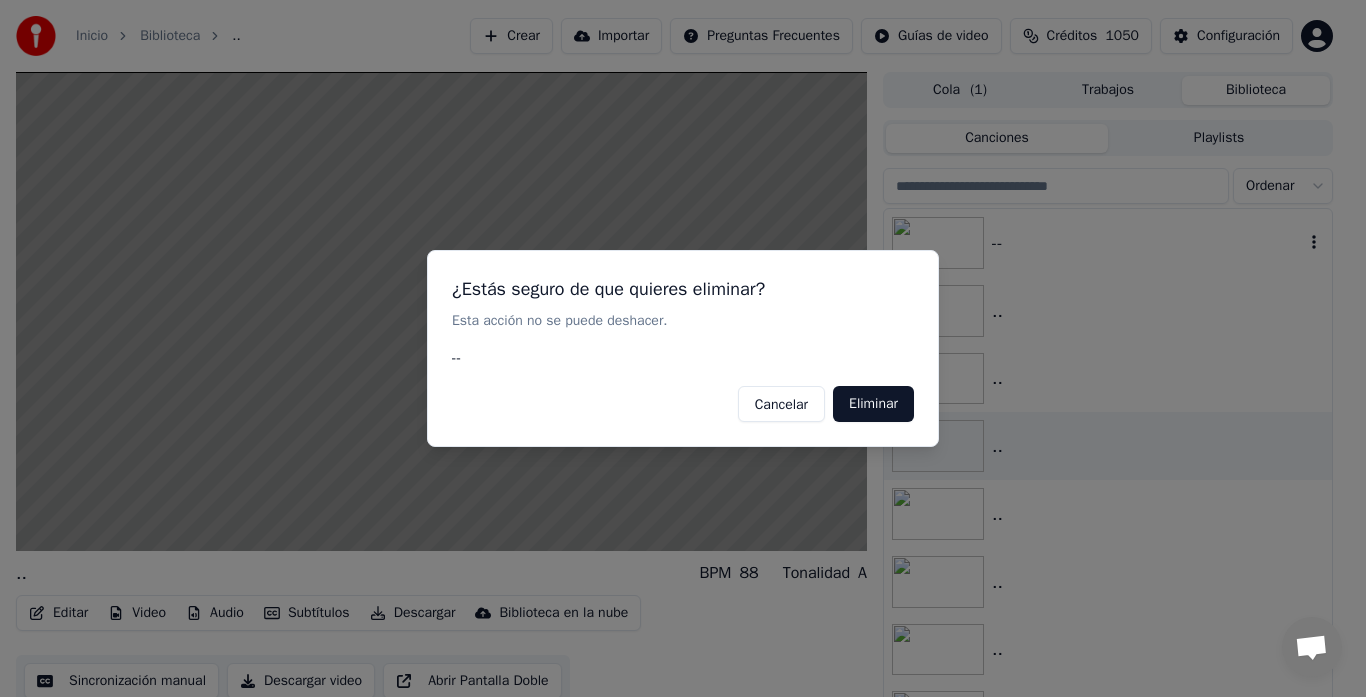 click on "Eliminar" at bounding box center [873, 404] 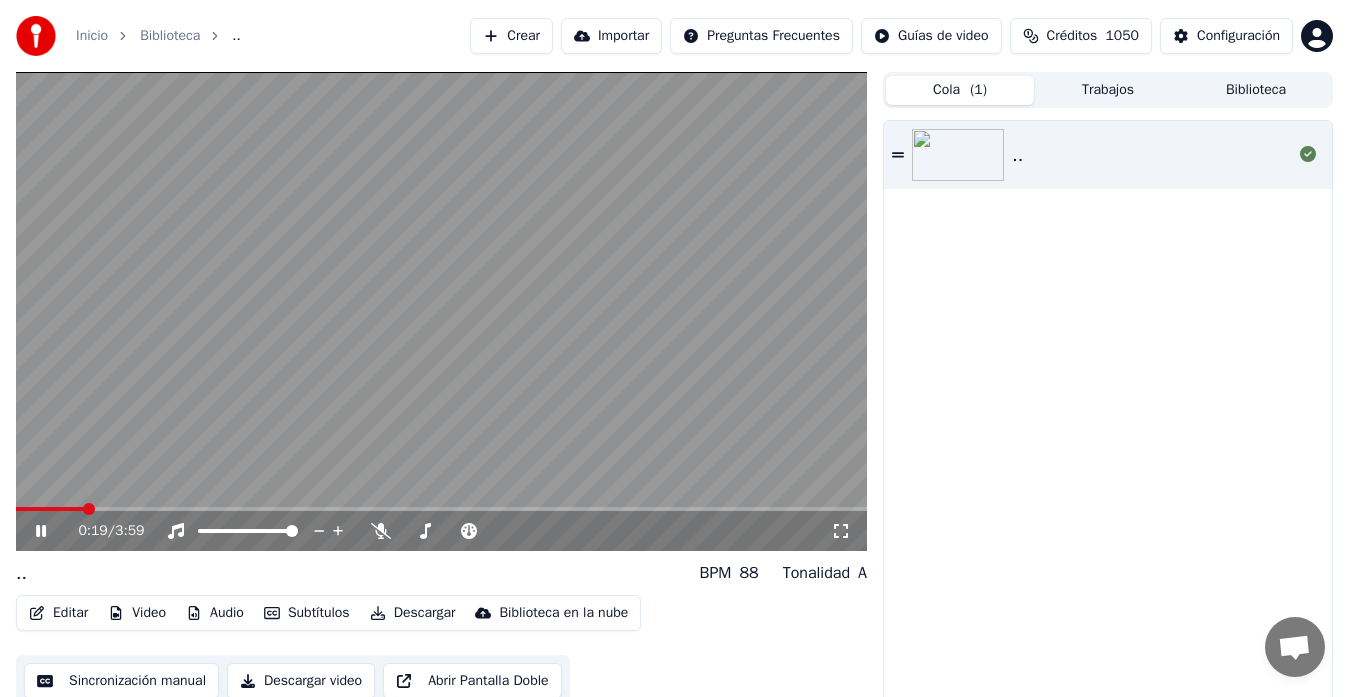 click on "Cola ( 1 )" at bounding box center (960, 90) 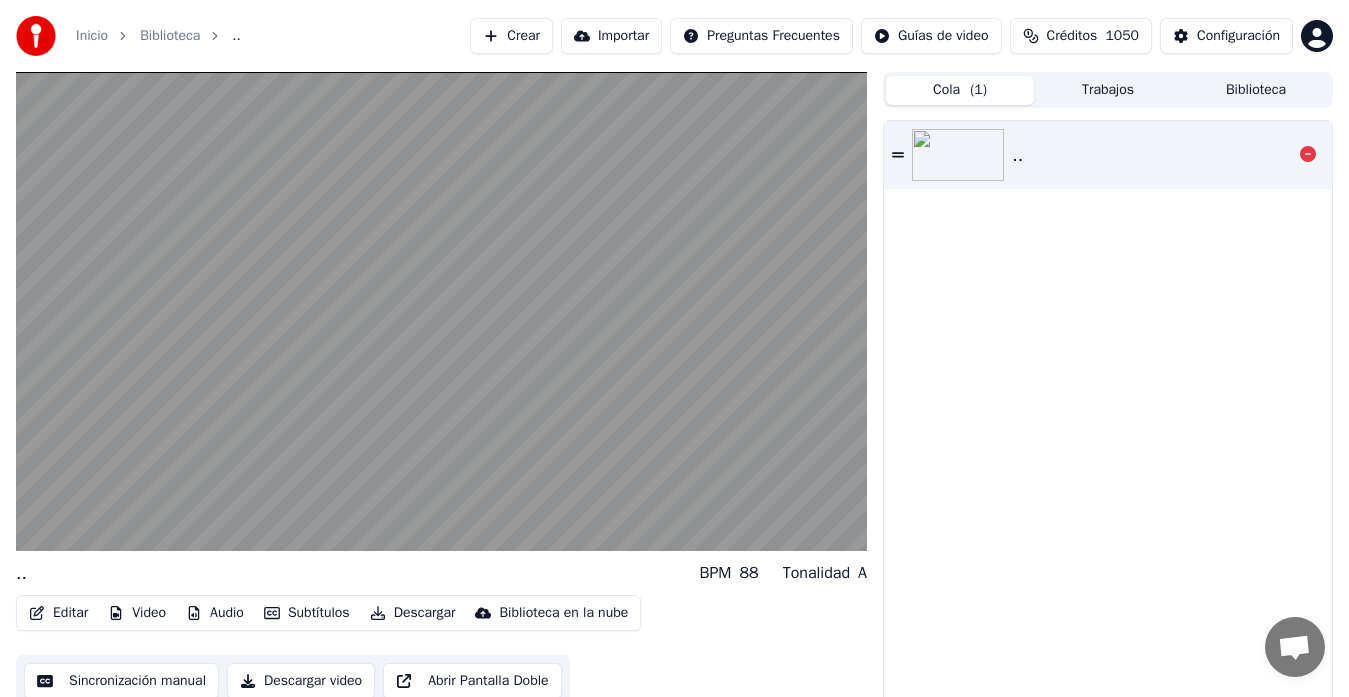 click at bounding box center [958, 155] 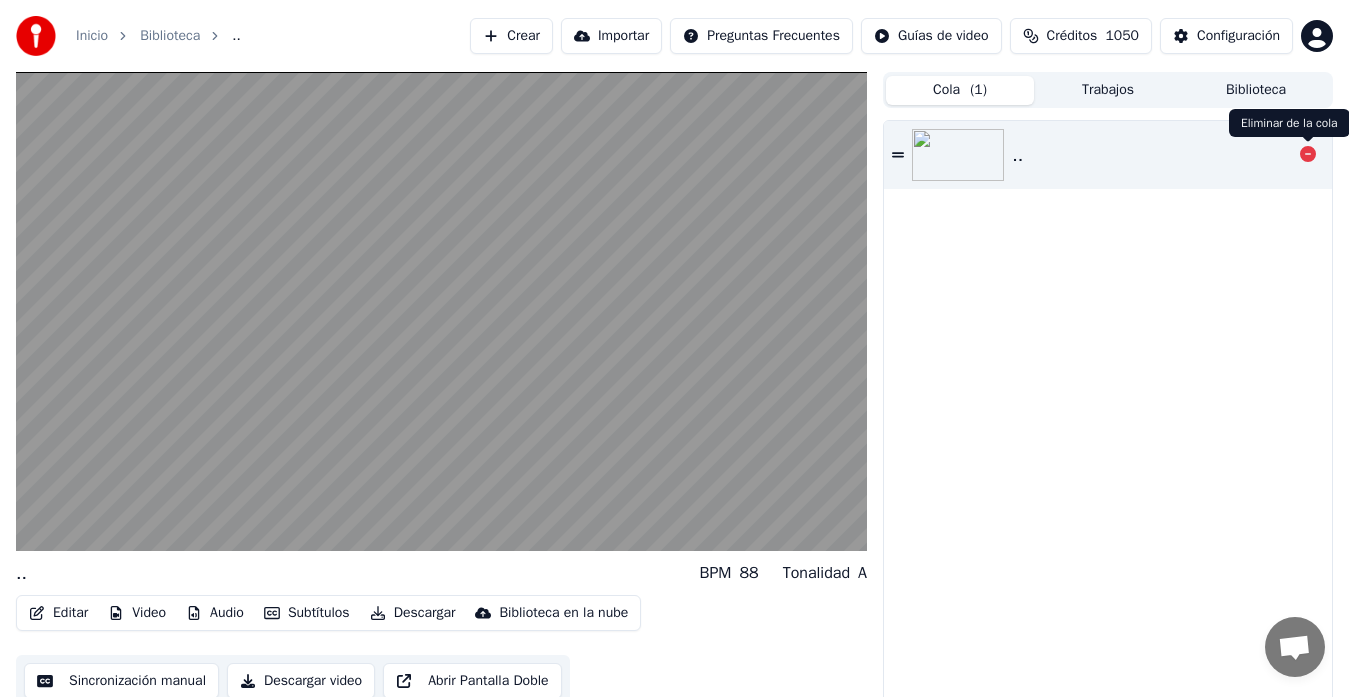 click 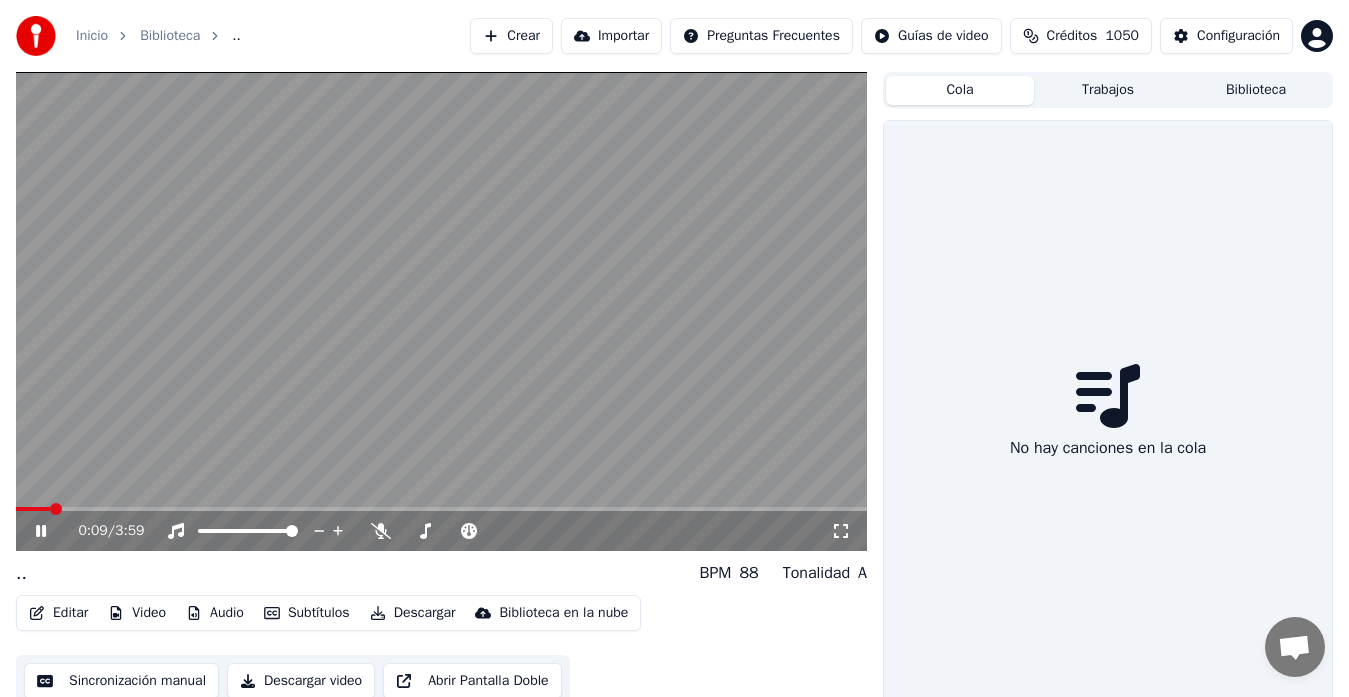 click on "Crear" at bounding box center [511, 36] 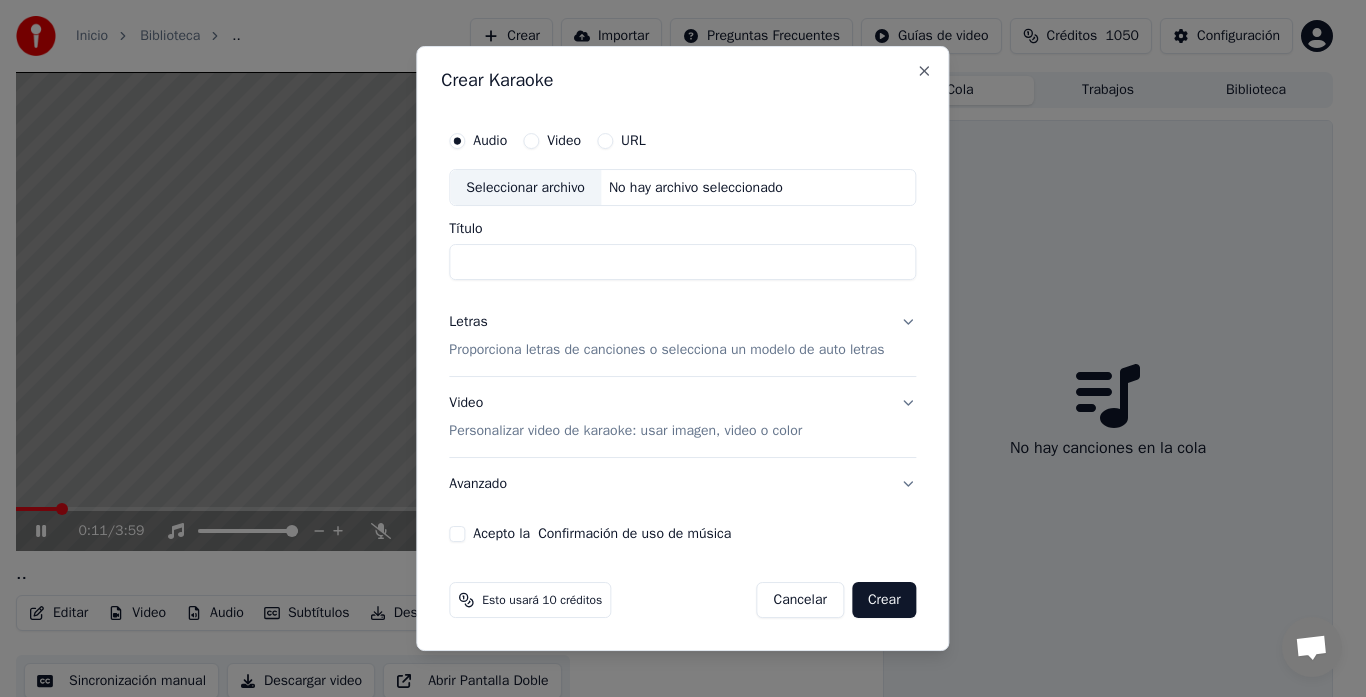 click on "Seleccionar archivo" at bounding box center (525, 188) 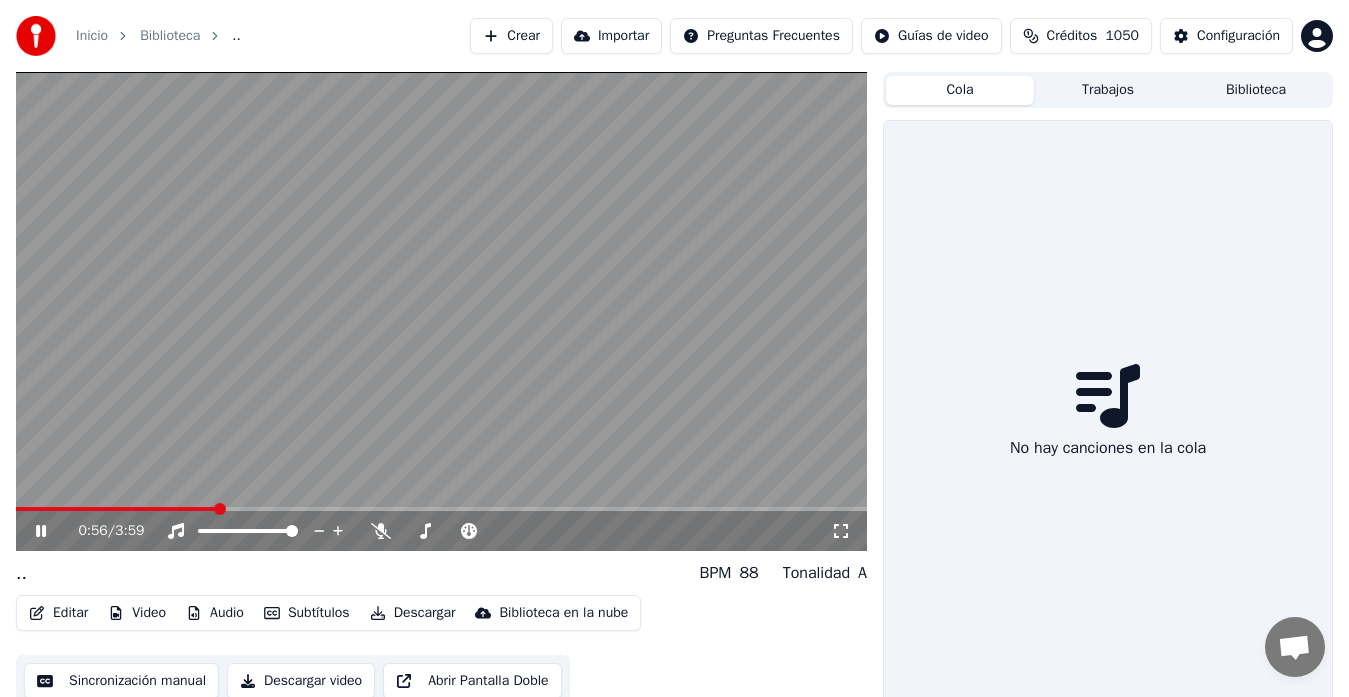 click at bounding box center (441, 311) 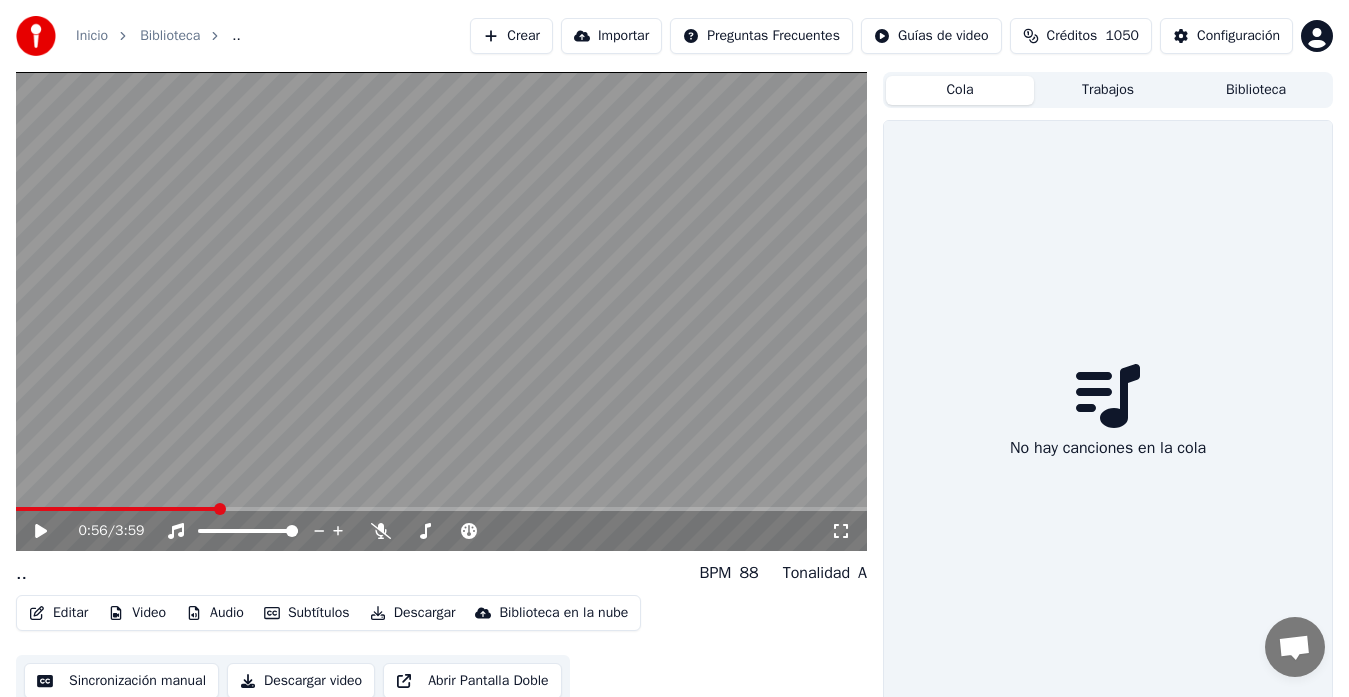 click on "Crear" at bounding box center [511, 36] 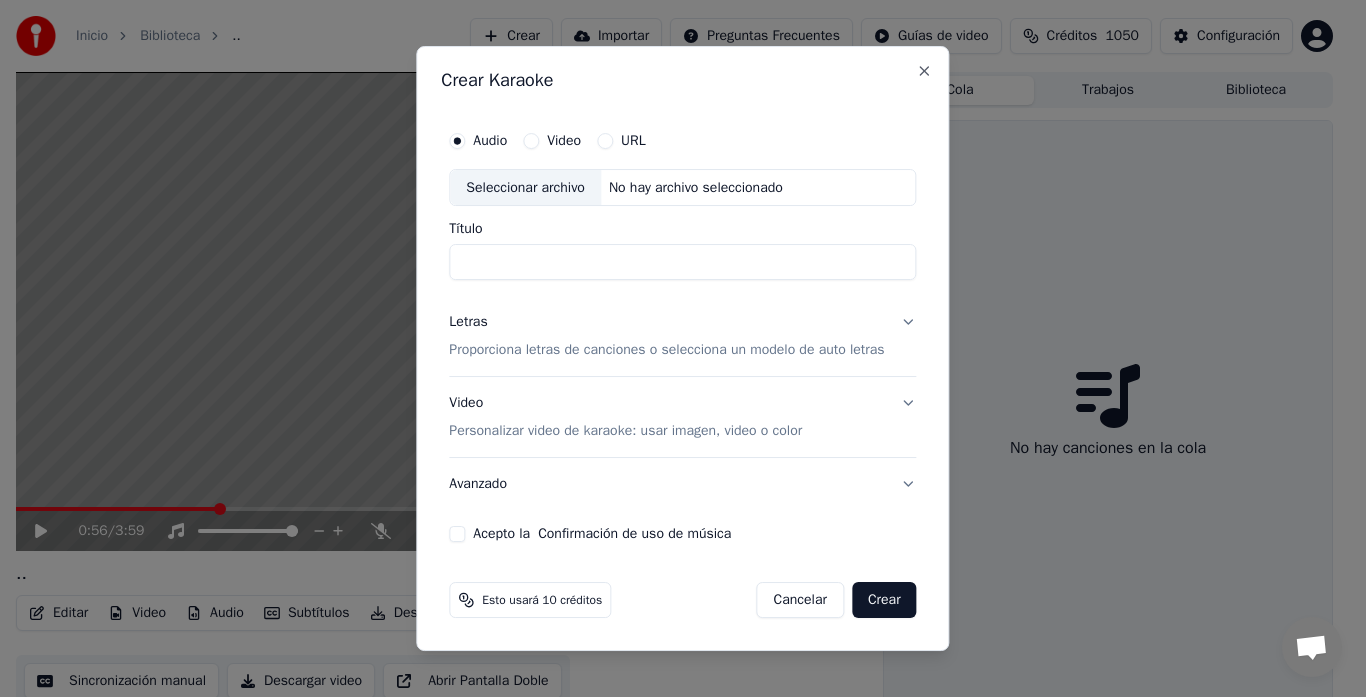 click on "Seleccionar archivo" at bounding box center [525, 188] 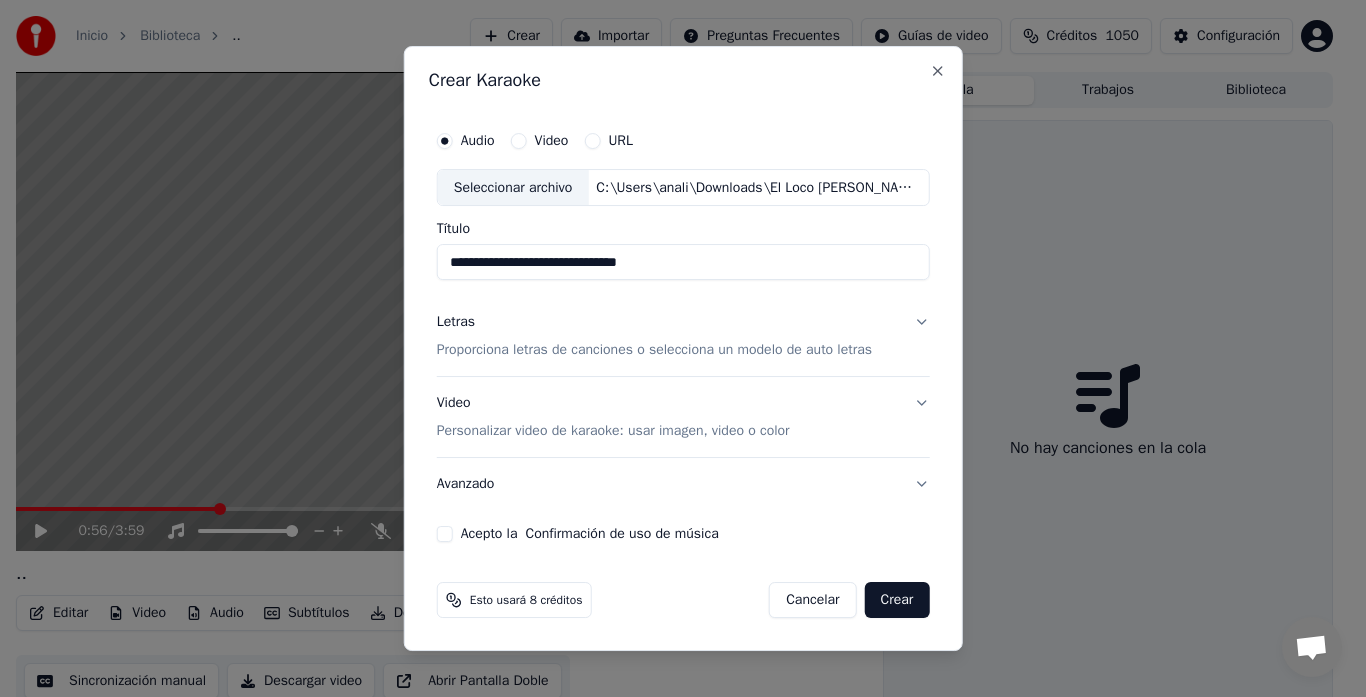 click on "**********" at bounding box center (683, 263) 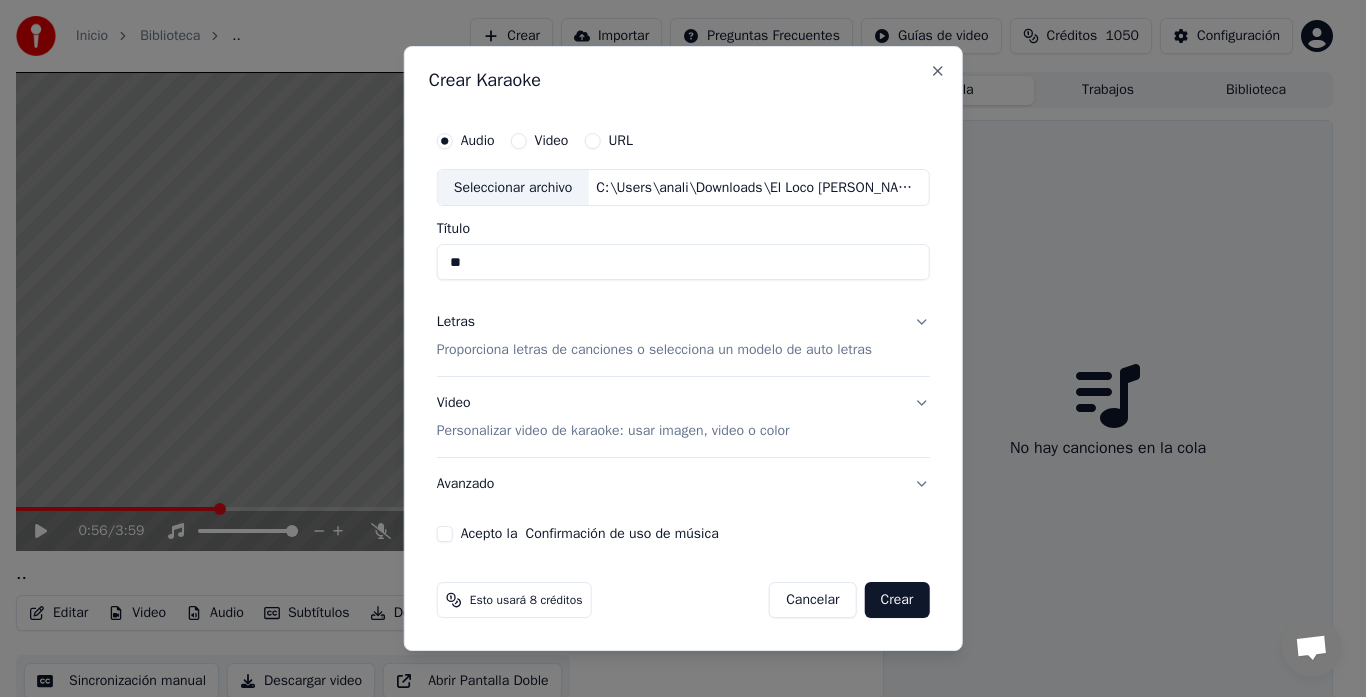 type on "*" 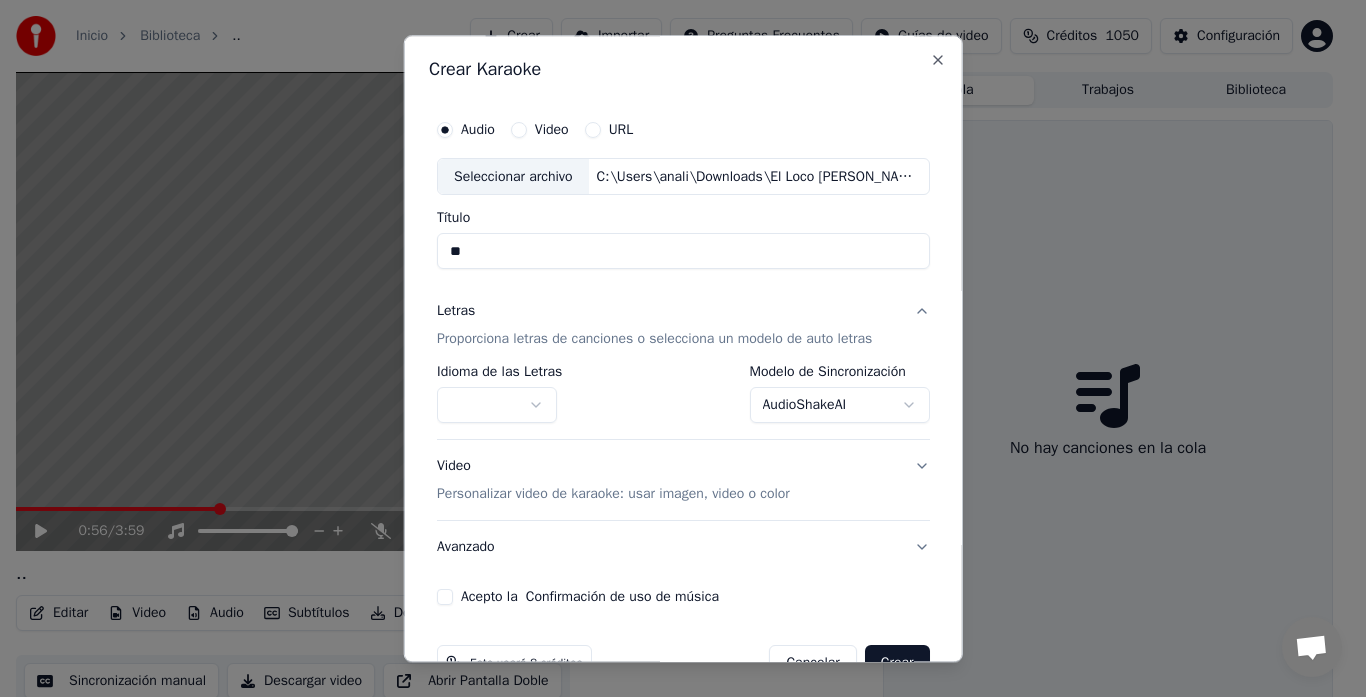 click on "Inicio Biblioteca .. Crear Importar Preguntas Frecuentes Guías de video Créditos 1050 Configuración 0:56  /  3:59 .. BPM 88 Tonalidad A Editar Video Audio Subtítulos Descargar Biblioteca en la nube Sincronización manual Descargar video Abrir Pantalla Doble Cola Trabajos Biblioteca No hay canciones en la cola Conversación [PERSON_NAME] de Youka Desktop Más canales Continuar en Correo electrónico Red fuera de línea. Reconectando... Por ahora no se pueden recibir ni enviar mensajes. Youka Desktop ¡Hola! ¿En qué te puedo ayudar?  [PERSON_NAME][DATE][PERSON_NAME],al tratar de hacer un karaoke agrego el archivo en mp3, pongo letra automatica ,acepto y queda la pantalla en negro y girando como si lo estuviese cargando, los creditos los descuenta 10 por cada vez que he tratado de hacer el tema, [DATE] [PERSON_NAME], los créditos se reembolsan automáticamente si el trabajo no se completa correctamente. ¿Podrías enviarme el archivo mp3 a [EMAIL_ADDRESS][DOMAIN_NAME]? Lo revisaré. [DATE] [DATE] [DATE] [DATE] [PERSON_NAME] [DATE]" at bounding box center [674, 348] 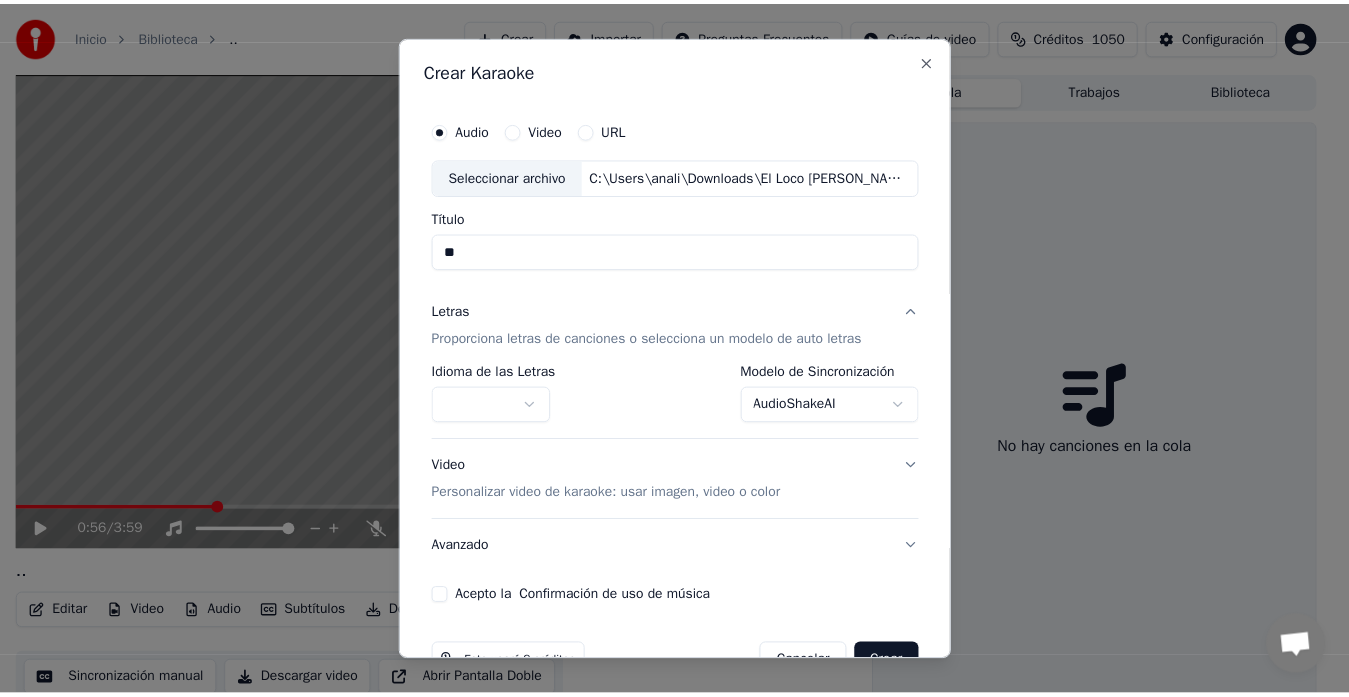 scroll, scrollTop: 52, scrollLeft: 0, axis: vertical 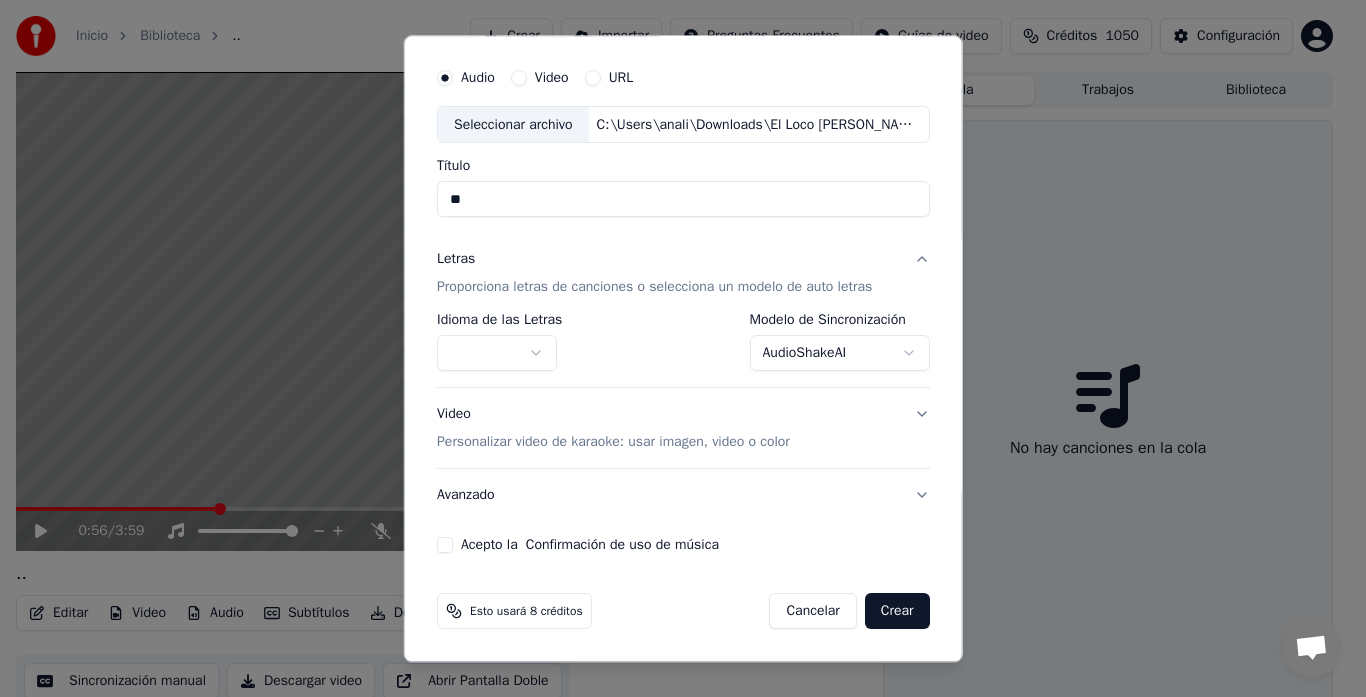 click on "Avanzado" at bounding box center (683, 496) 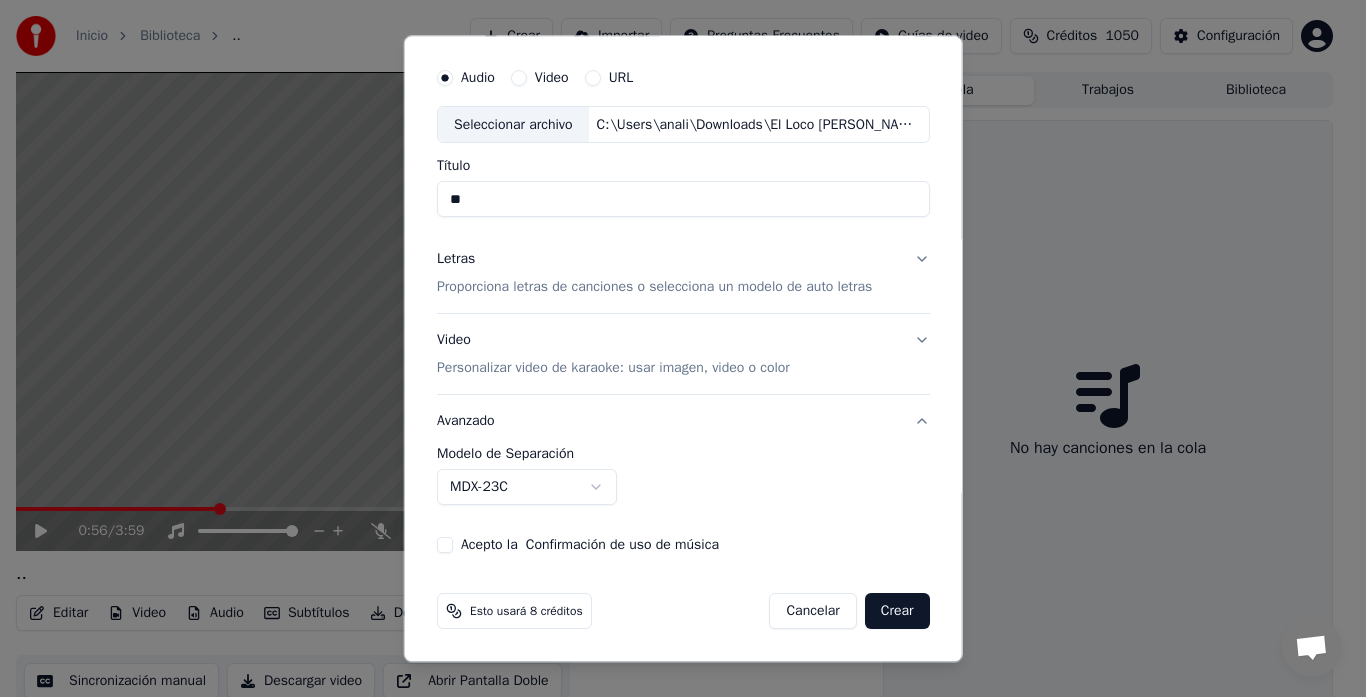 click on "Acepto la   Confirmación de uso de música" at bounding box center (445, 546) 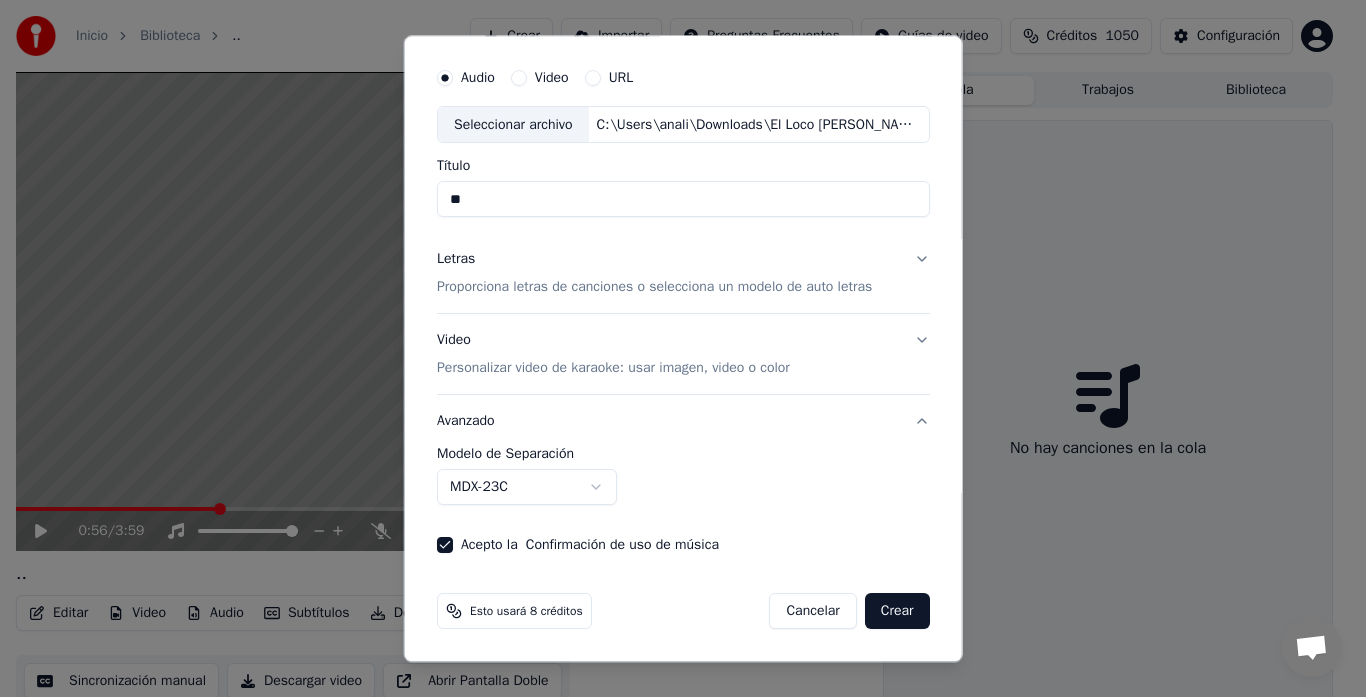 click on "Crear" at bounding box center [897, 612] 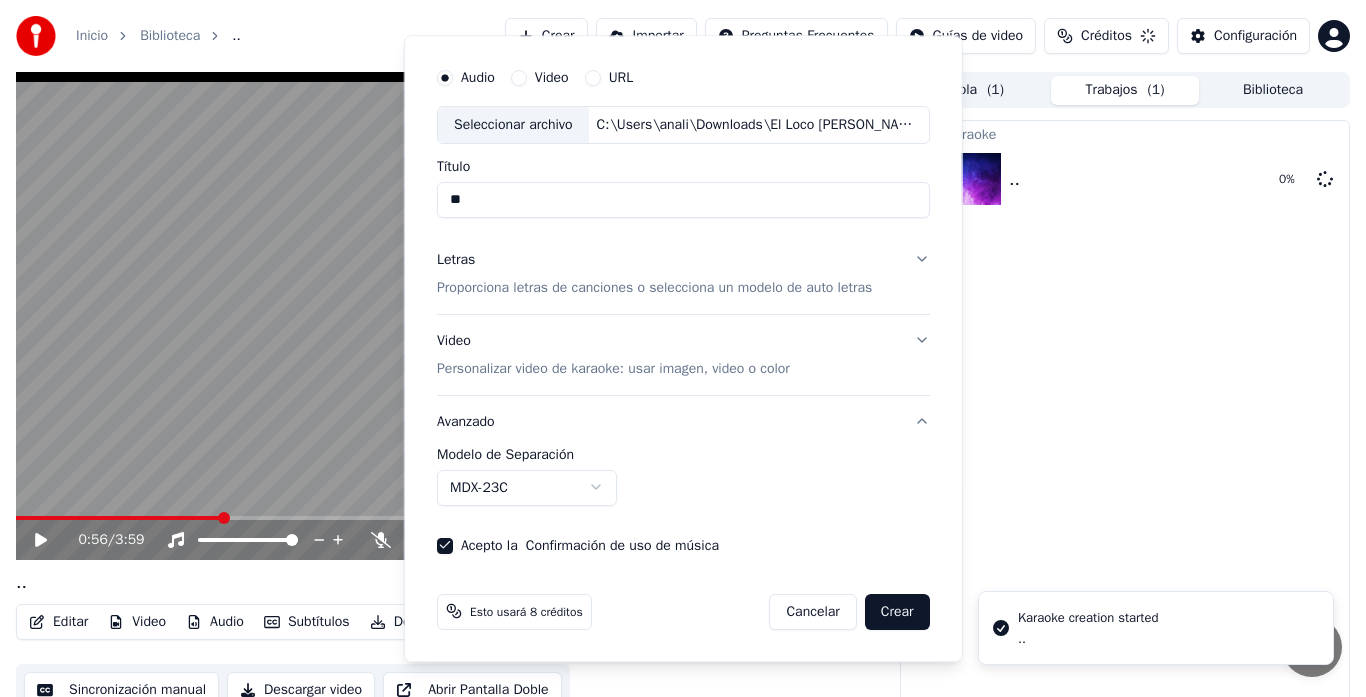 type 